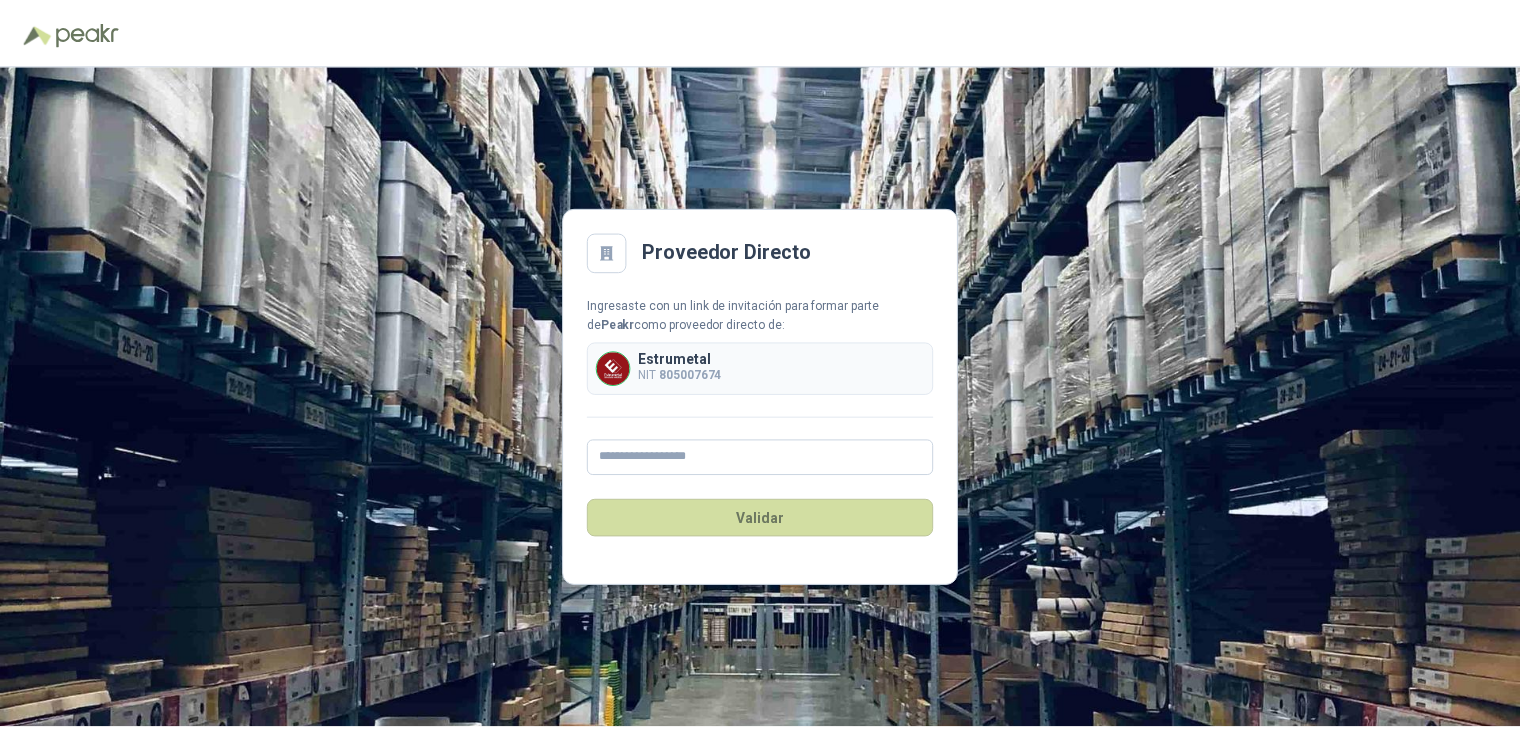 scroll, scrollTop: 0, scrollLeft: 0, axis: both 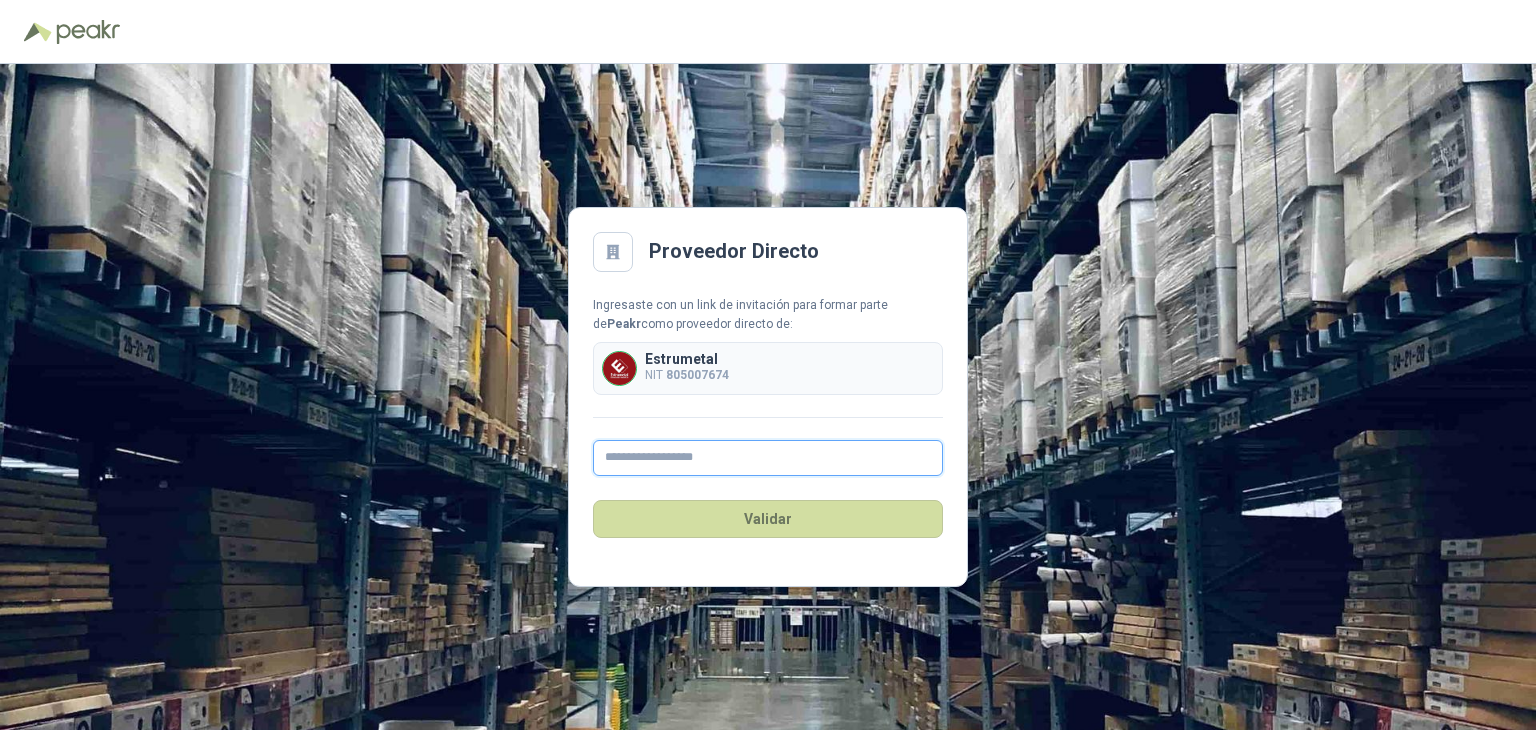click at bounding box center [768, 458] 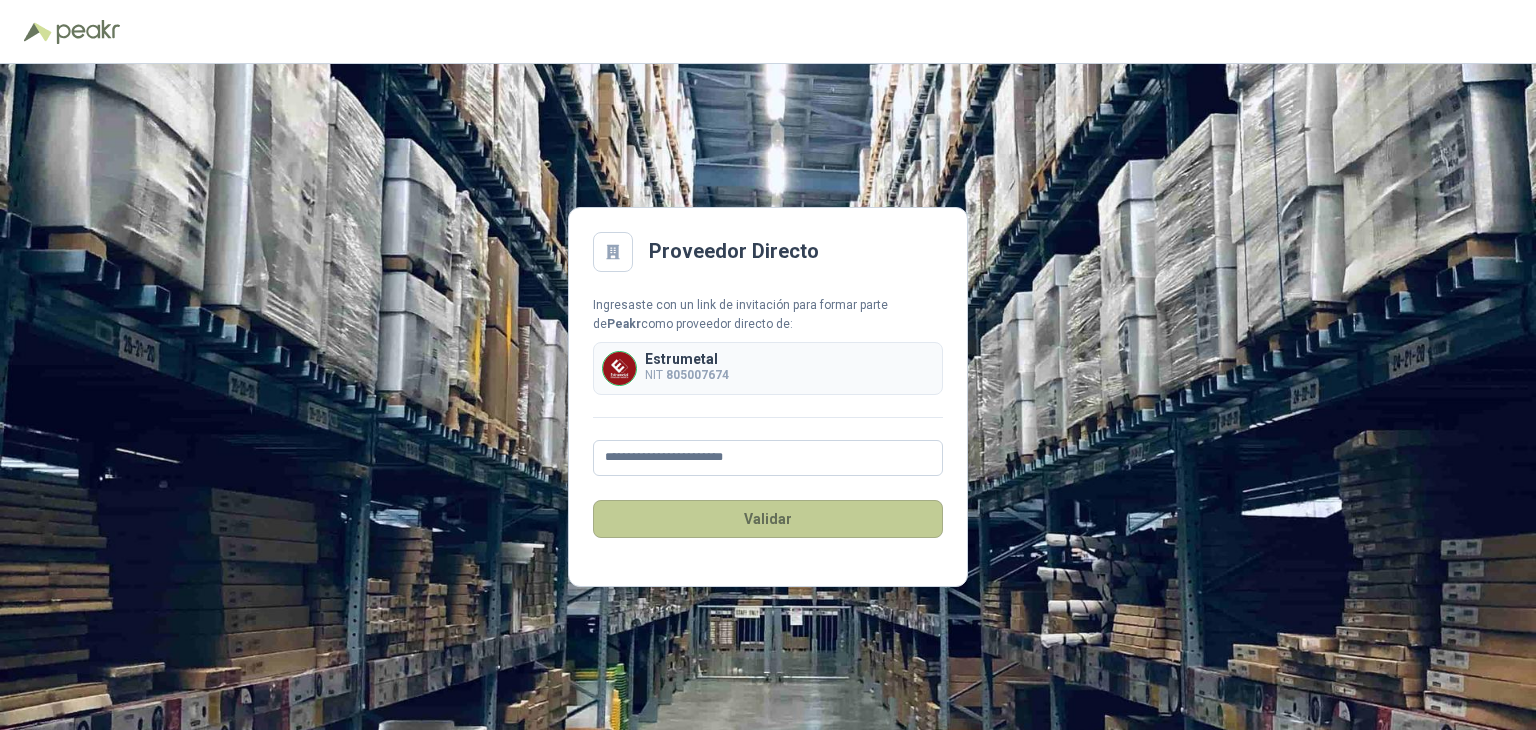 click on "Validar" at bounding box center (768, 519) 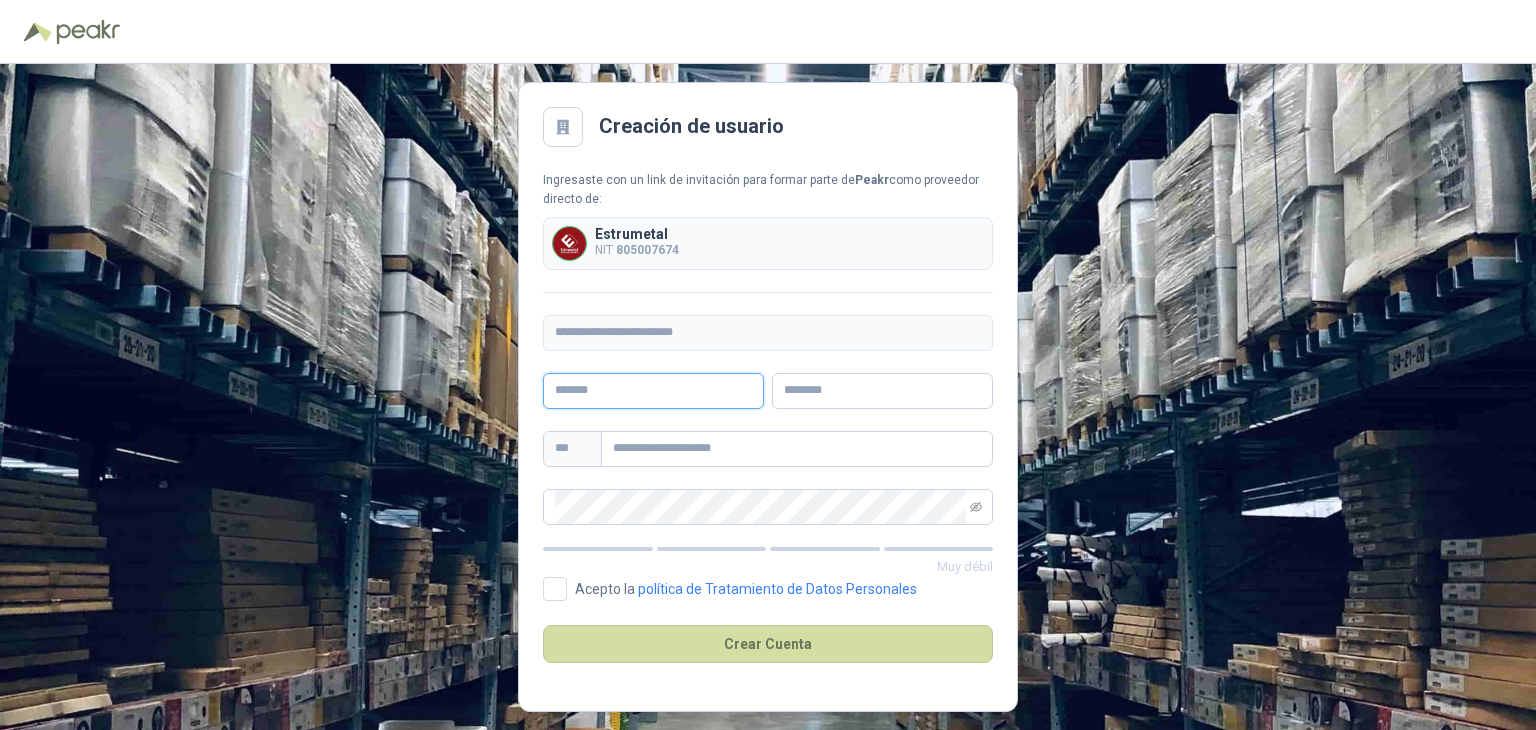 click at bounding box center (653, 391) 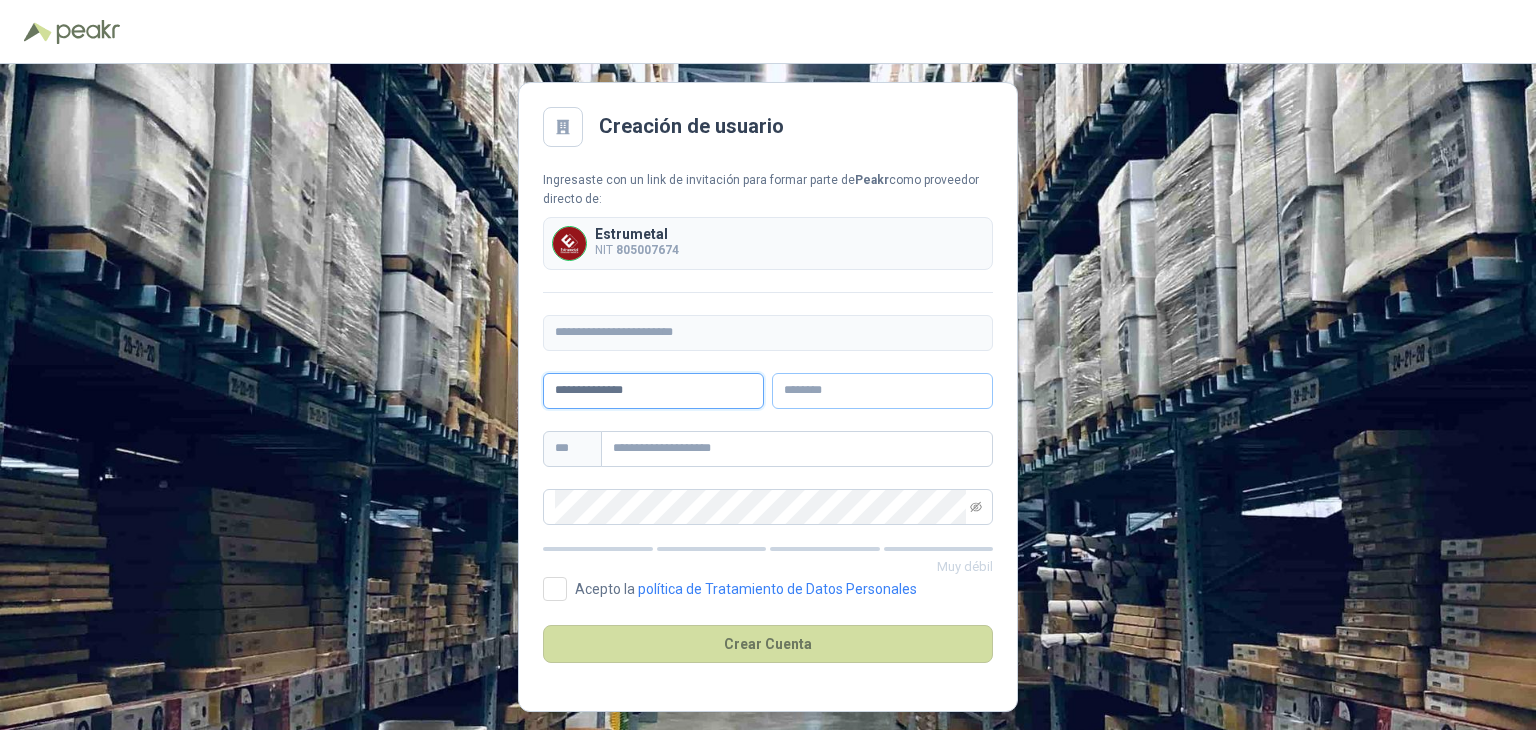 type on "**********" 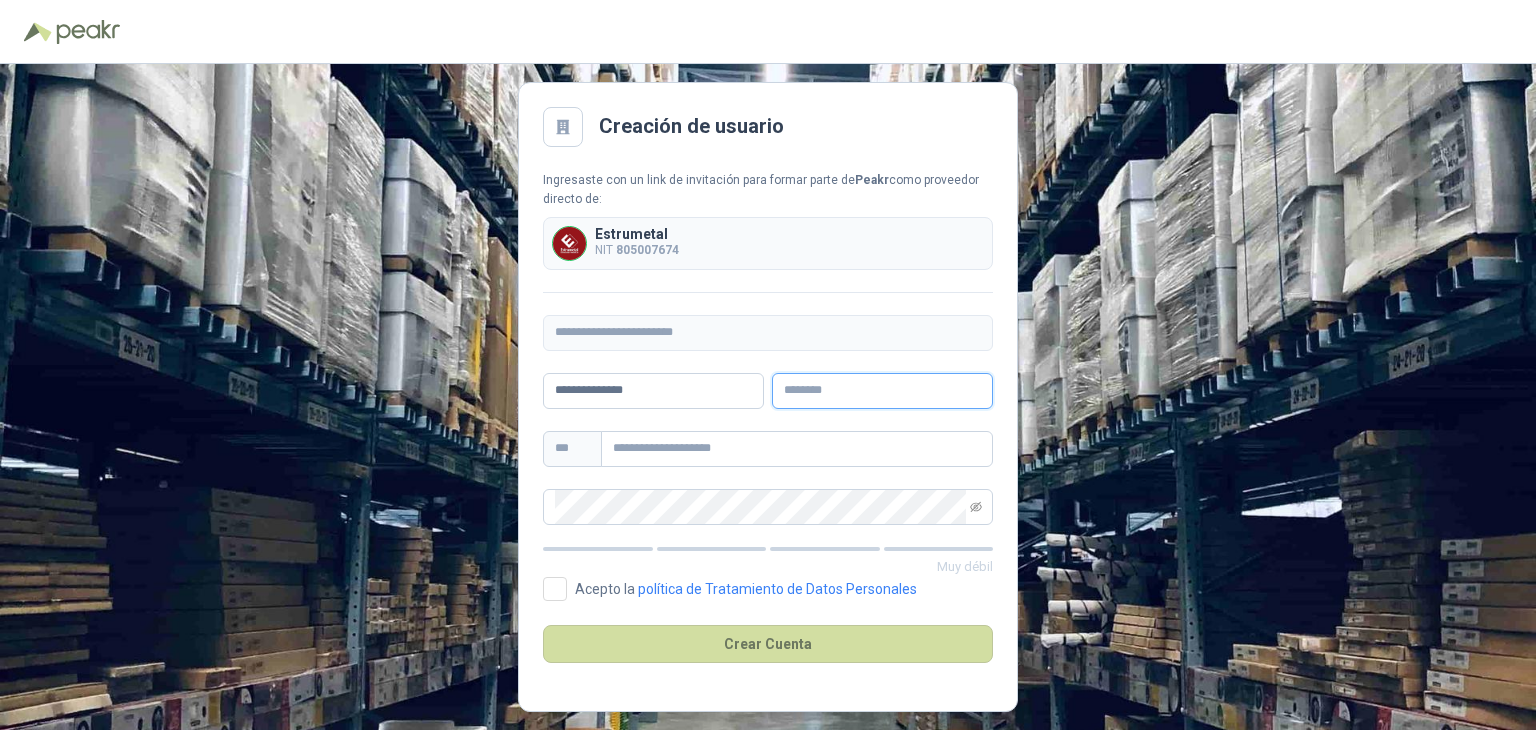 click at bounding box center [882, 391] 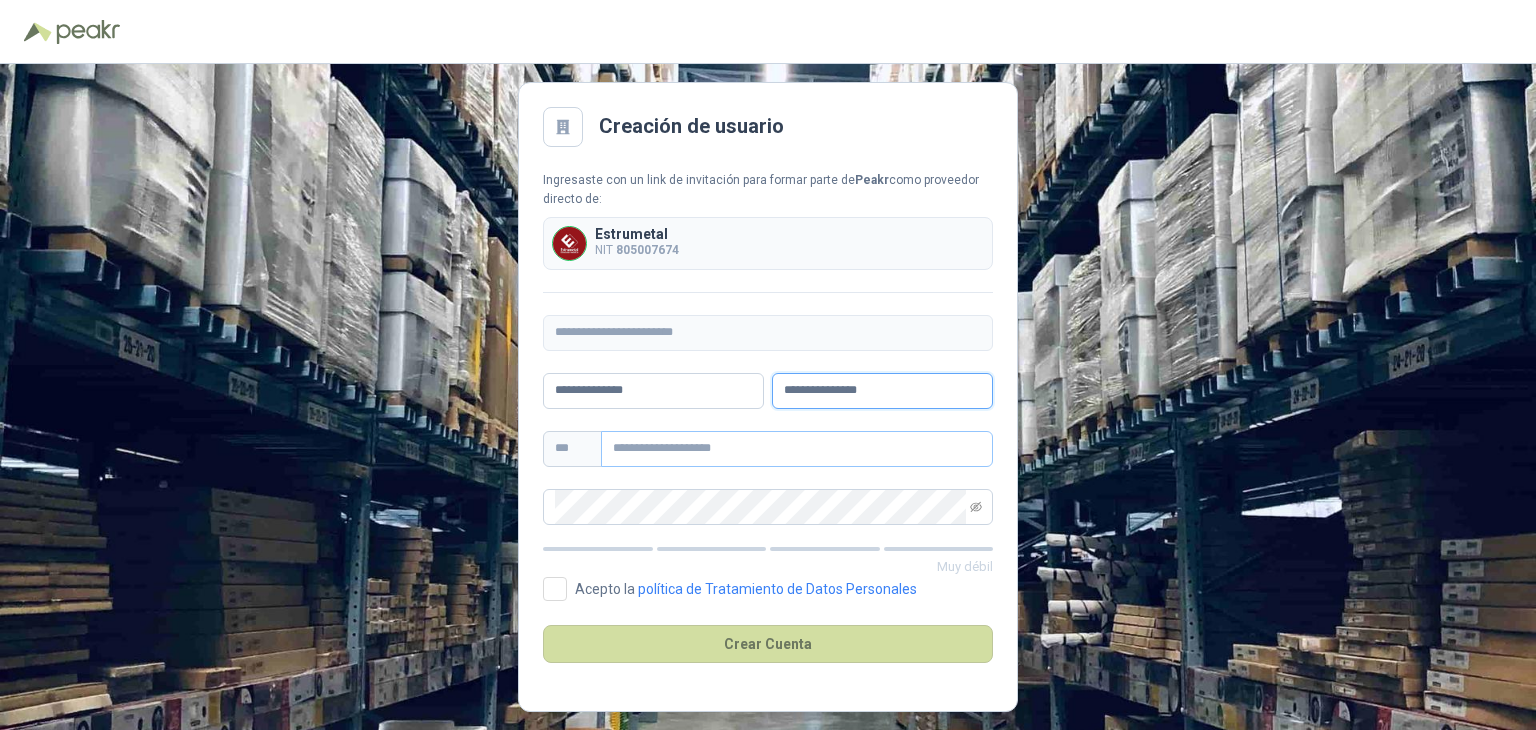 type on "**********" 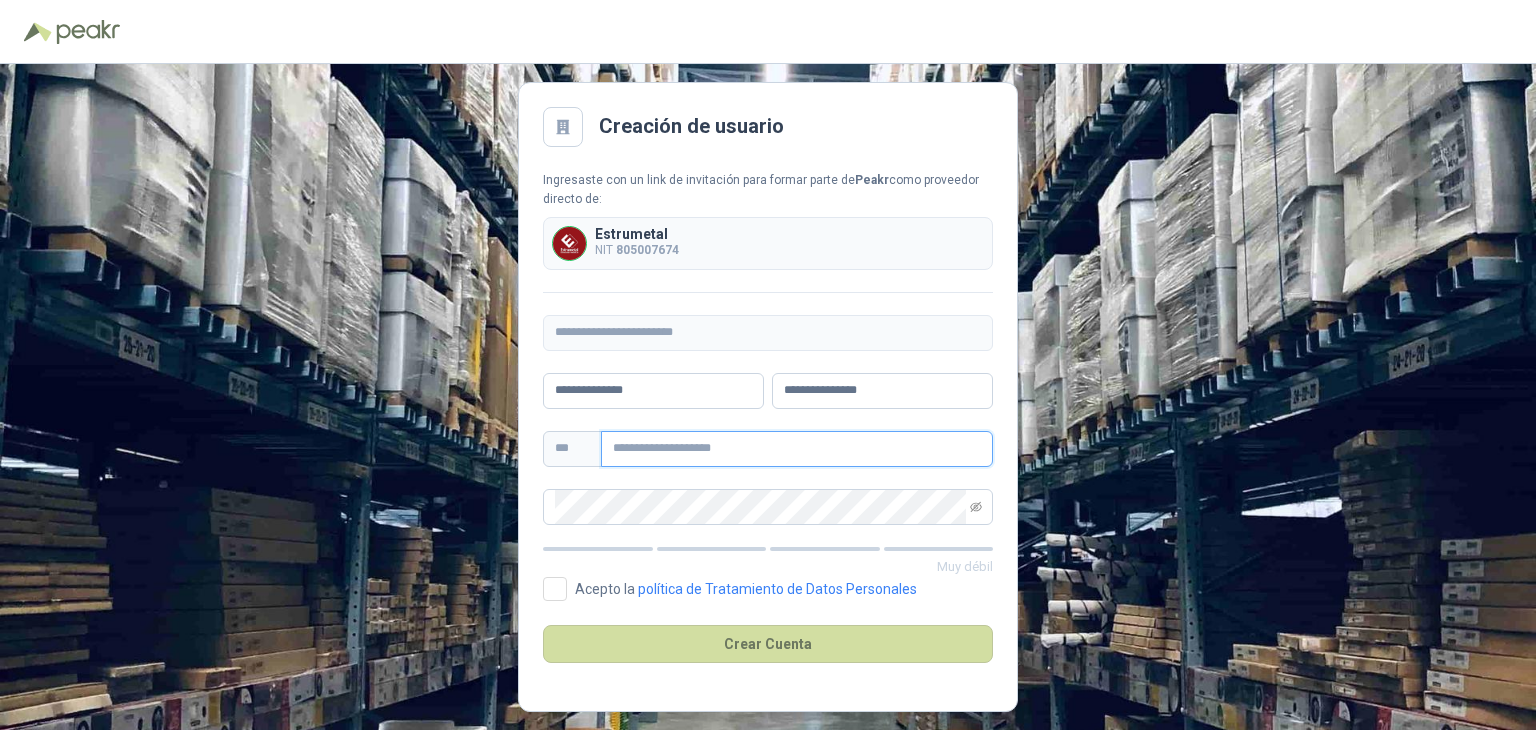 click at bounding box center (797, 449) 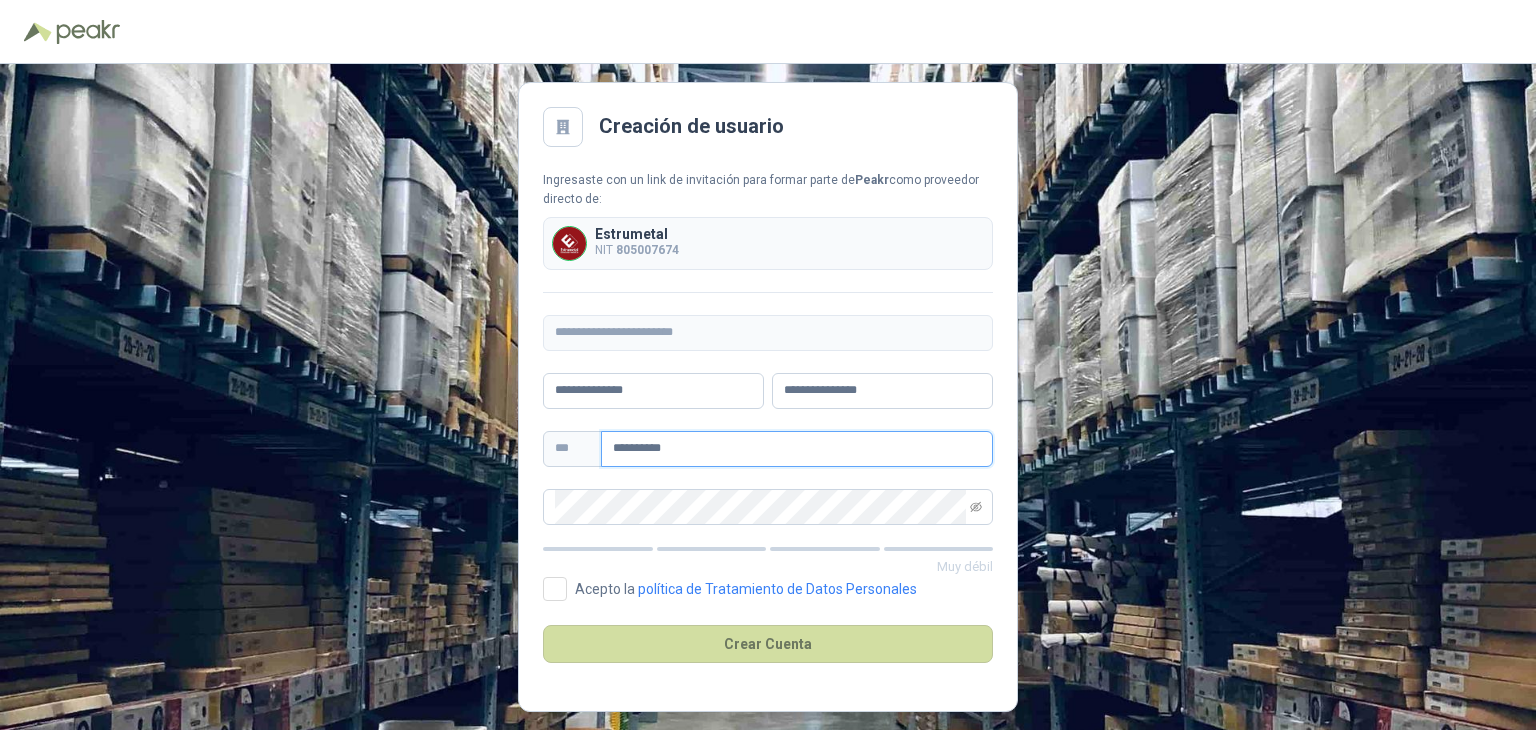 type on "**********" 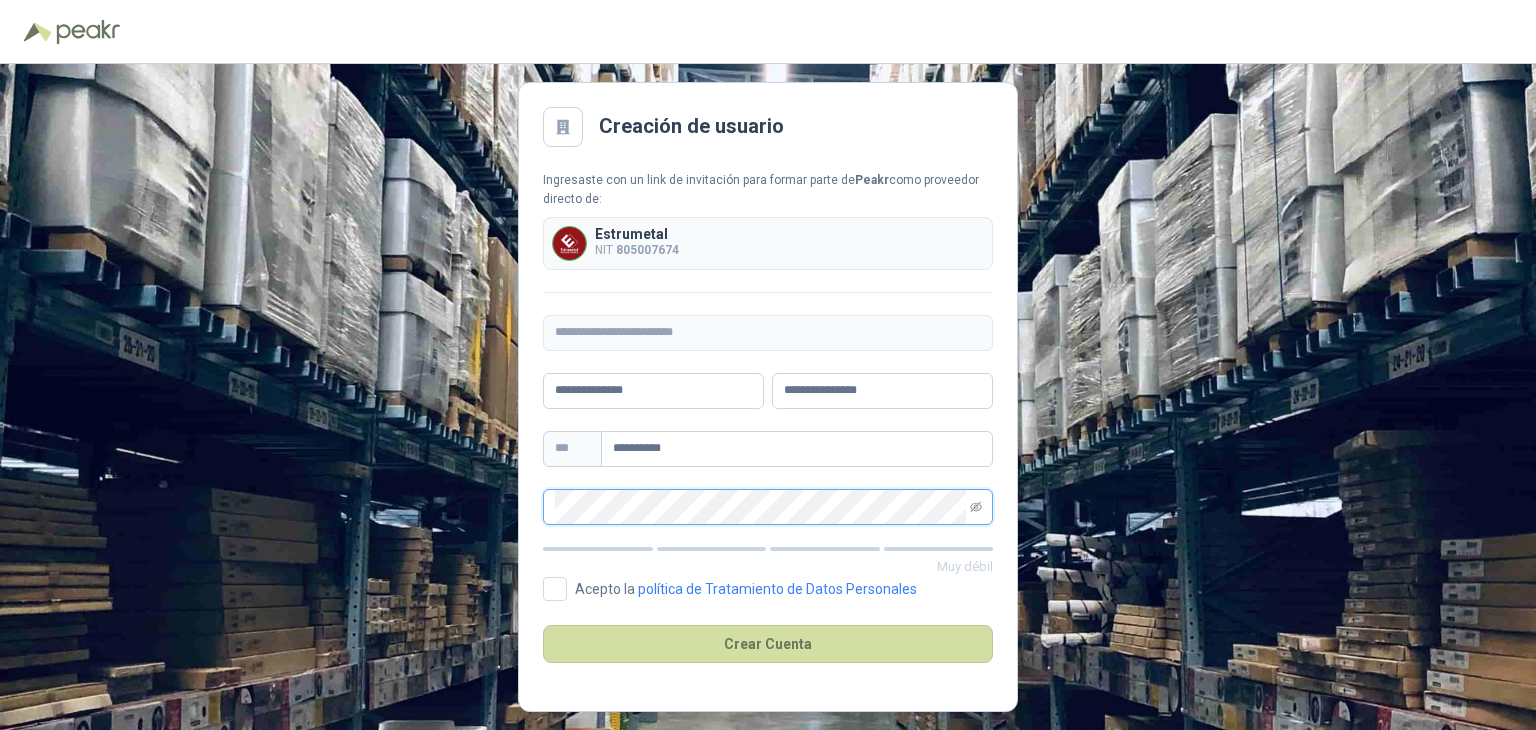 click on "**********" at bounding box center (768, 397) 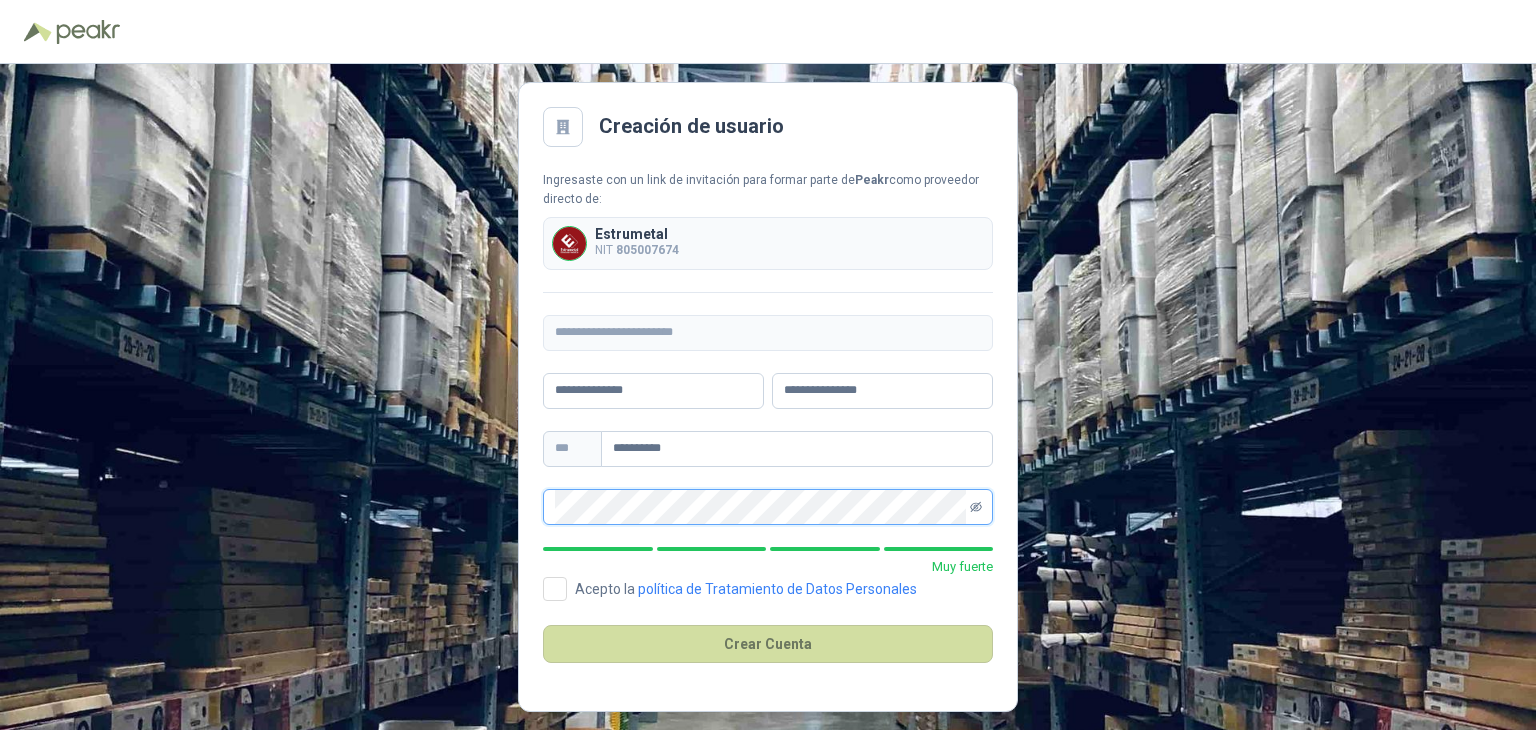 click 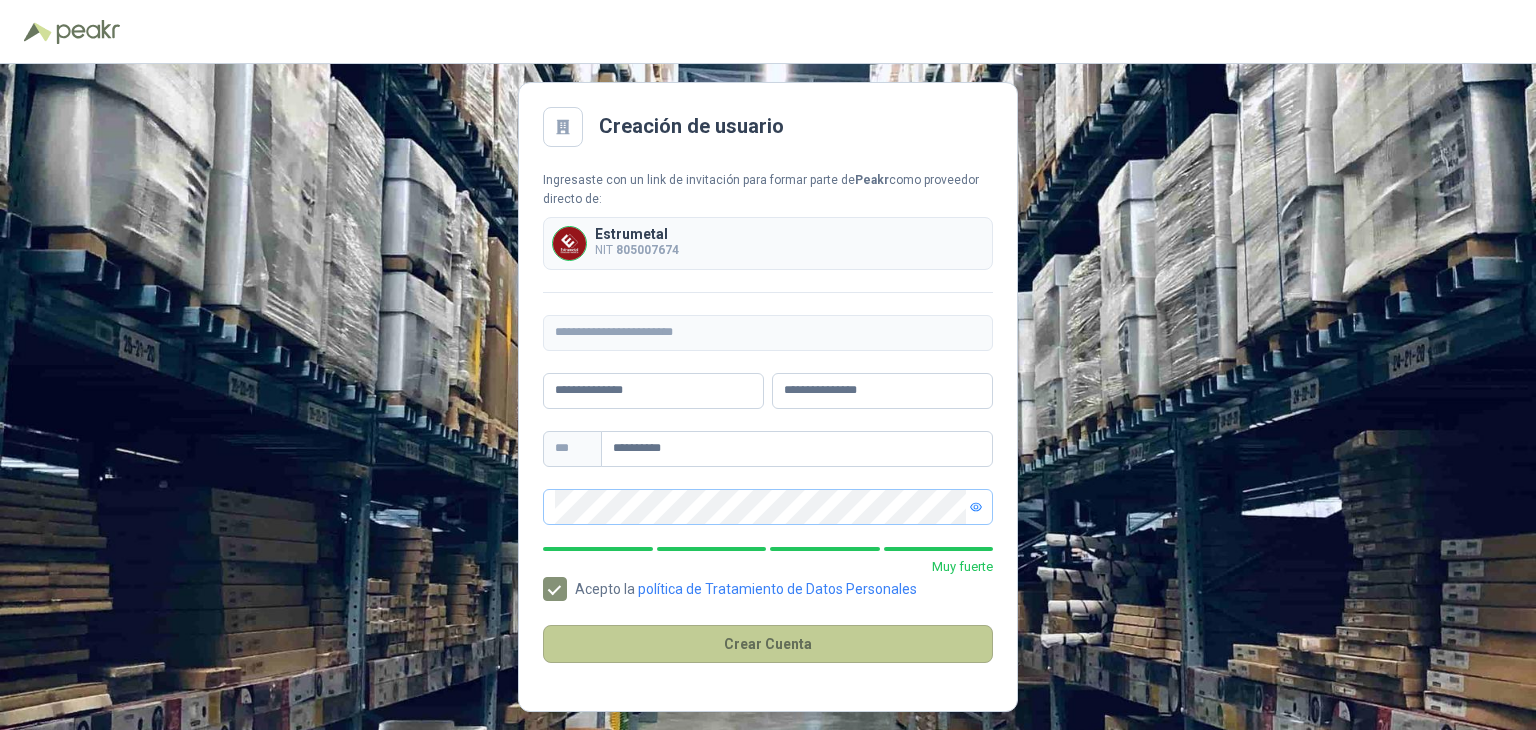 click on "Crear Cuenta" at bounding box center [768, 644] 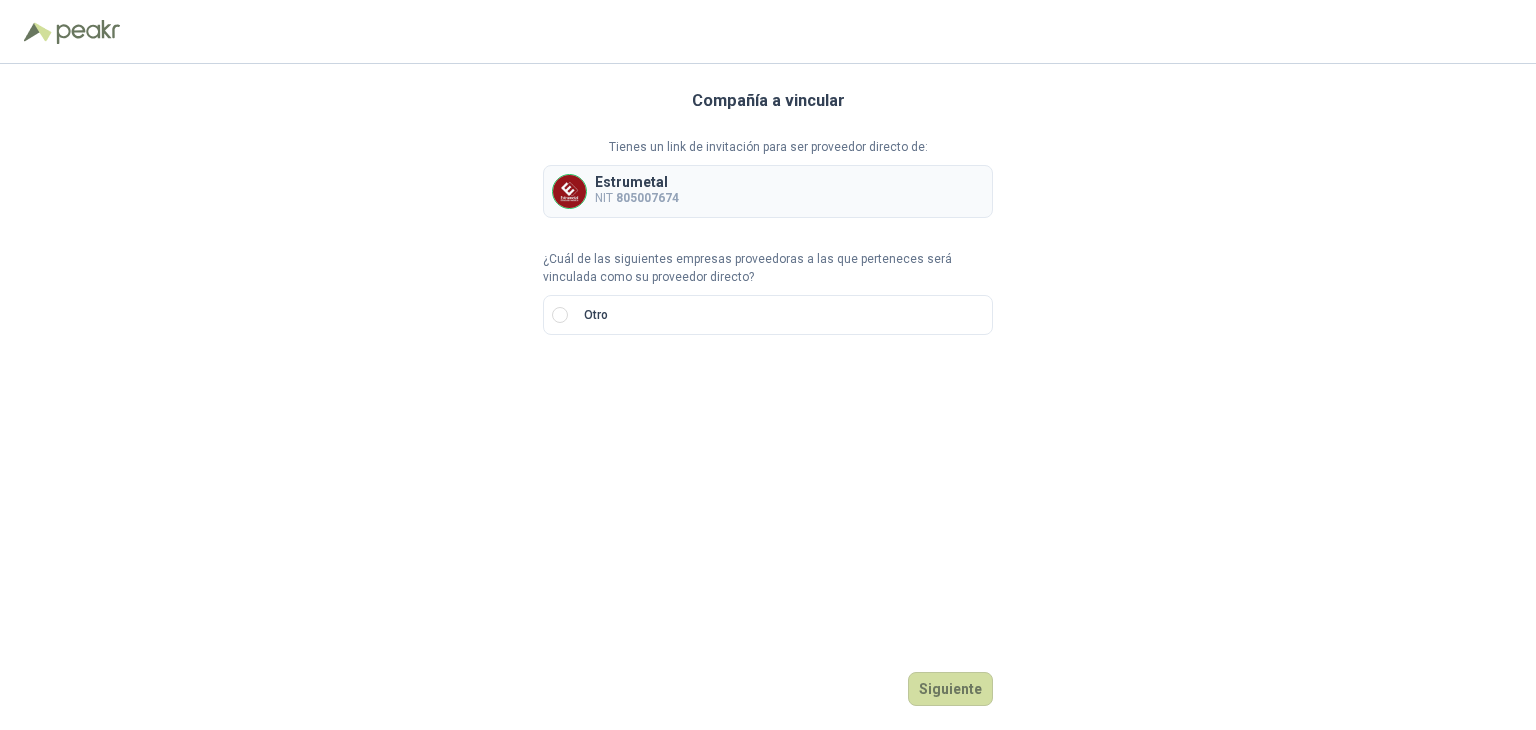 click on "Estrumetal NIT   [NUMBER]" at bounding box center (768, 191) 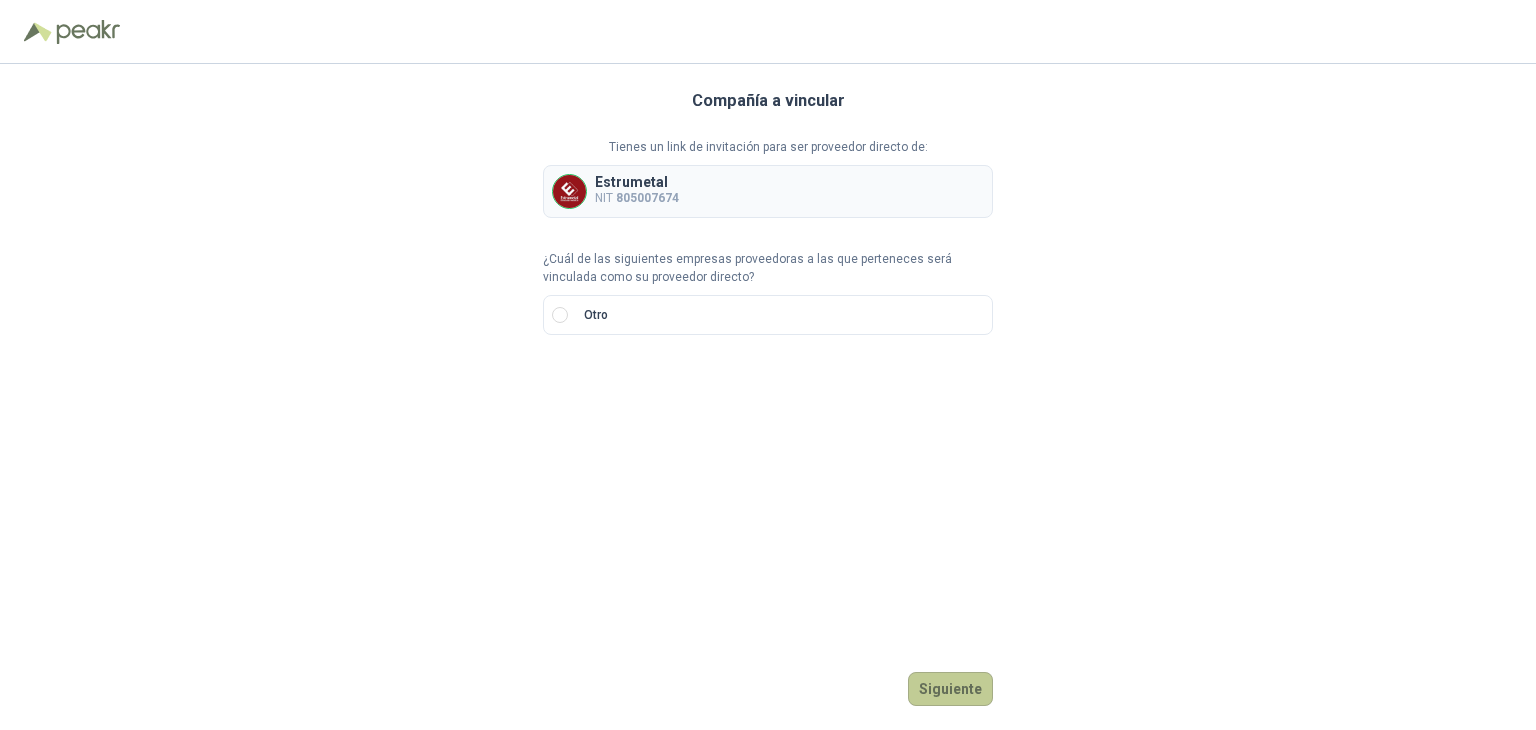 click on "Siguiente" at bounding box center (950, 689) 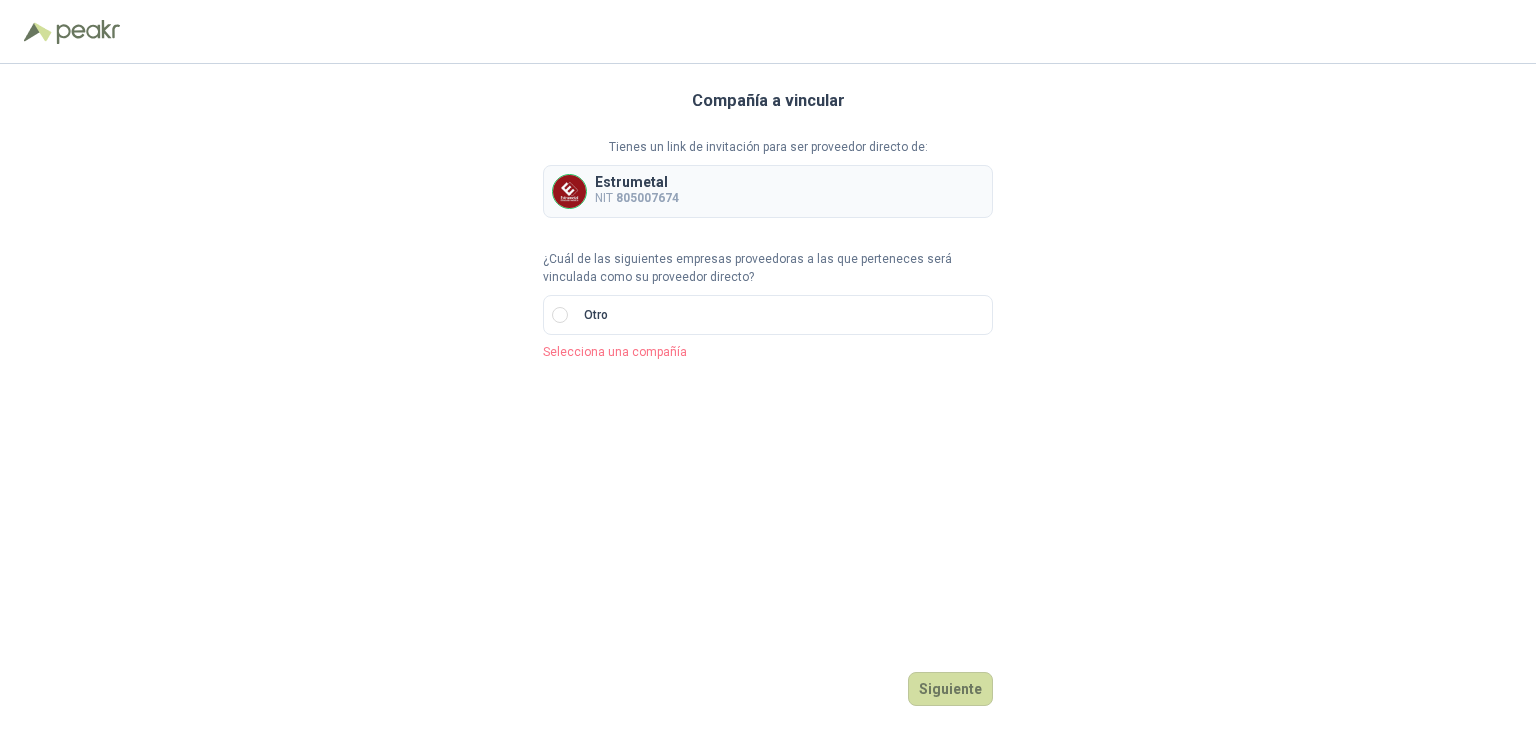 click on "Estrumetal NIT   [NUMBER]" at bounding box center [768, 191] 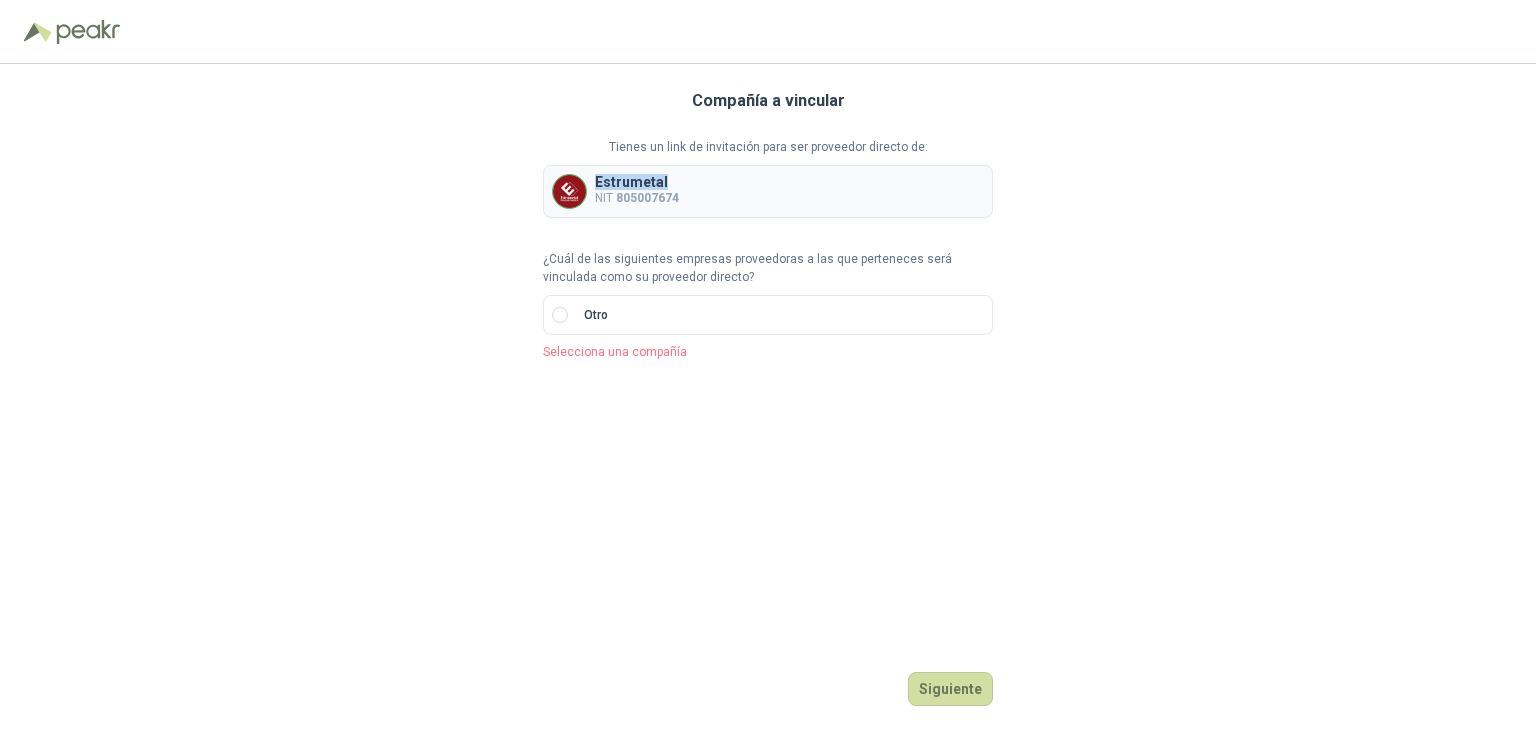 click on "Estrumetal" at bounding box center (637, 182) 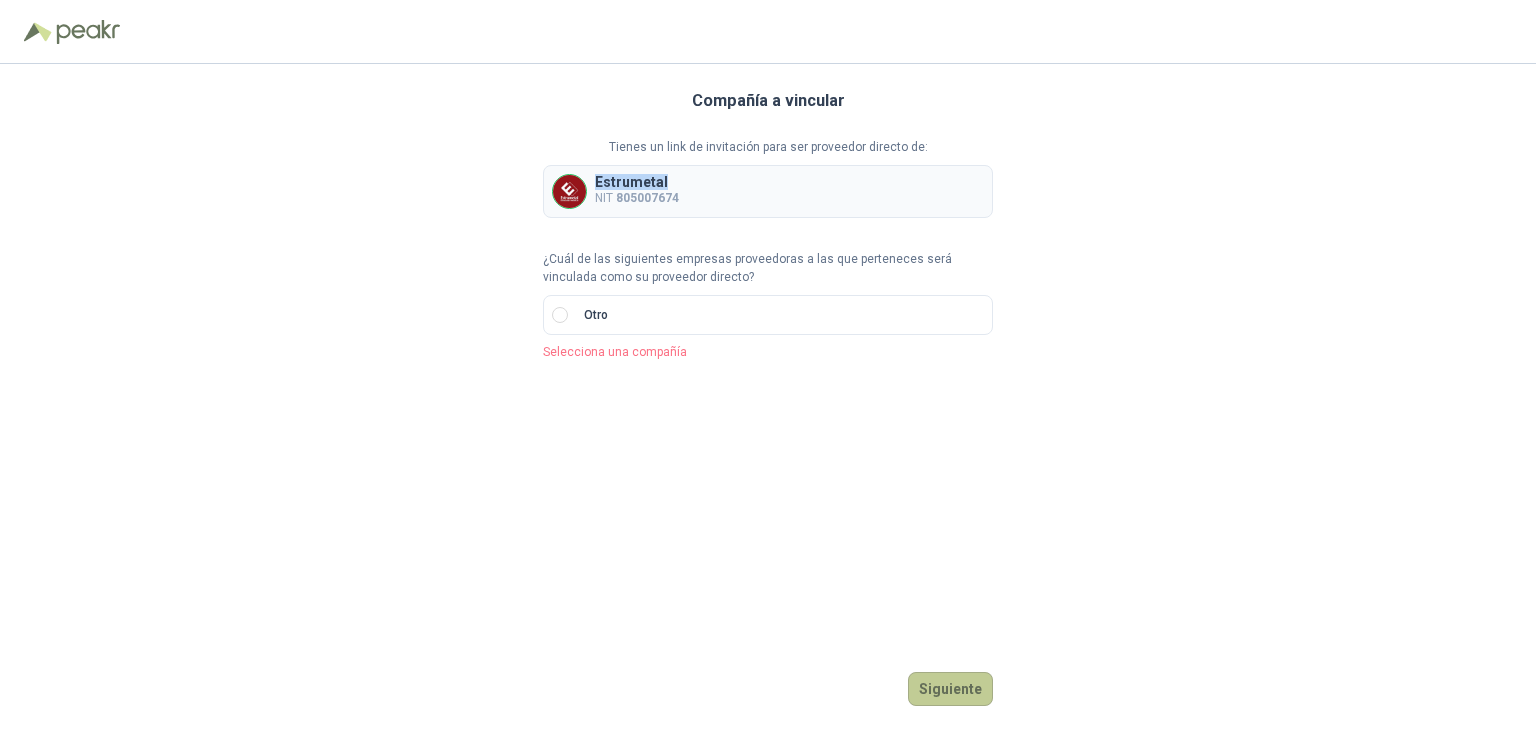 click on "Siguiente" at bounding box center (950, 689) 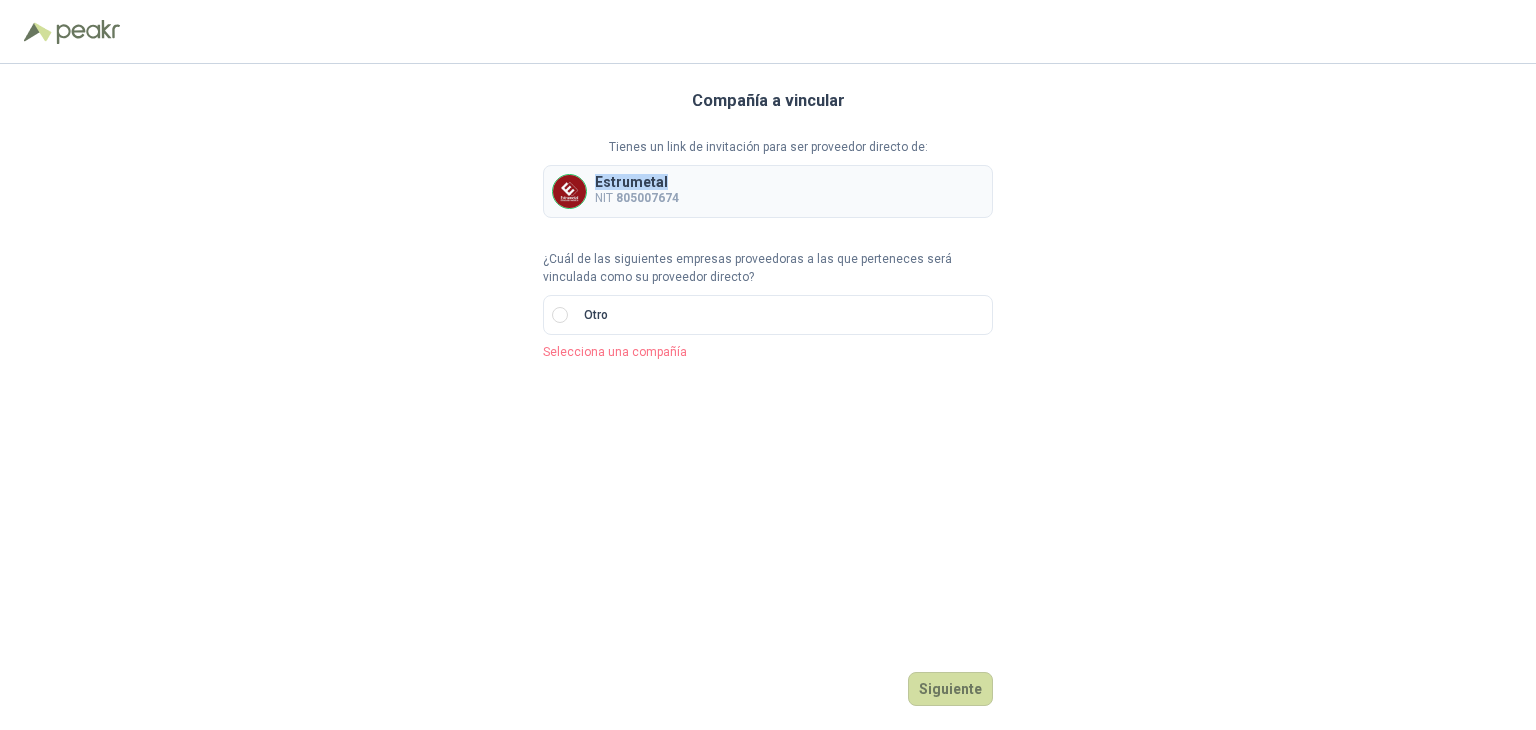 click on "Estrumetal NIT   [NUMBER]" at bounding box center (768, 191) 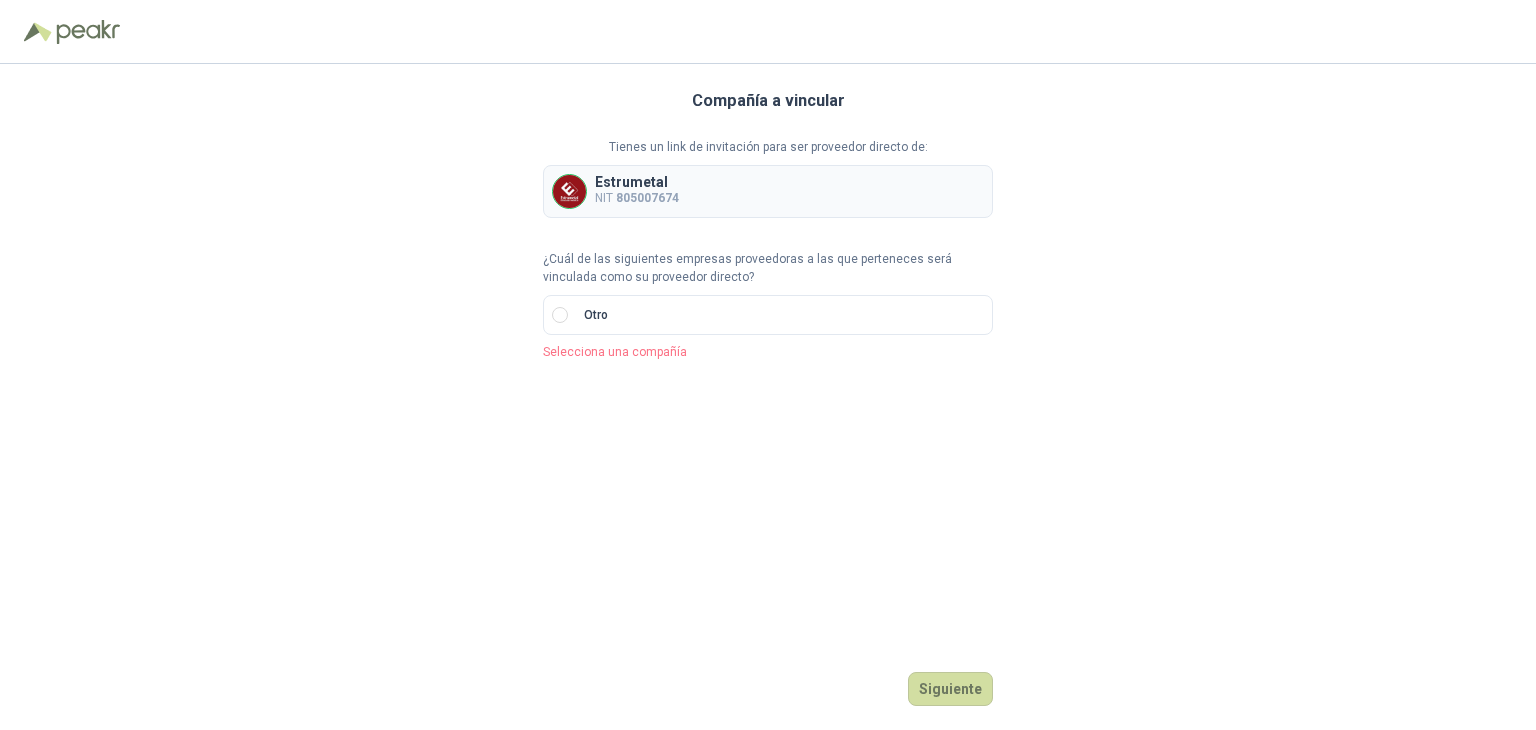 click on "Estrumetal" at bounding box center (637, 182) 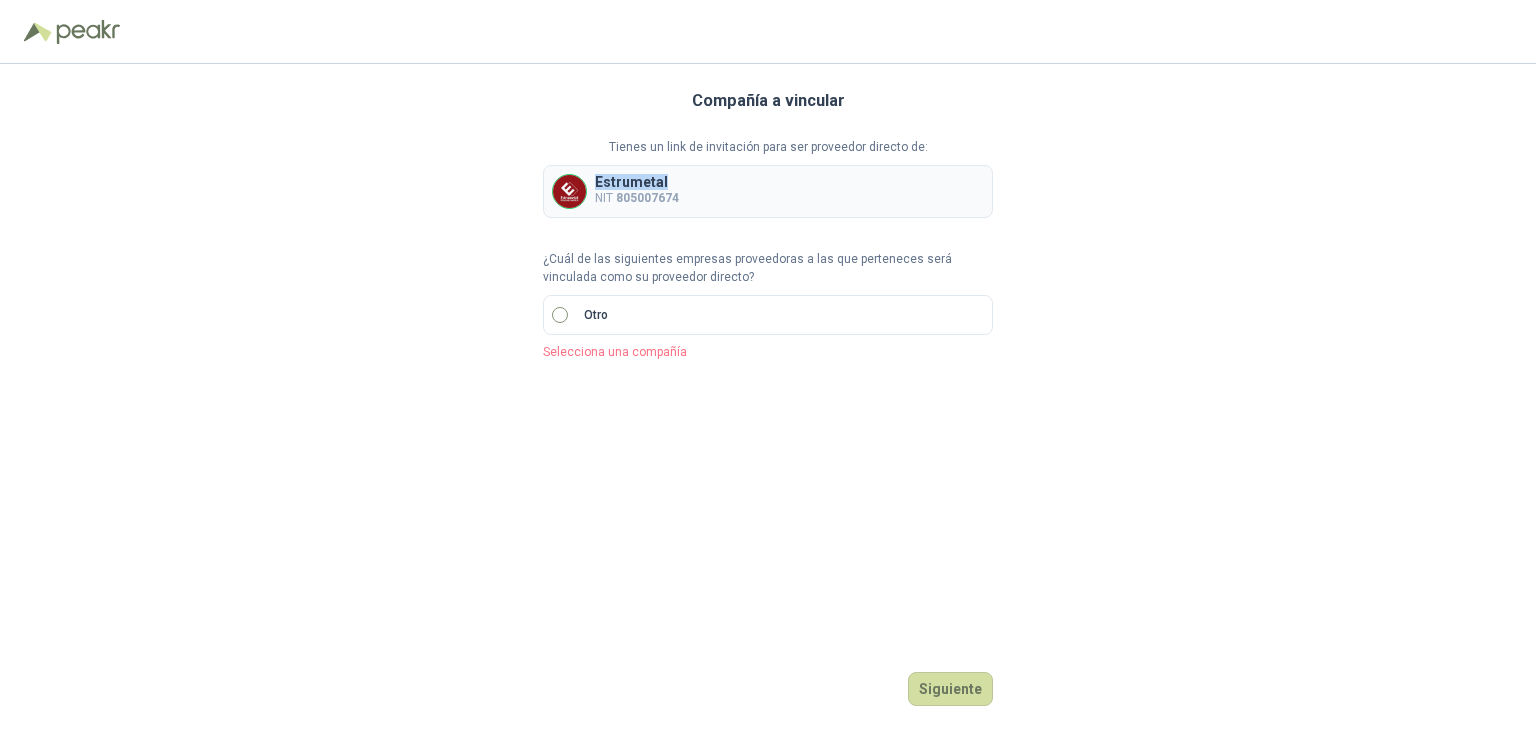 drag, startPoint x: 623, startPoint y: 182, endPoint x: 605, endPoint y: 302, distance: 121.34249 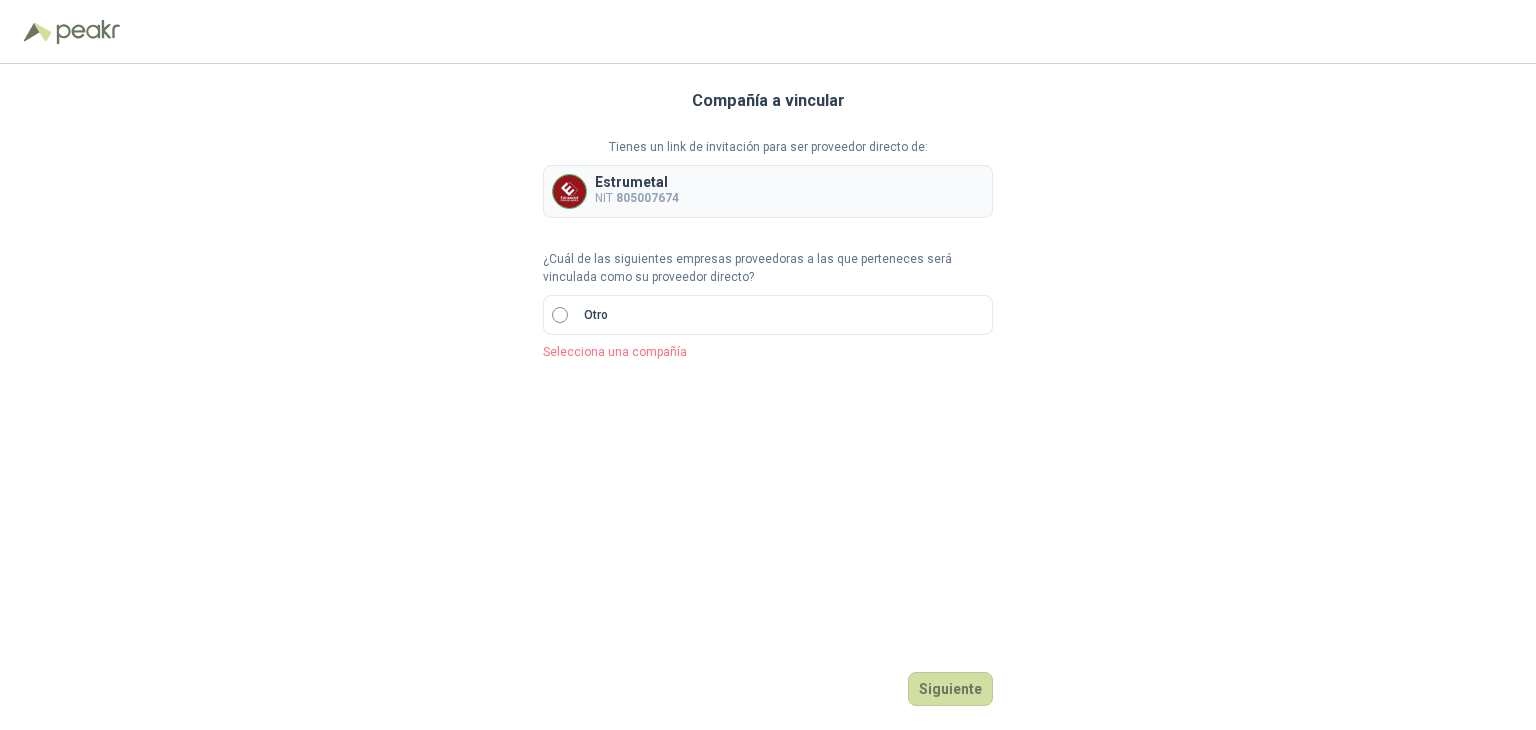 click on "Otro" at bounding box center (768, 315) 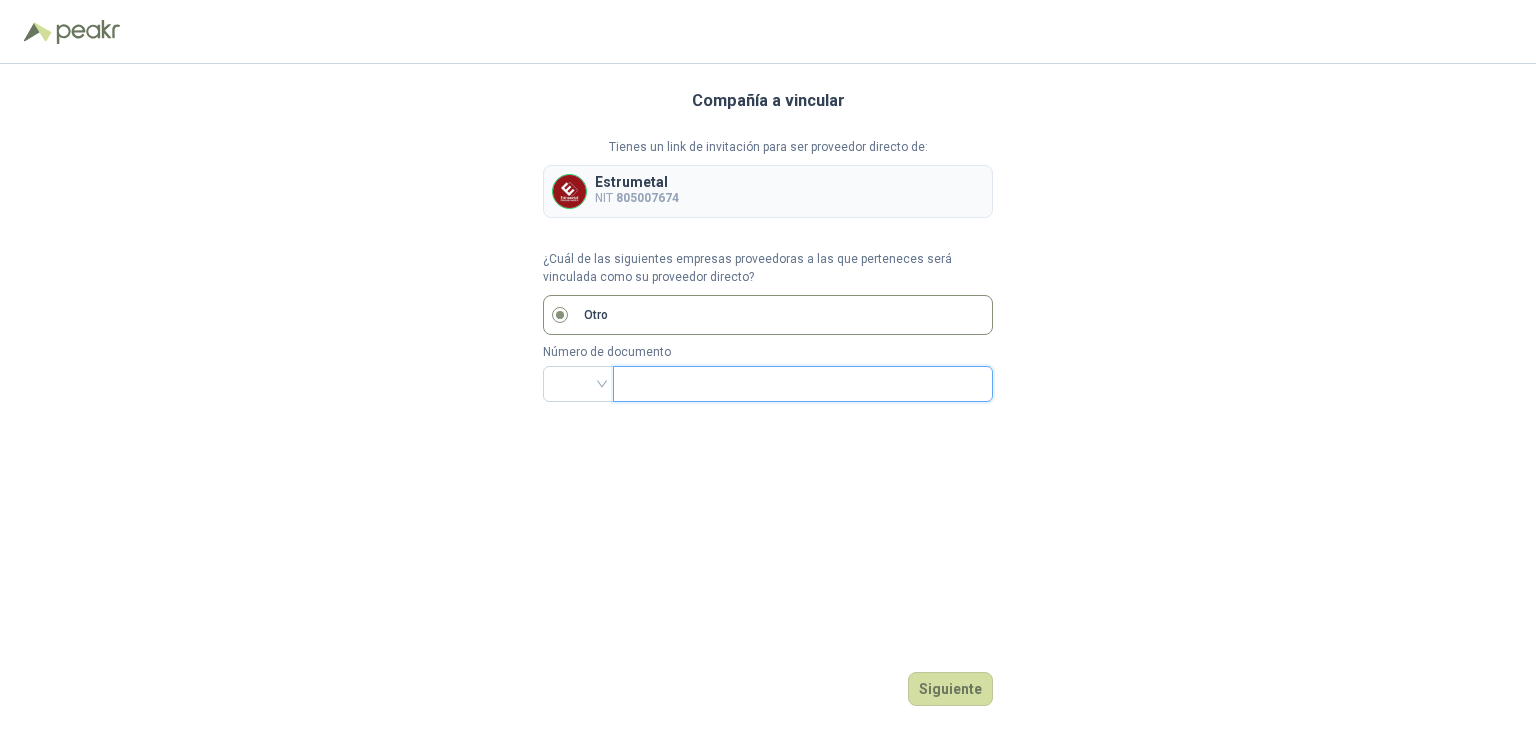 click at bounding box center [801, 384] 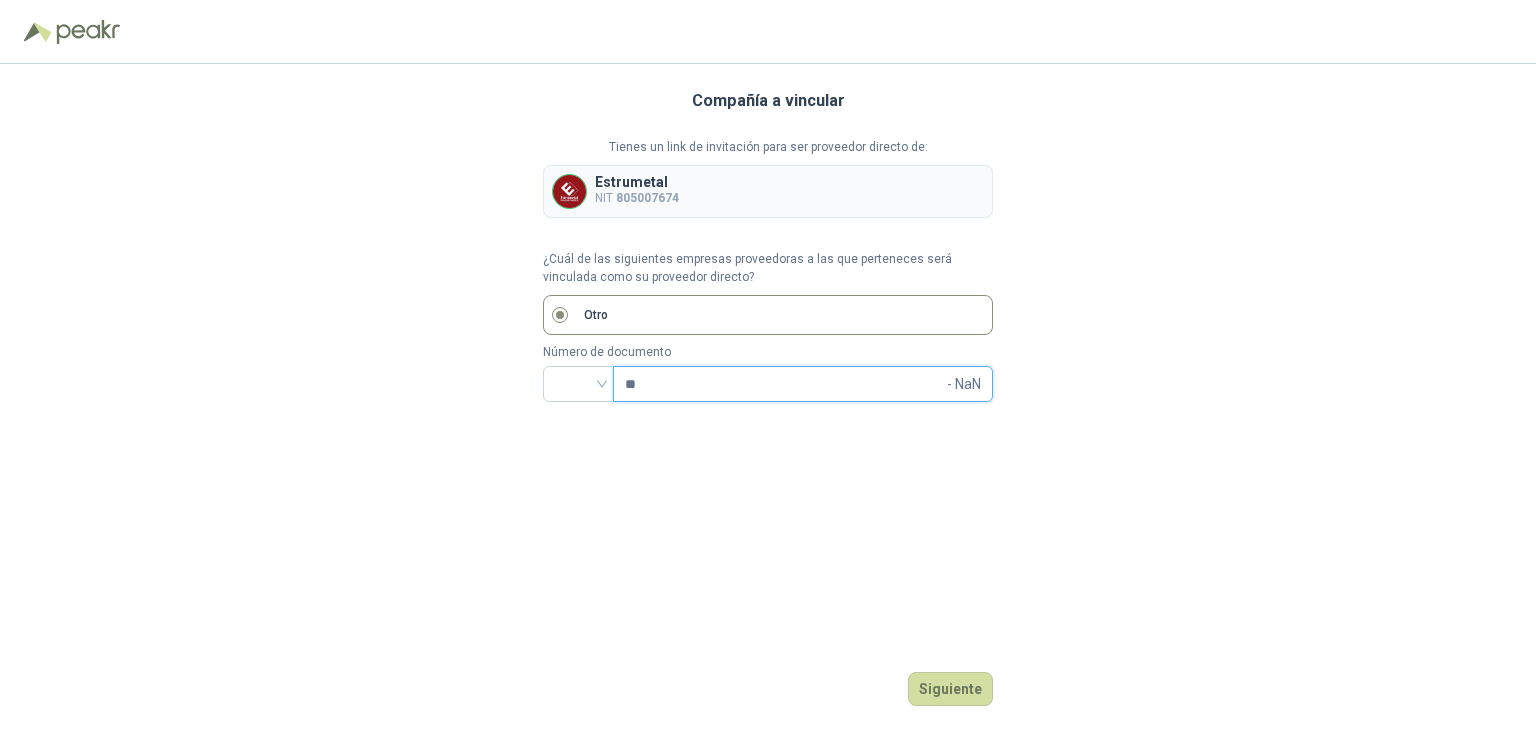 type on "*" 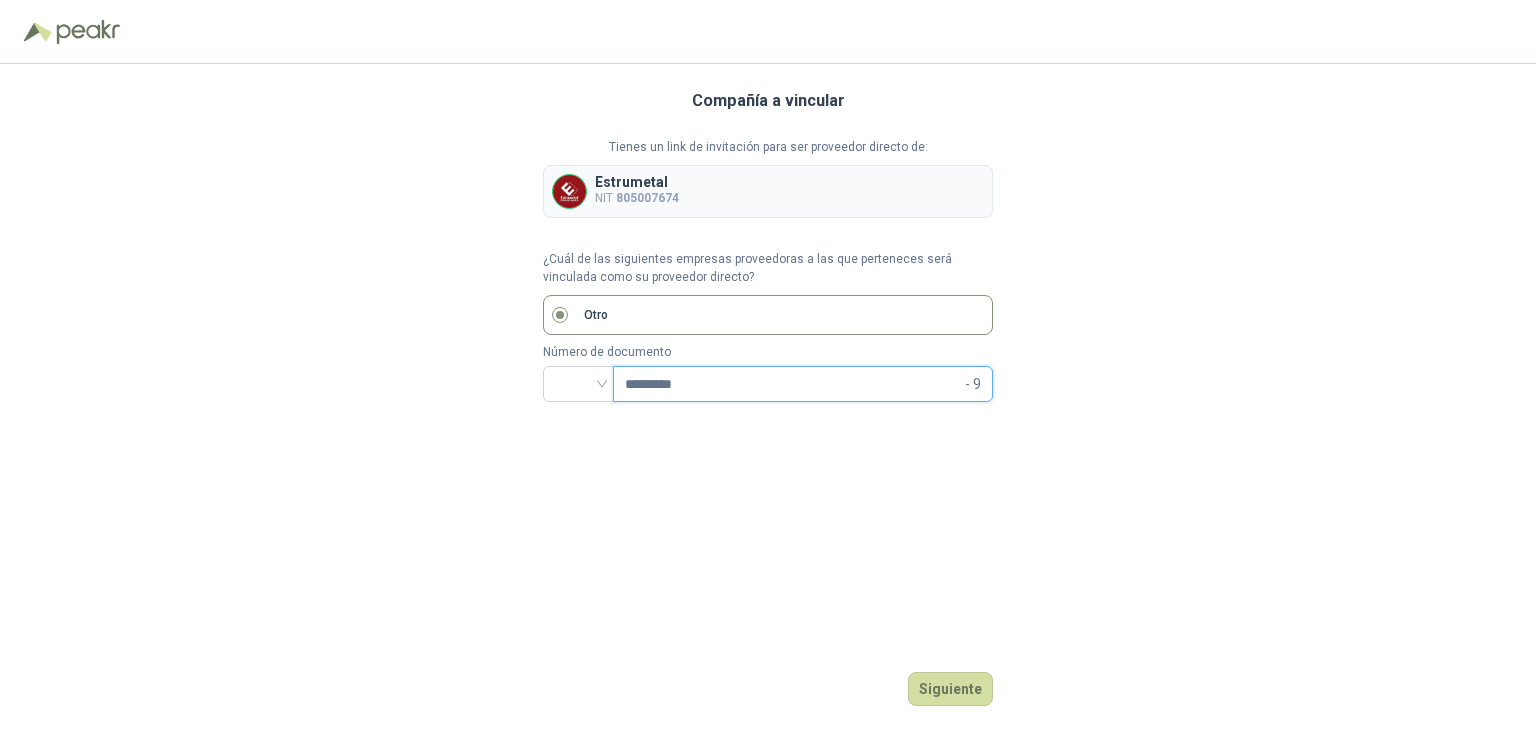 type on "*********" 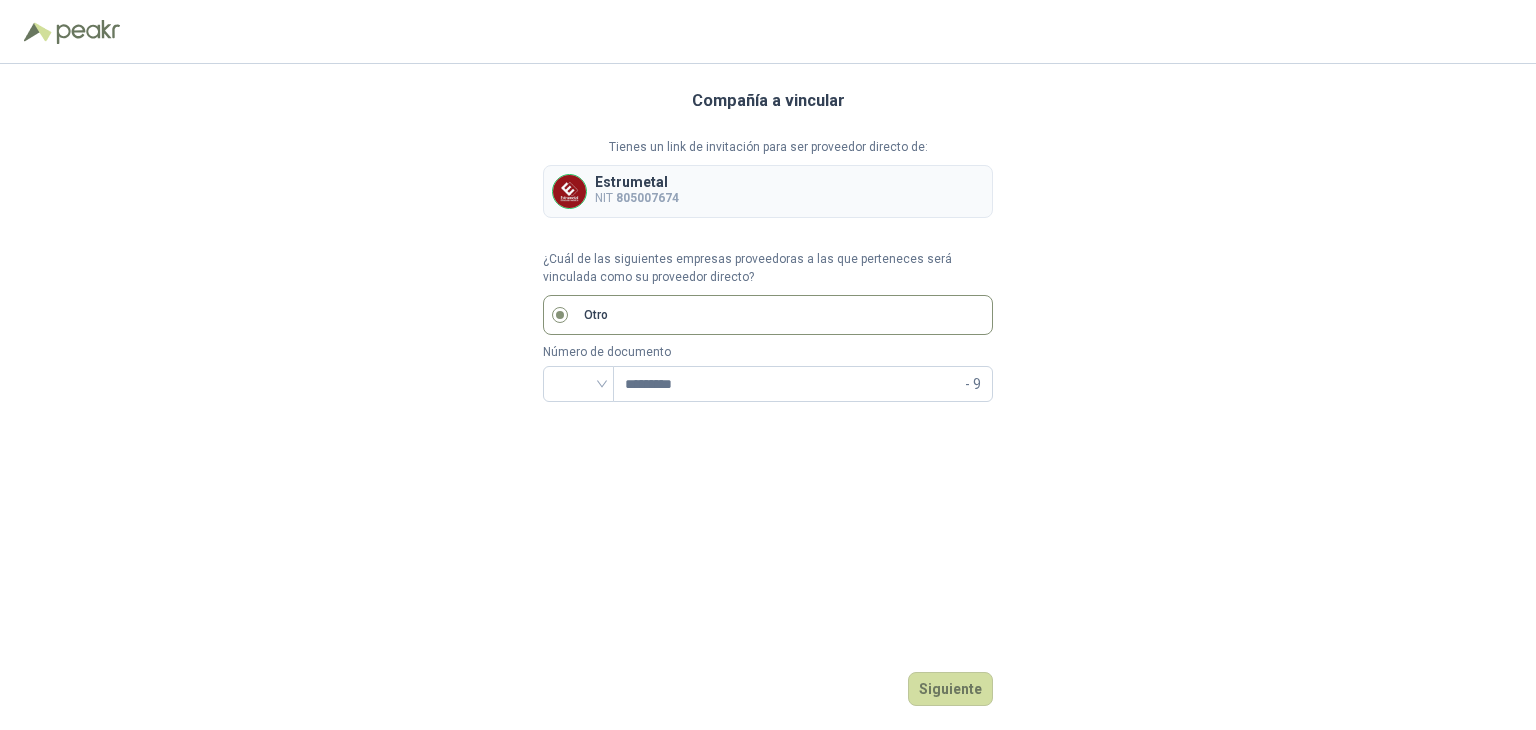 click on "Compañía a vincular Tienes un link de invitación para ser proveedor directo de: Estrumetal NIT   [NUMBER] ¿Cuál de las siguientes empresas proveedoras a las que perteneces será vinculada como su proveedor directo? Otro Número de documento ********* - 9 Siguiente" at bounding box center (768, 397) 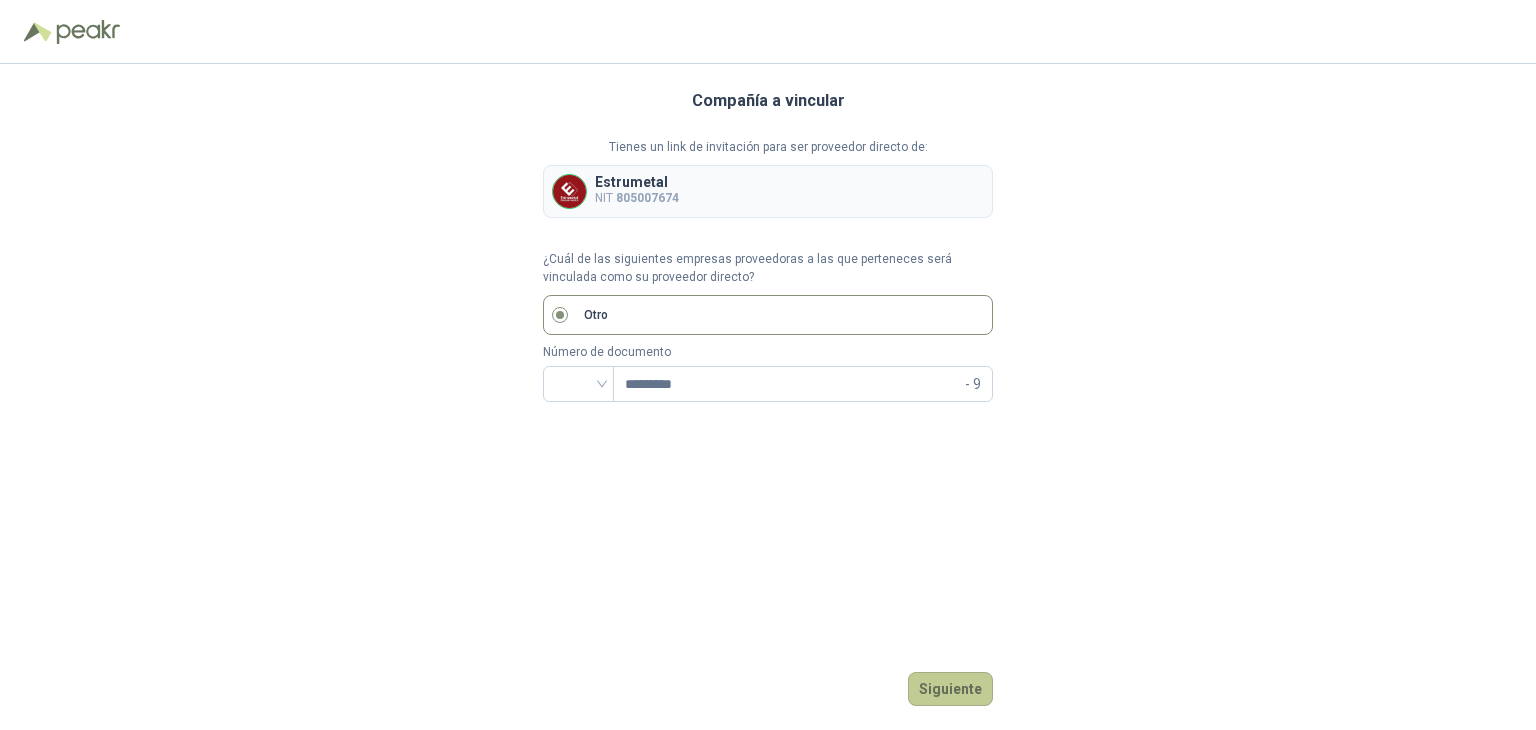 click on "Siguiente" at bounding box center (950, 689) 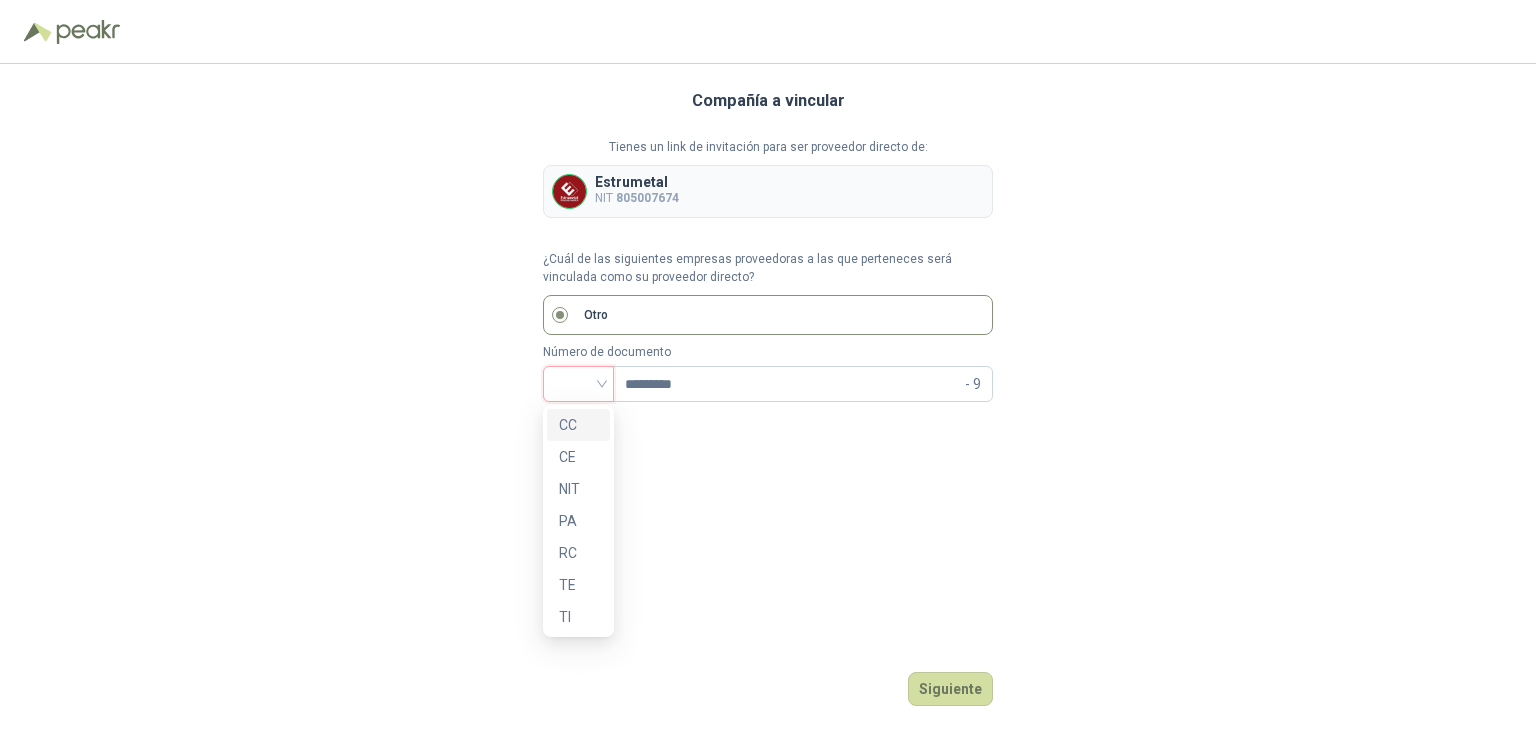 click at bounding box center (578, 382) 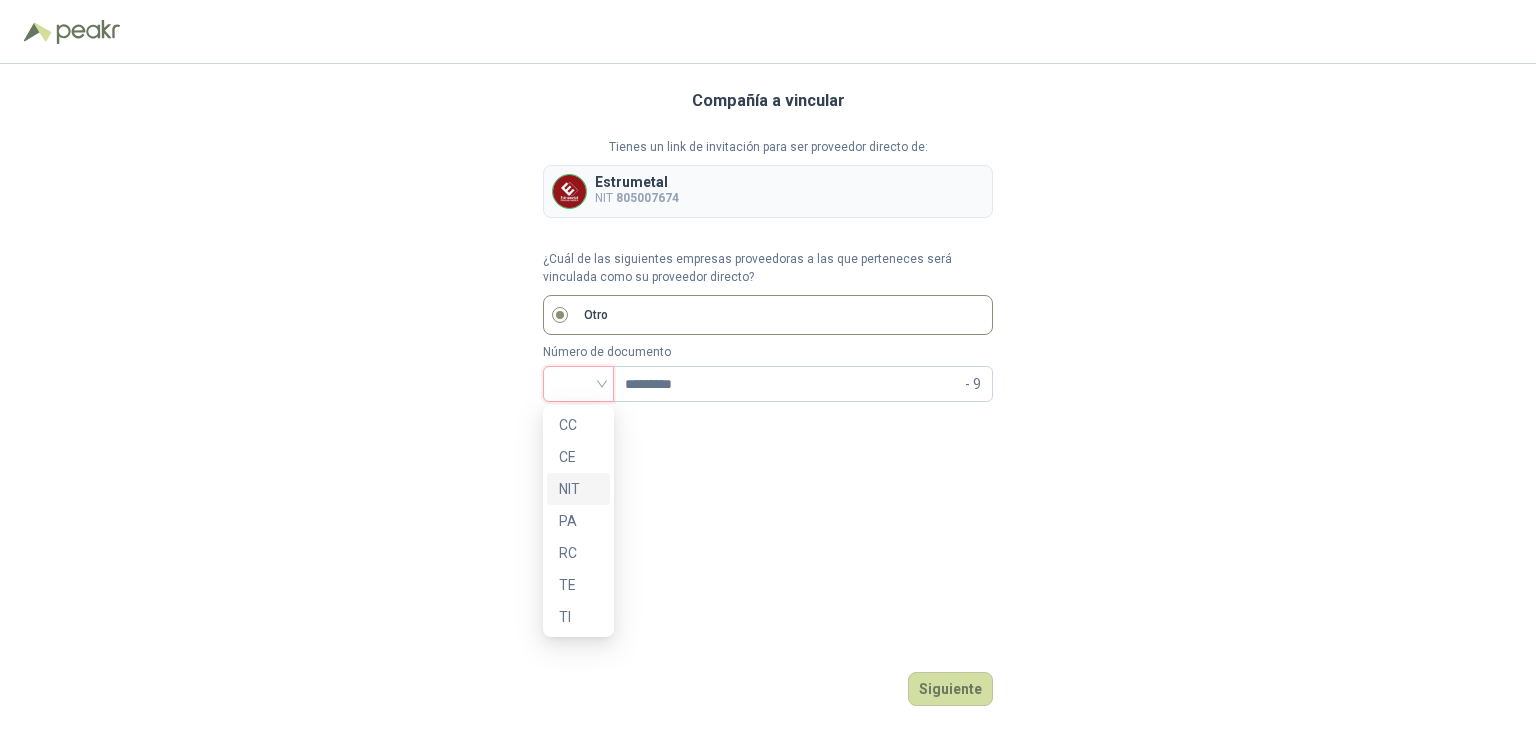 click on "NIT" at bounding box center [578, 489] 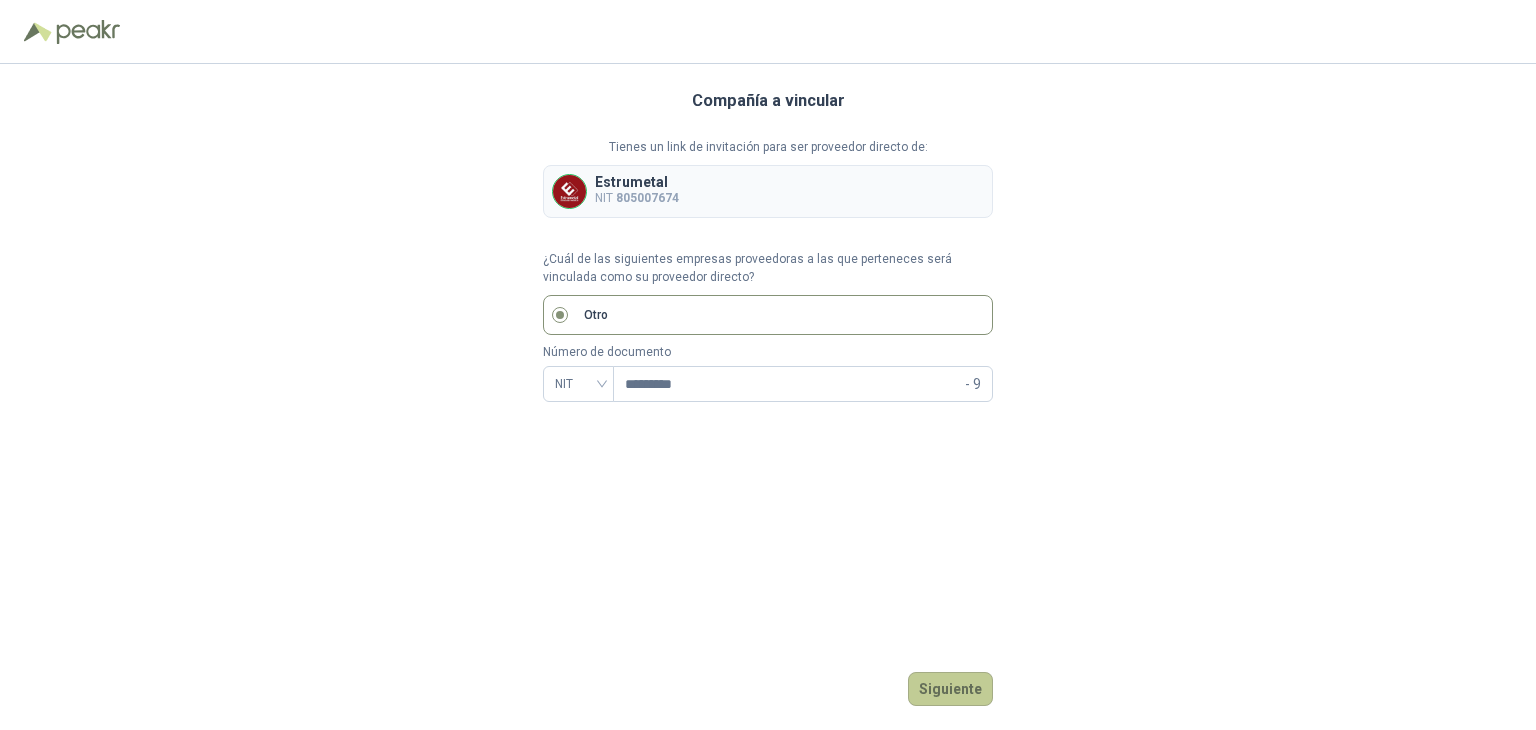 click on "Siguiente" at bounding box center [950, 689] 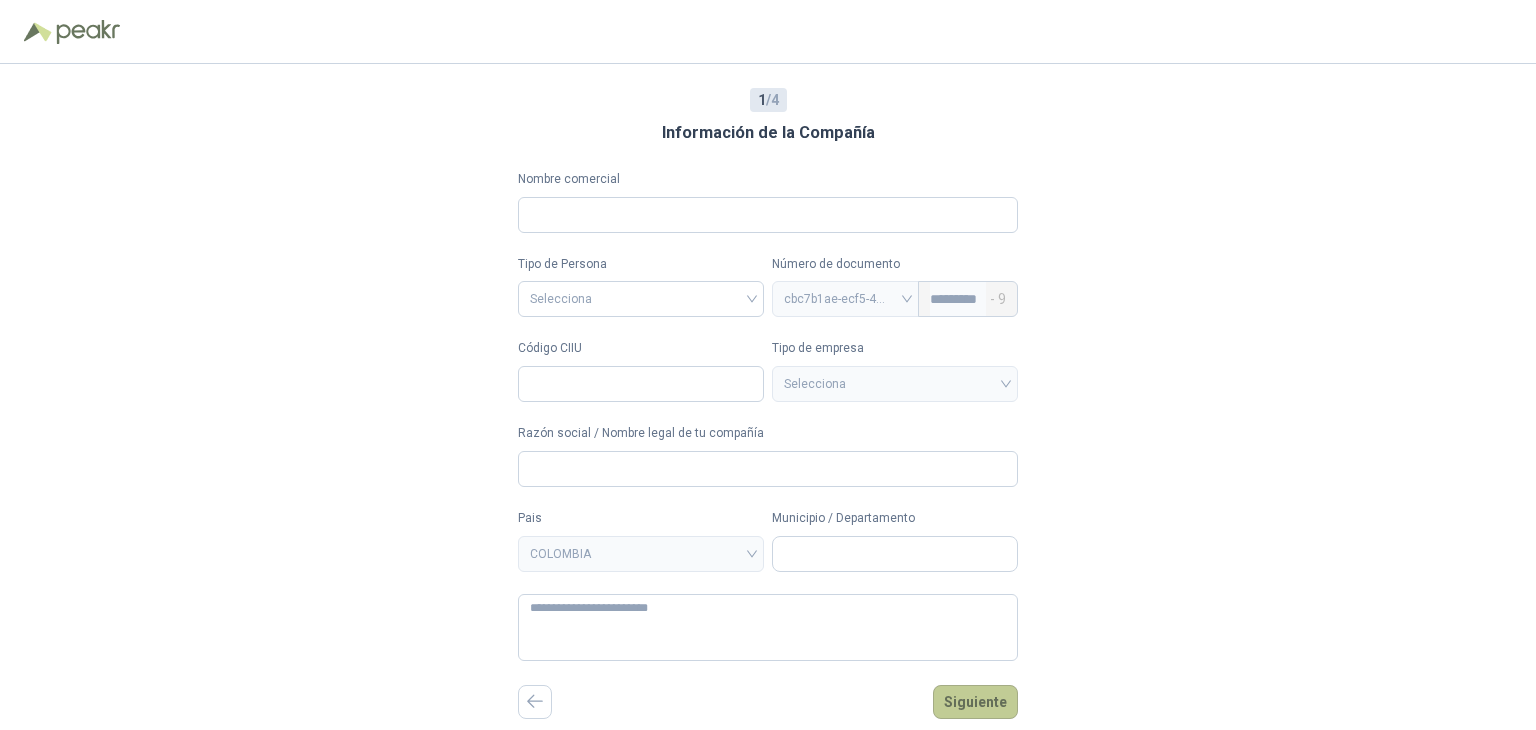 type 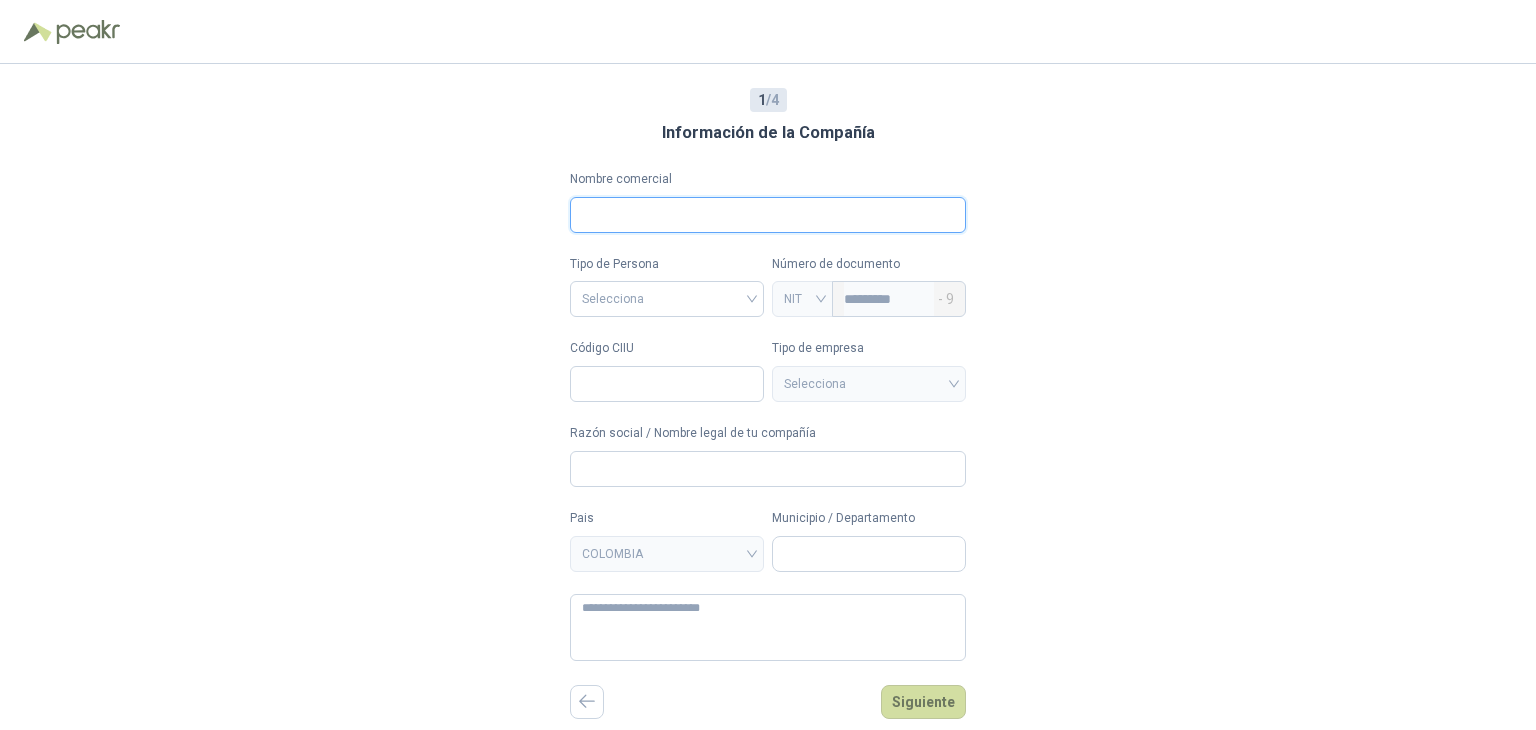 click on "Nombre comercial" at bounding box center [768, 215] 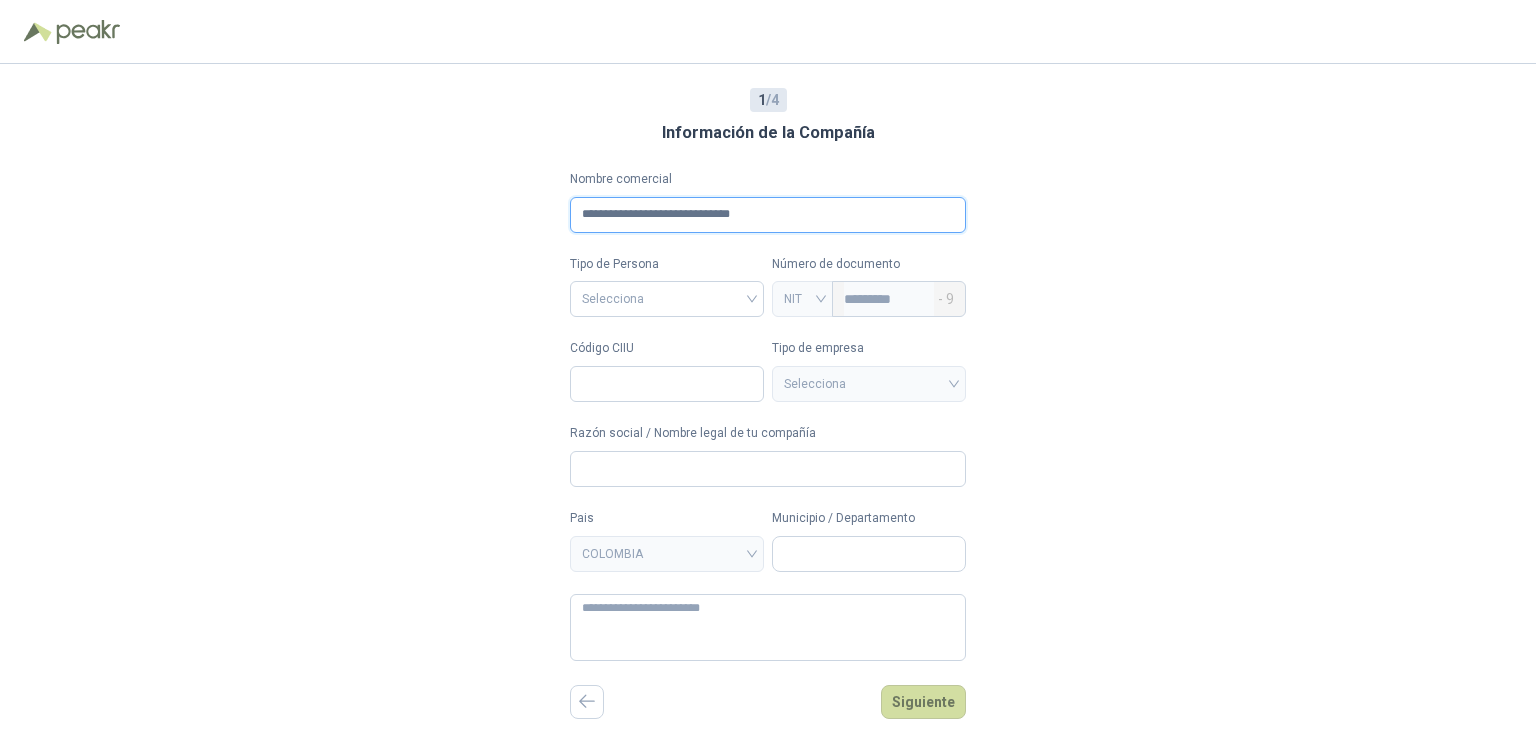 click on "**********" at bounding box center (768, 215) 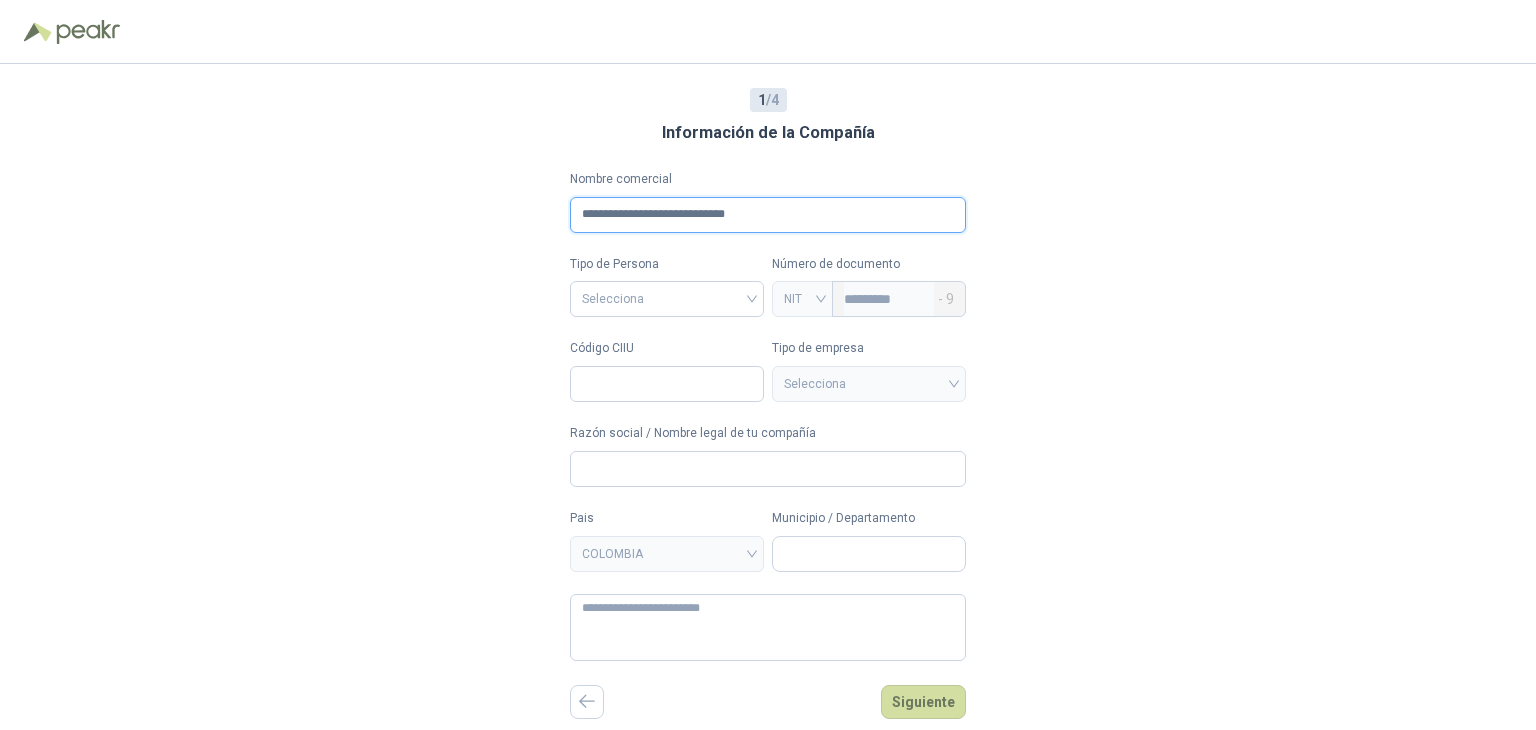 type on "**********" 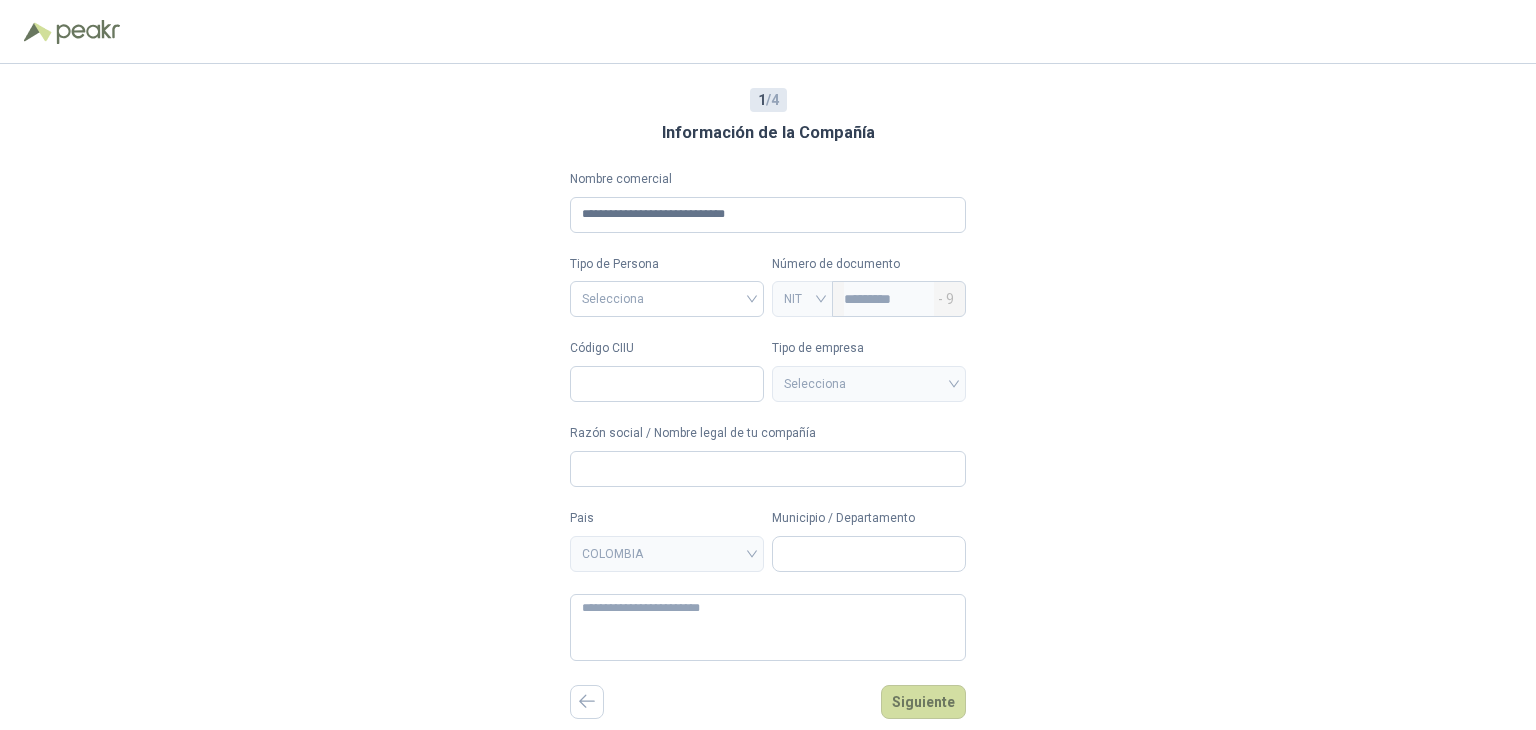 click on "Tipo de Persona Selecciona" at bounding box center (667, 286) 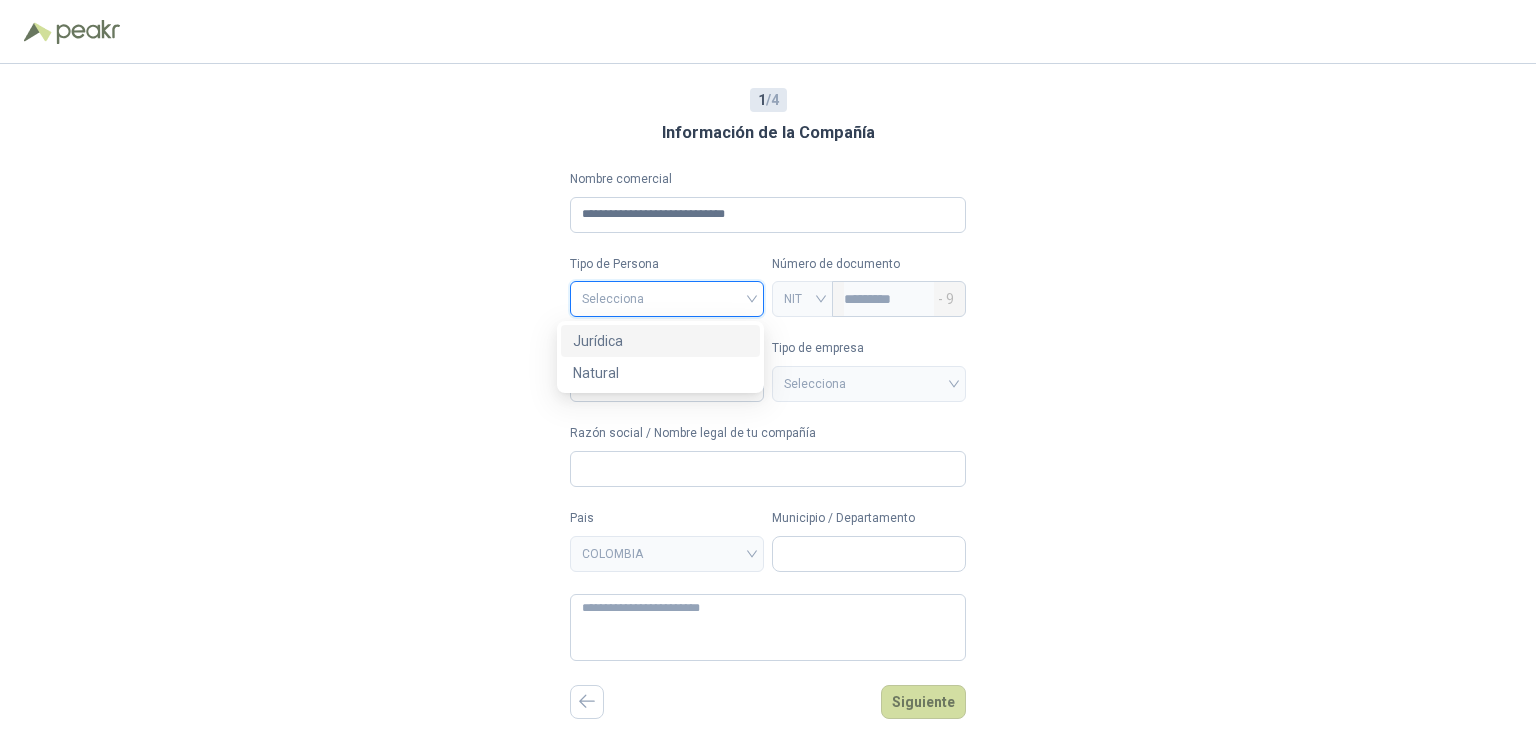 click at bounding box center [667, 297] 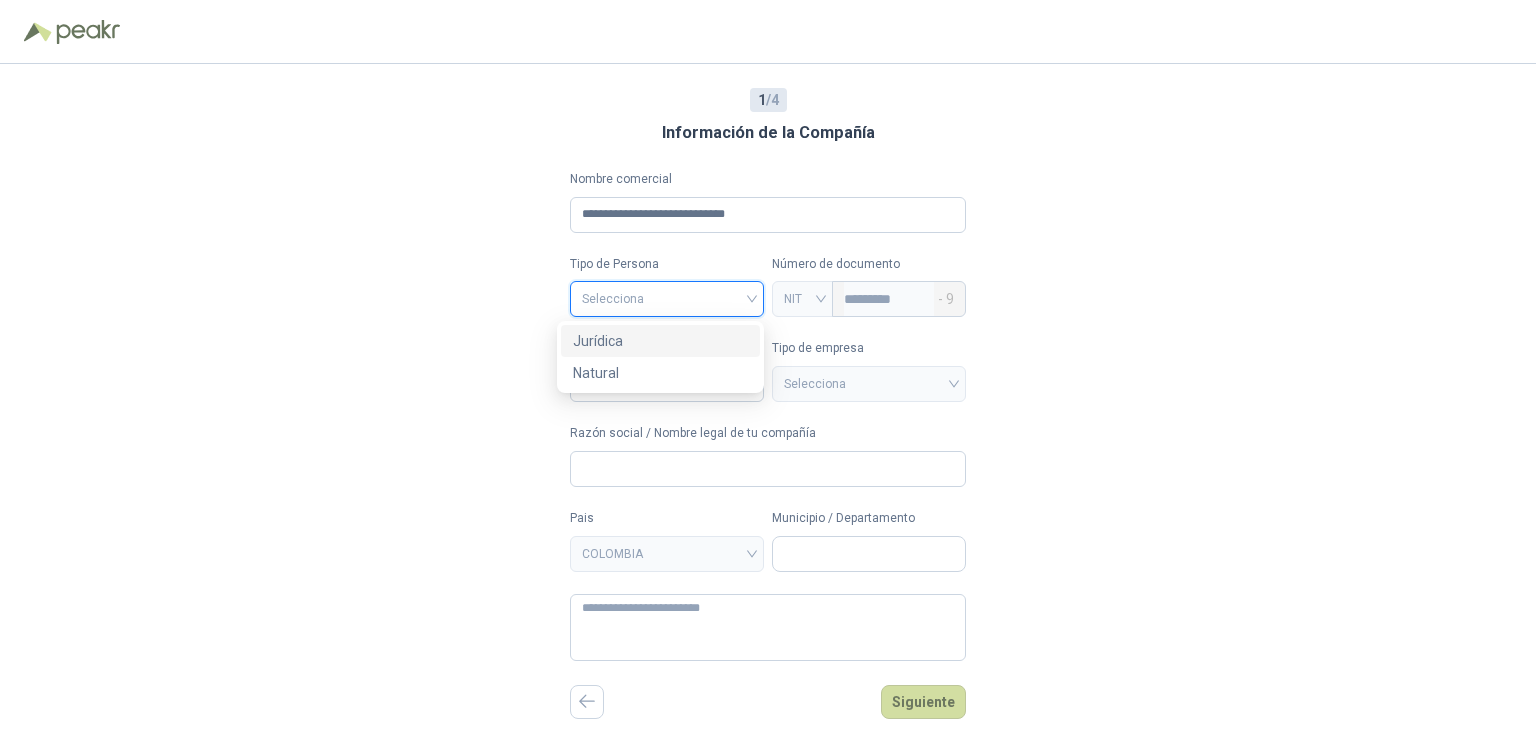 click on "Jurídica" at bounding box center (660, 341) 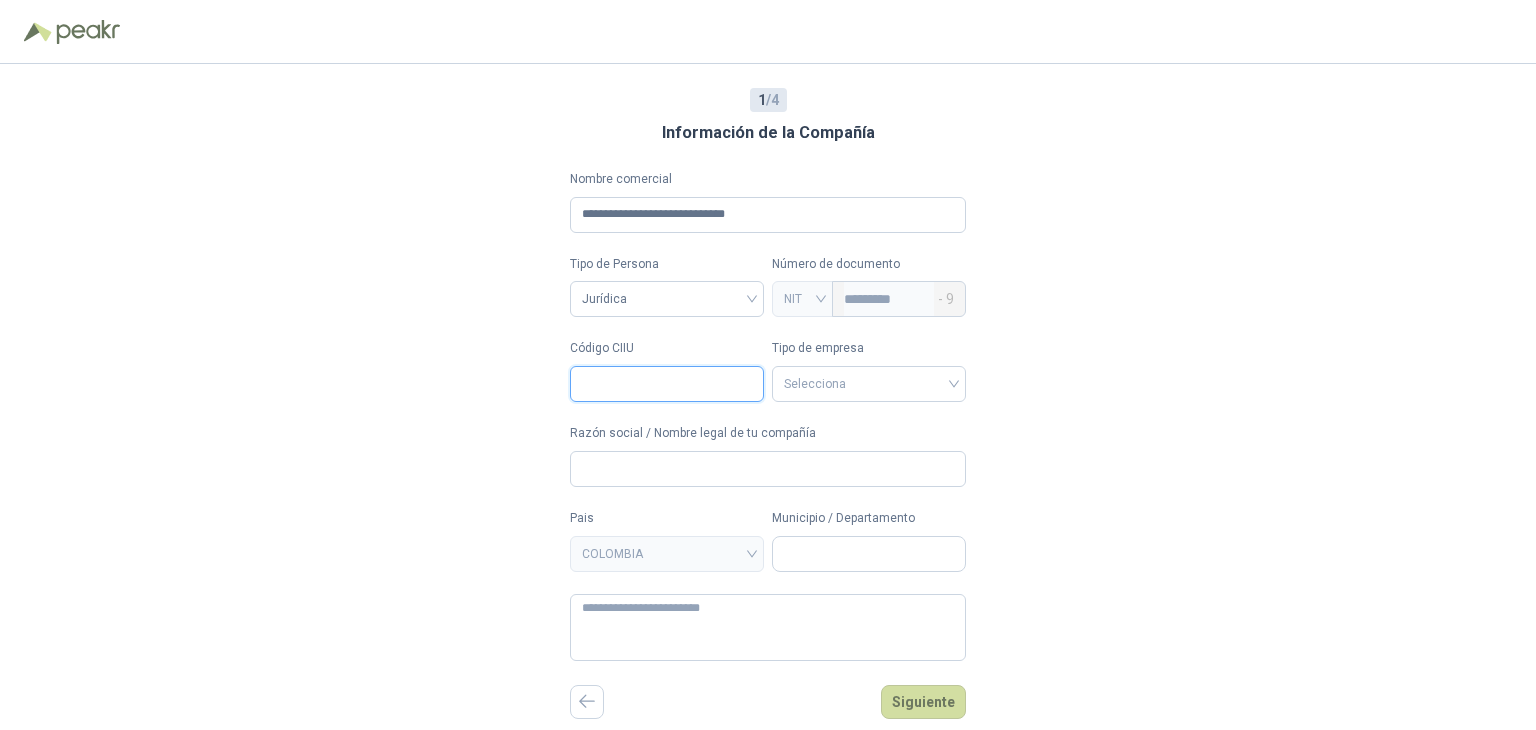 click on "Código CIIU" at bounding box center [667, 384] 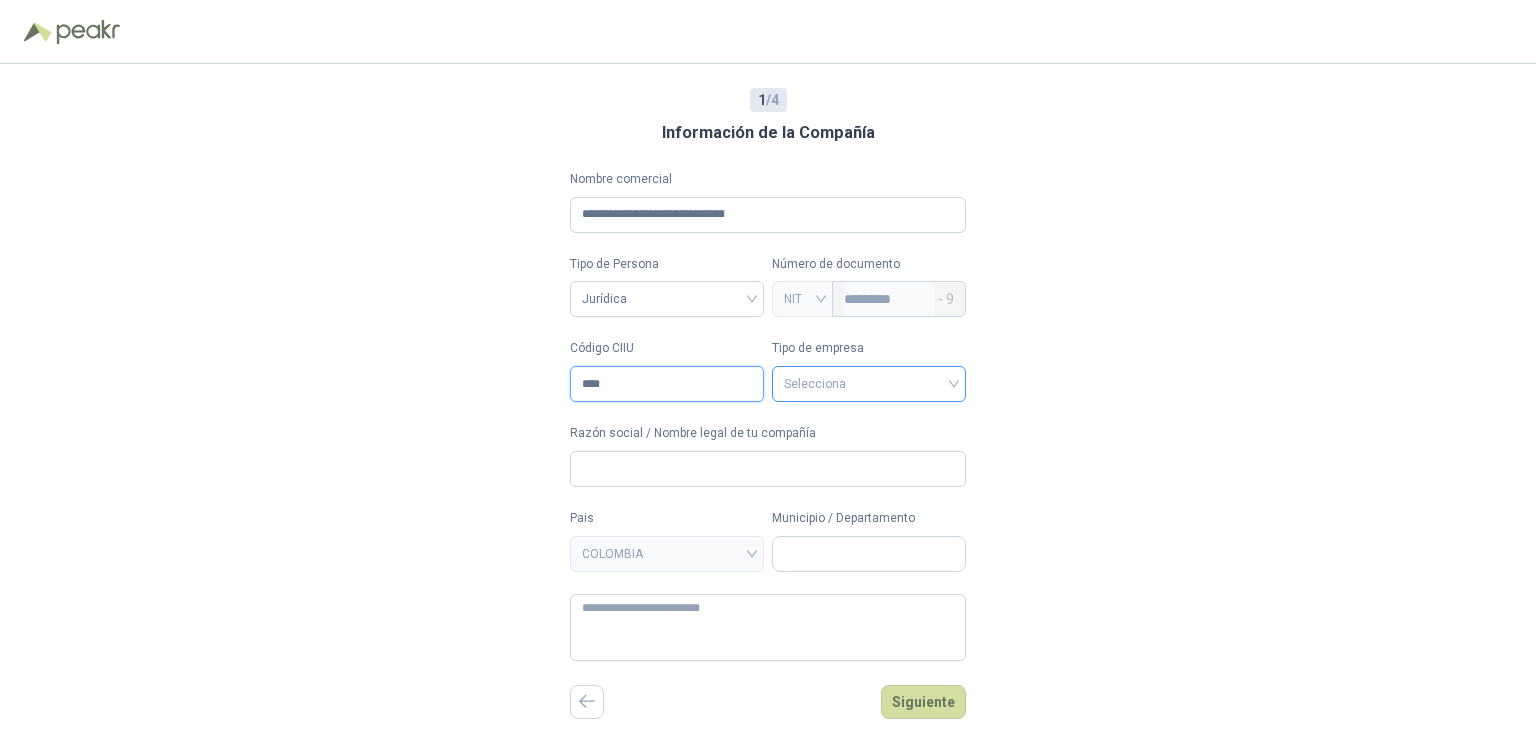 click at bounding box center (869, 384) 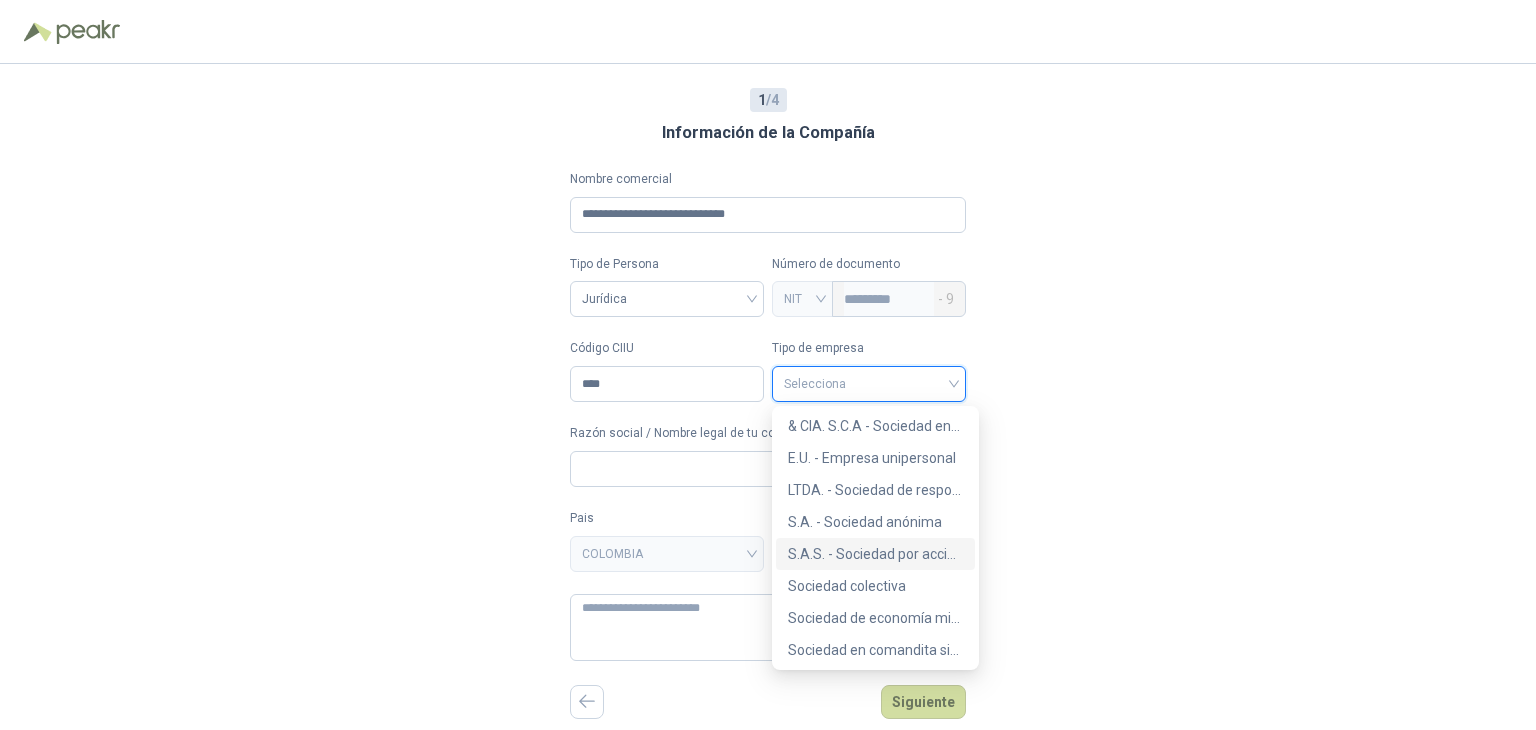 click on "S.A.S. - Sociedad por acciones simplificada" at bounding box center (875, 554) 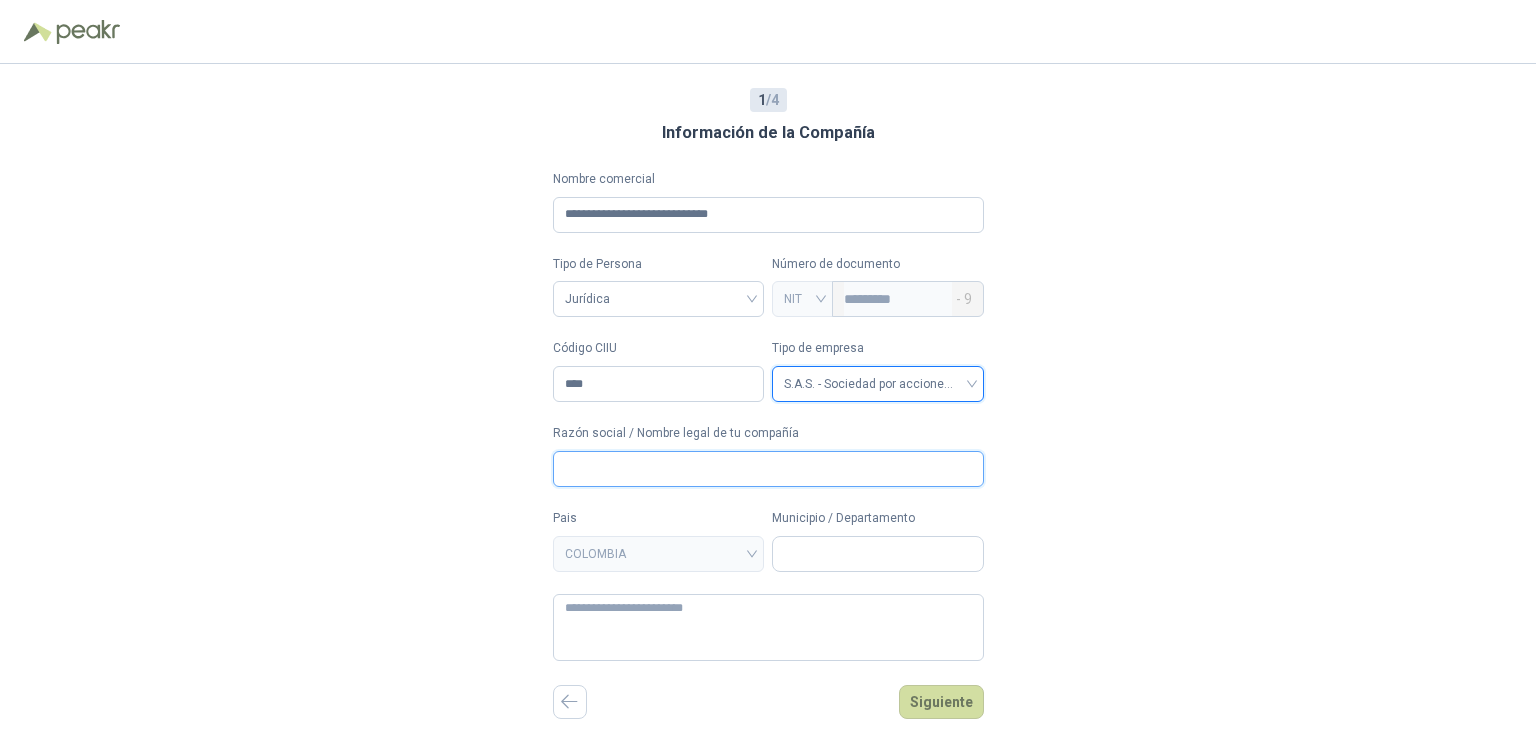 click on "Razón social / Nombre legal de tu compañía" at bounding box center (768, 469) 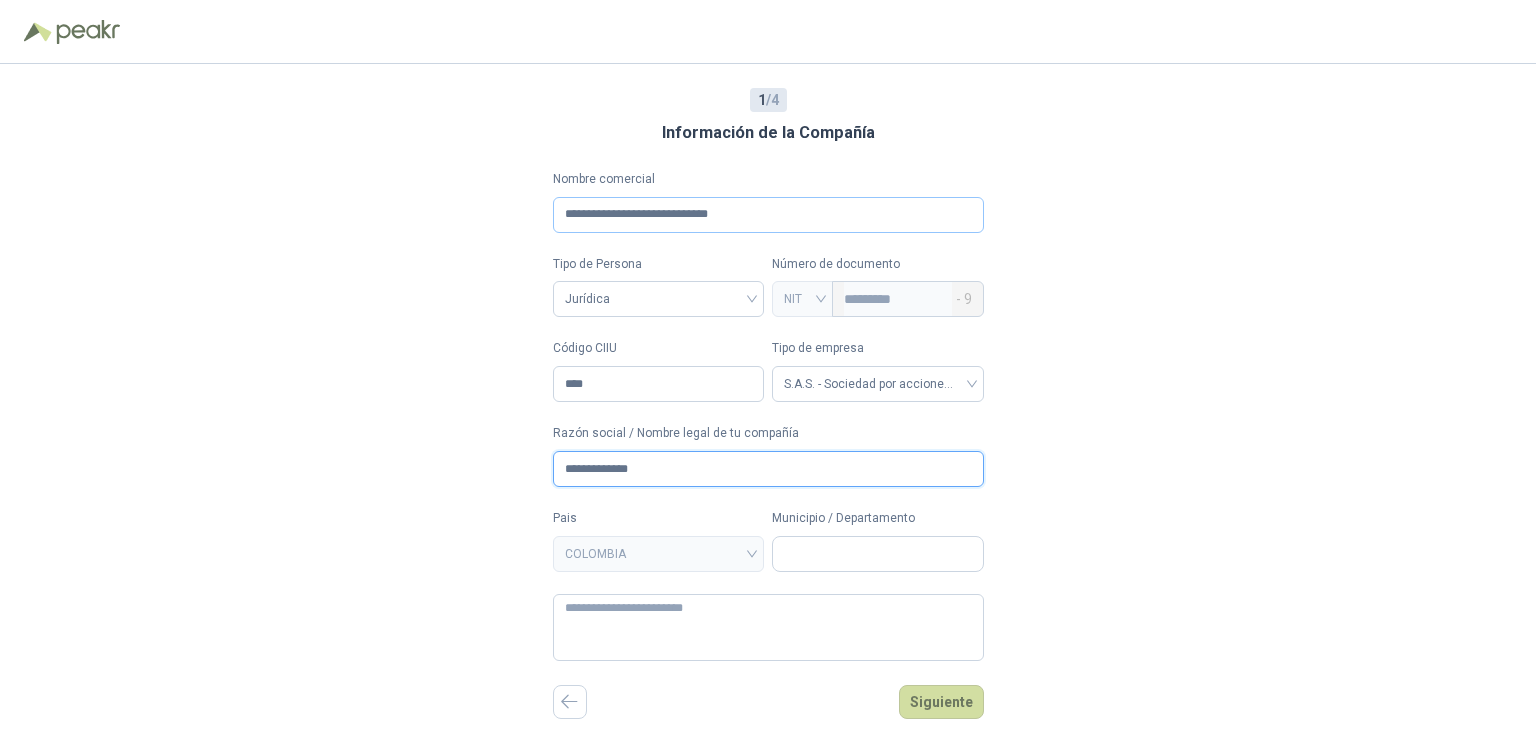 type on "**********" 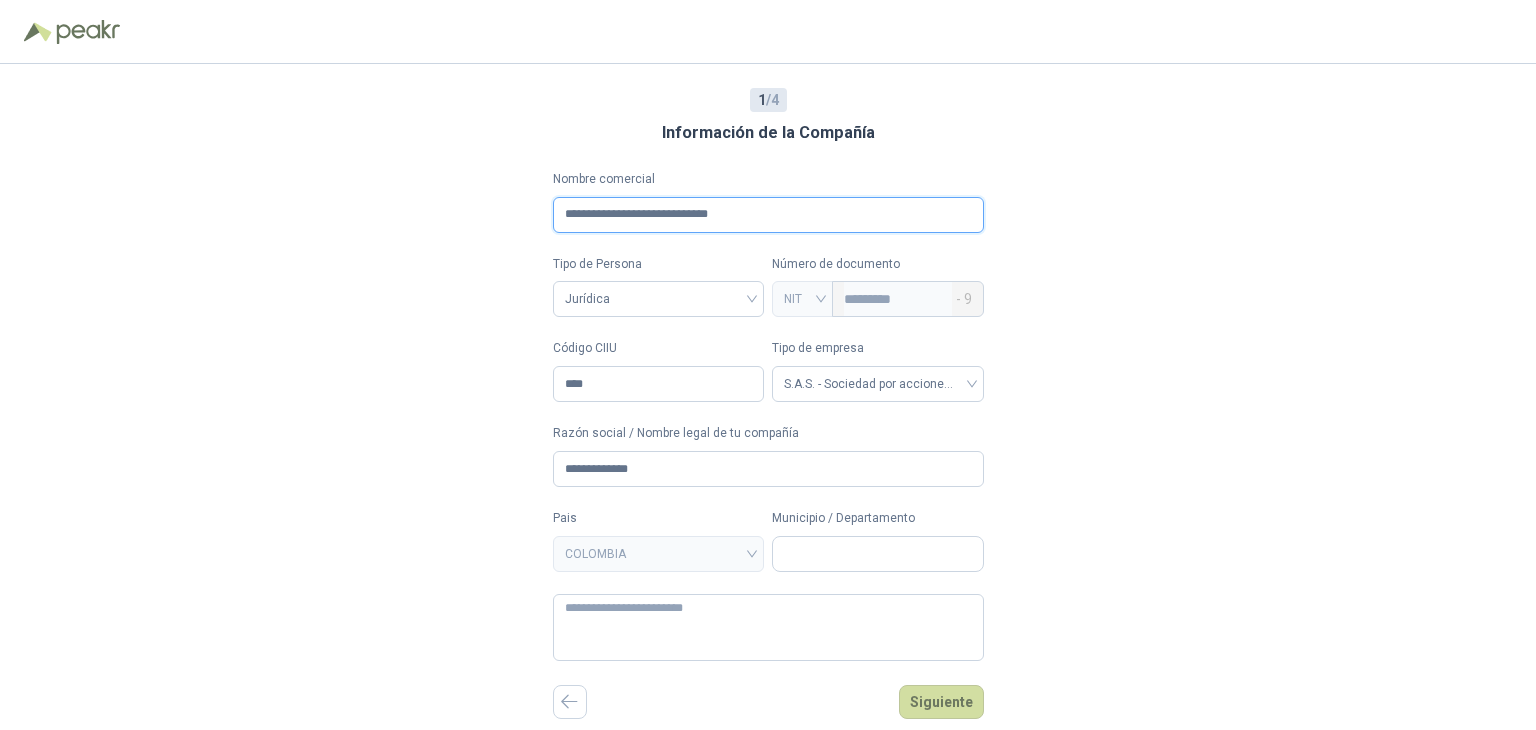 drag, startPoint x: 795, startPoint y: 225, endPoint x: 0, endPoint y: 113, distance: 802.8505 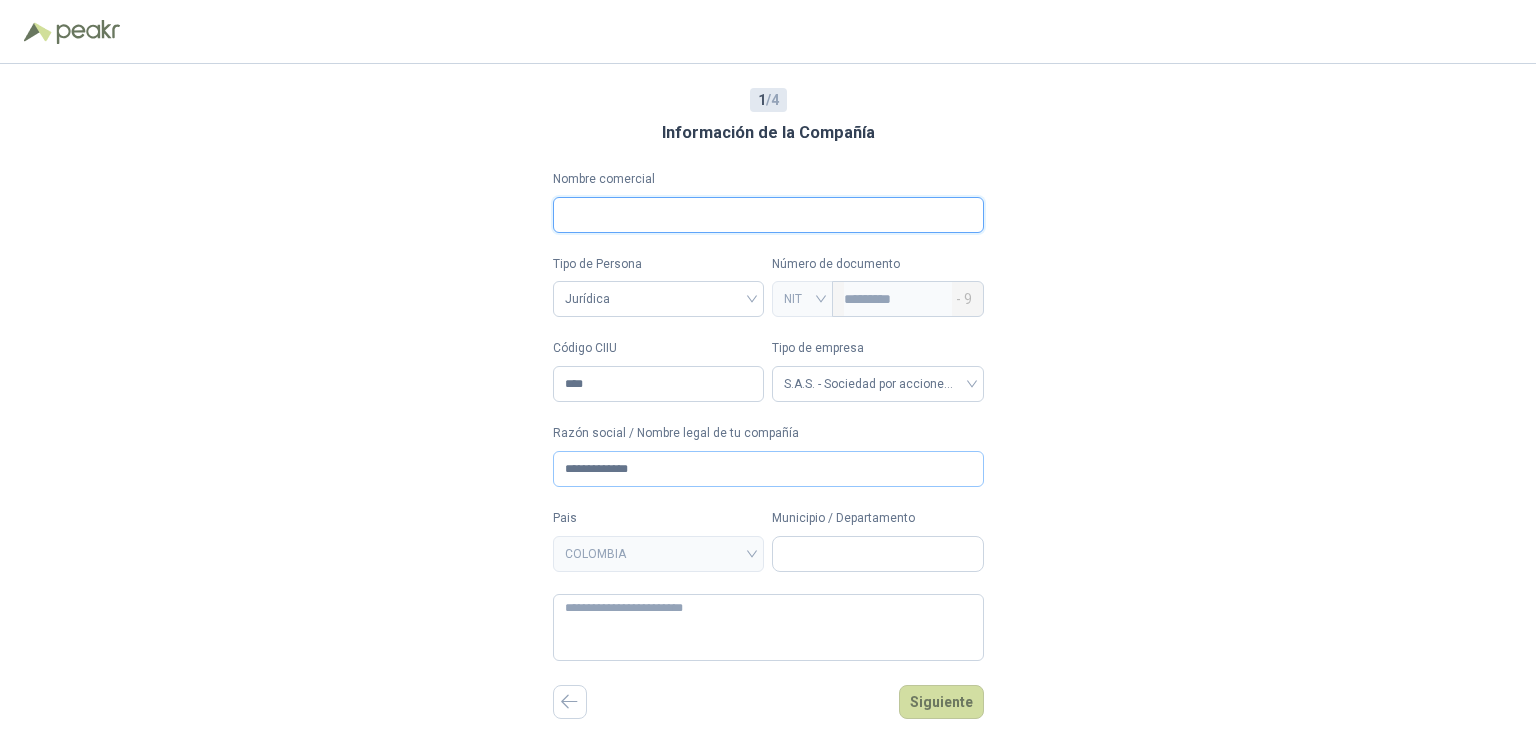 type 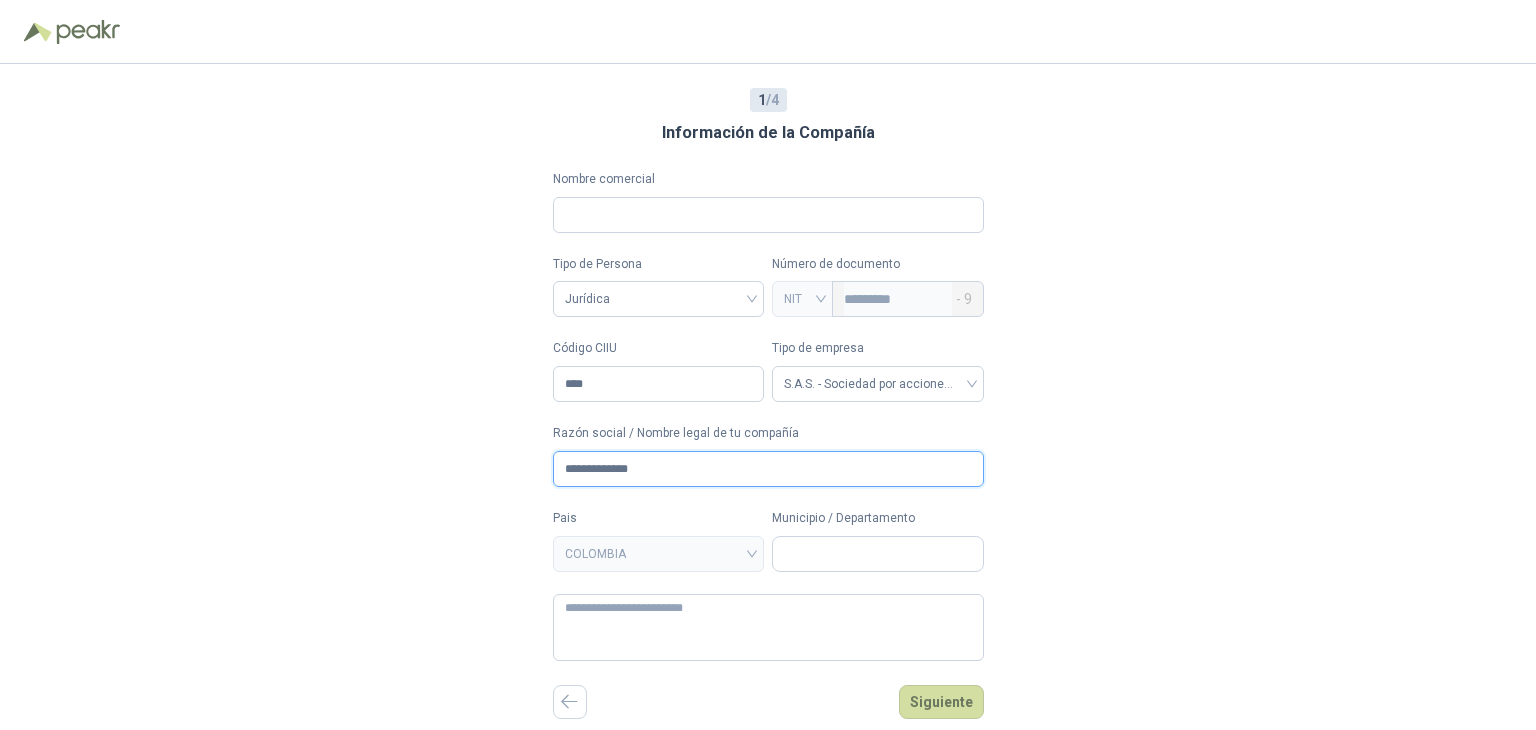 drag, startPoint x: 686, startPoint y: 472, endPoint x: 157, endPoint y: 446, distance: 529.63855 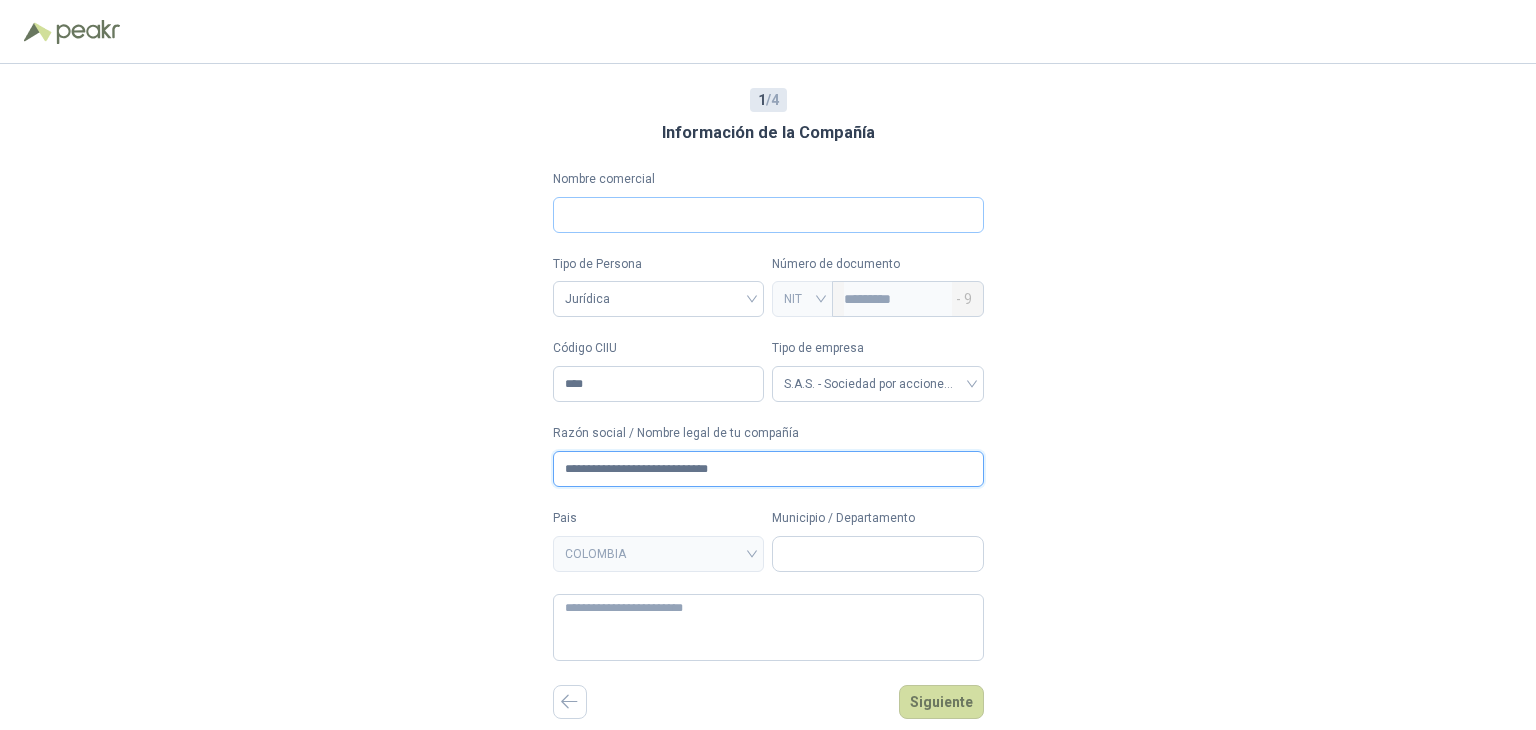 type on "**********" 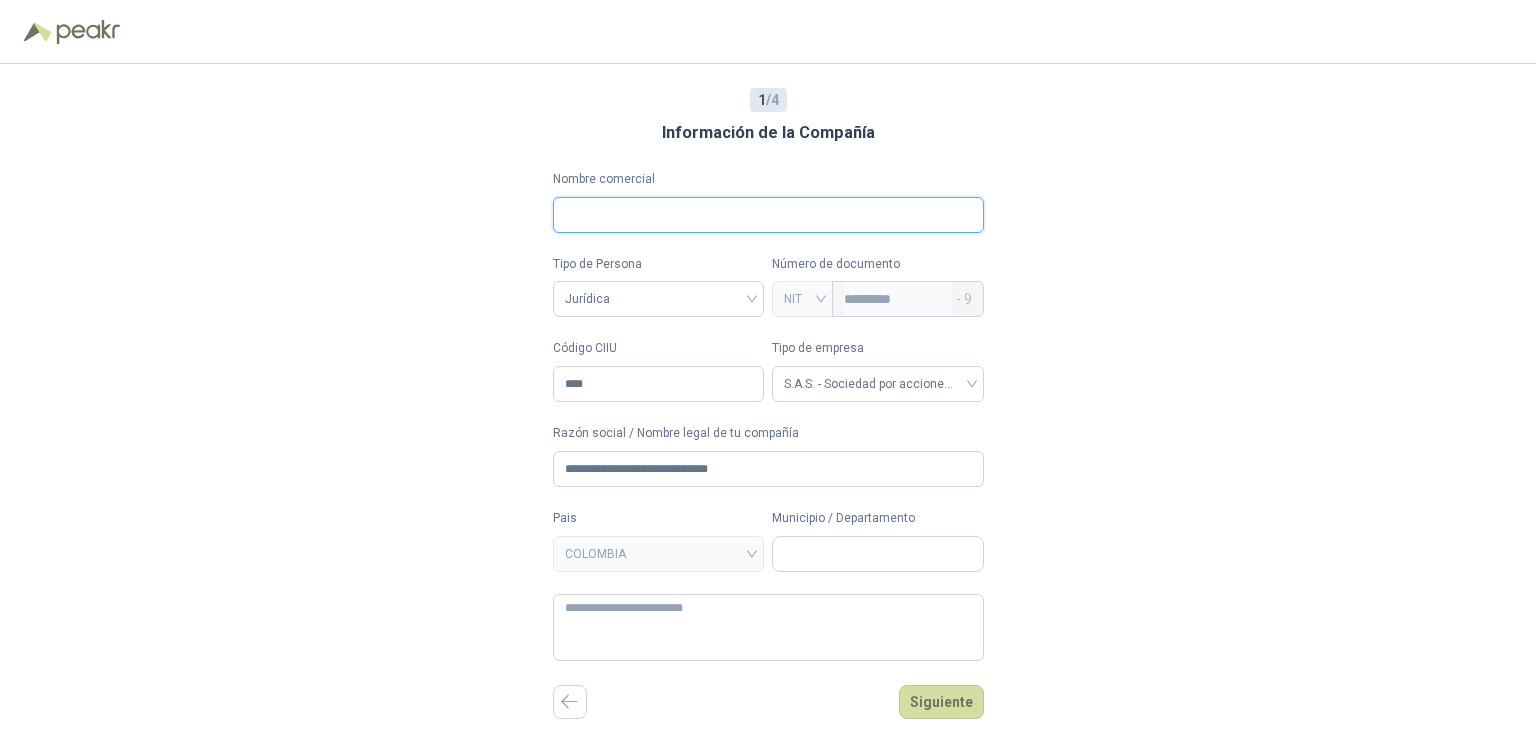 click on "Nombre comercial" at bounding box center [768, 215] 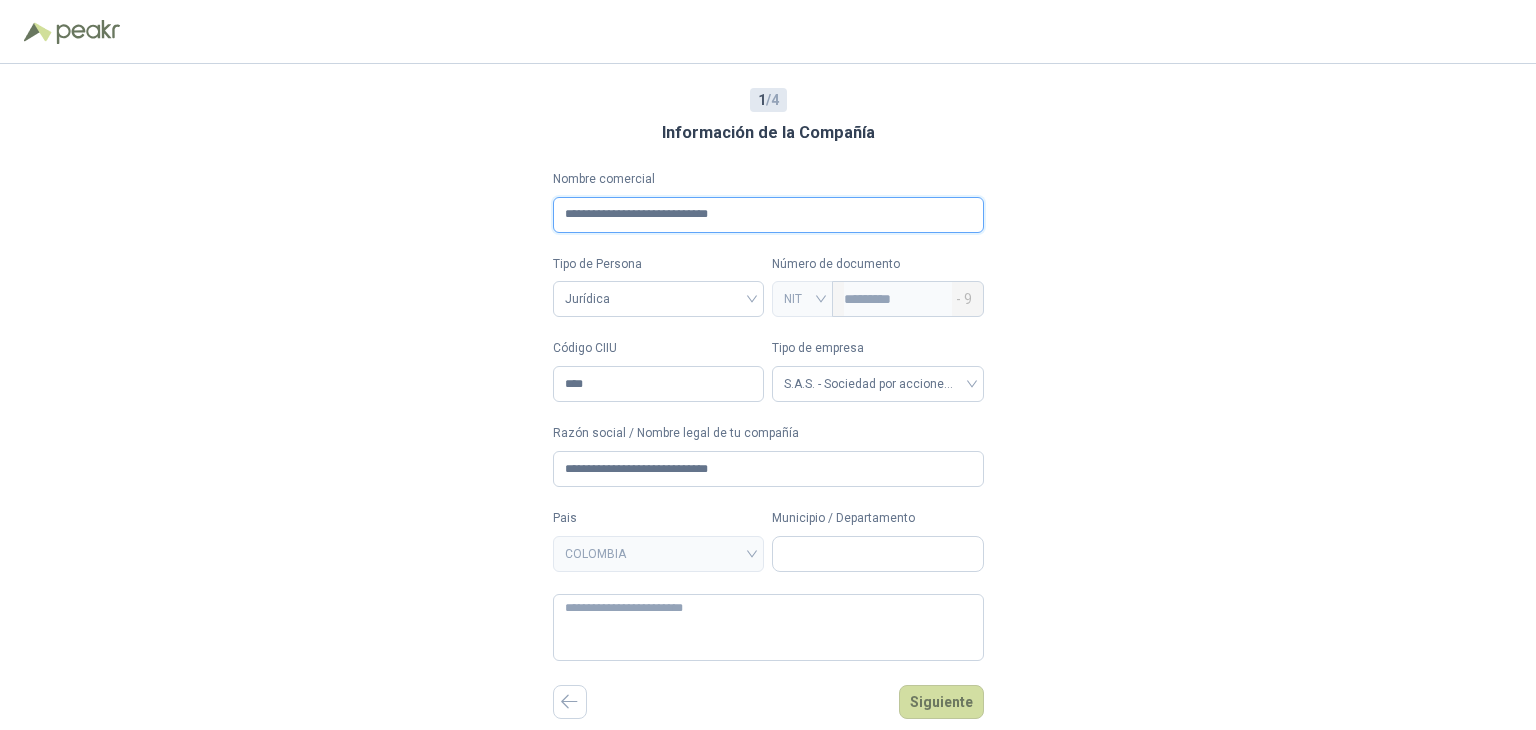 drag, startPoint x: 661, startPoint y: 219, endPoint x: 1095, endPoint y: 242, distance: 434.609 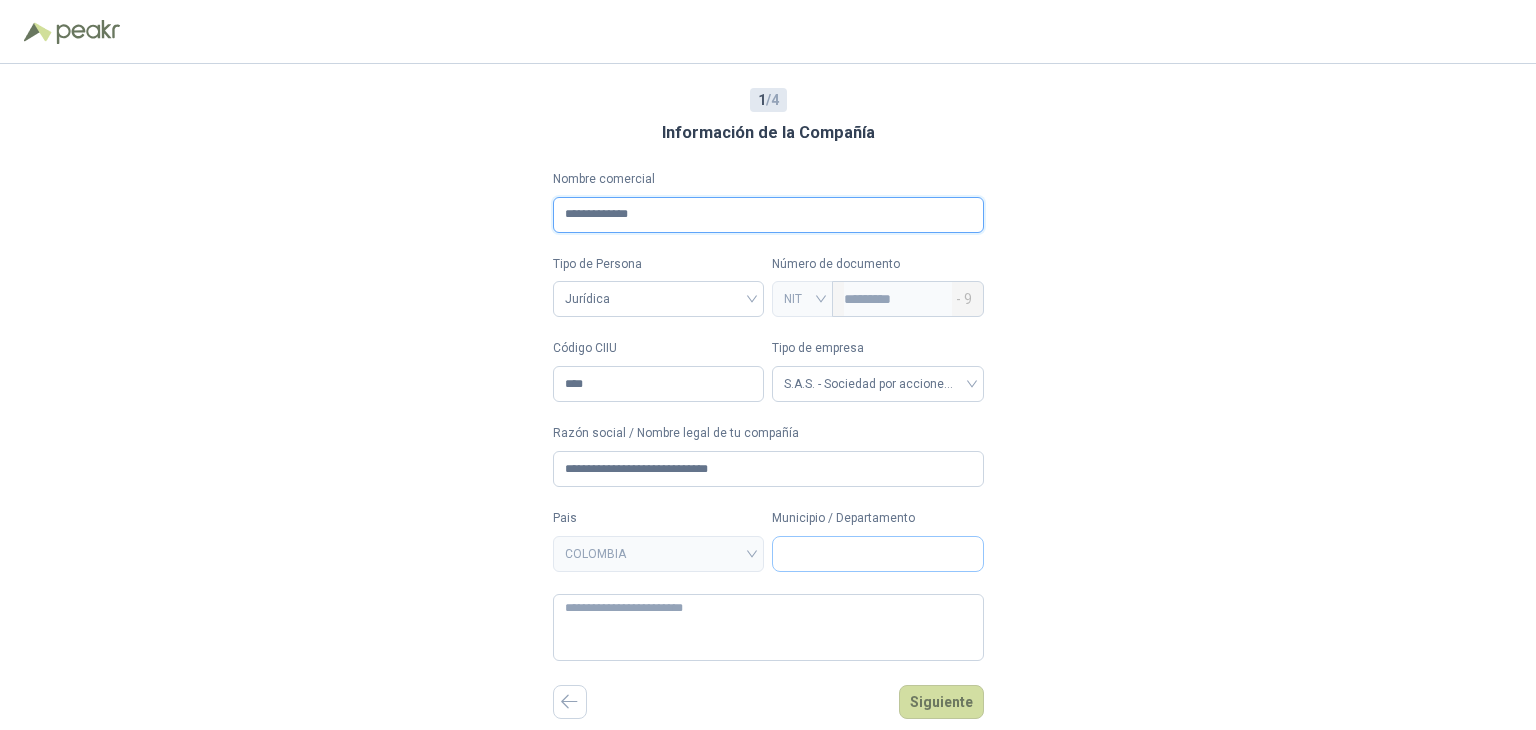 type on "**********" 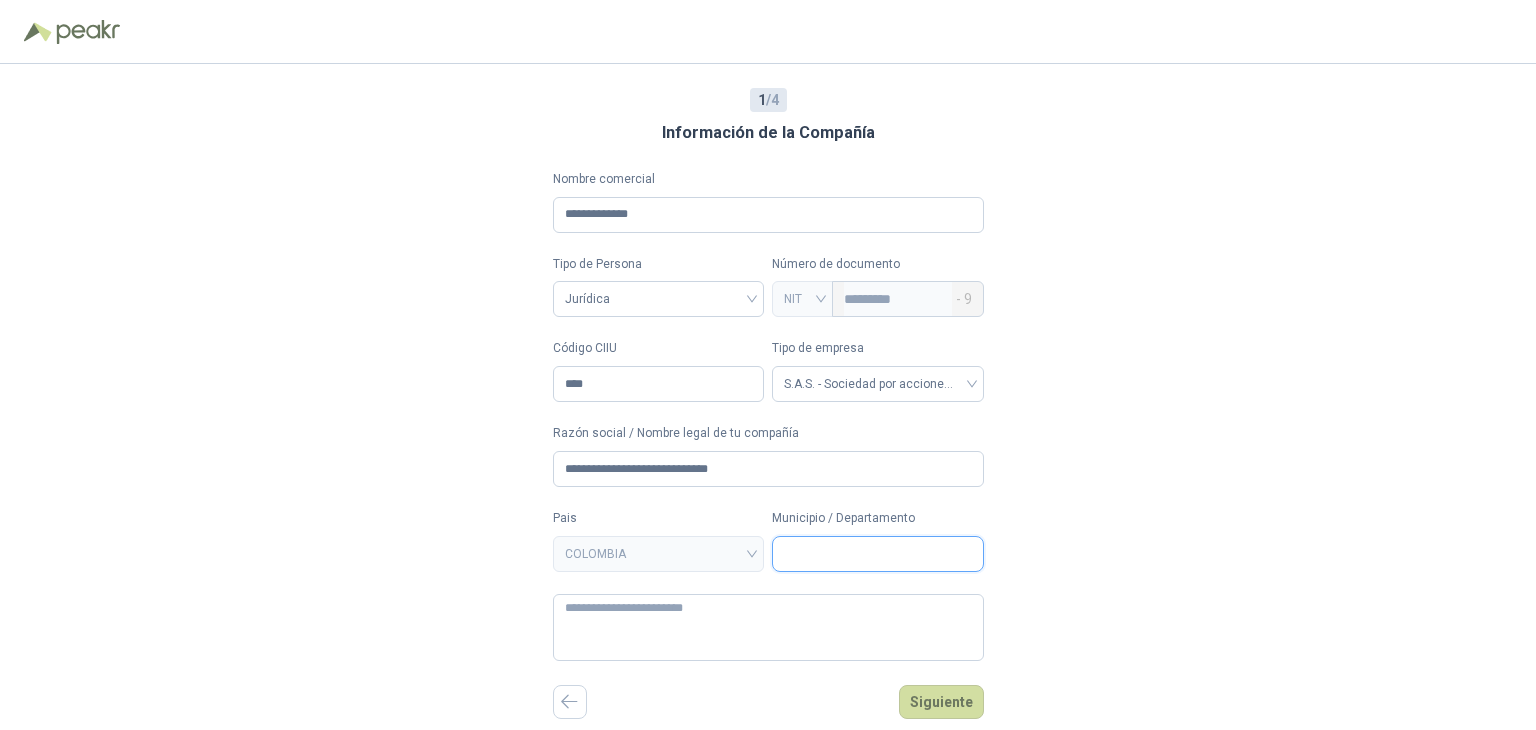 click on "Municipio / Departamento" at bounding box center (878, 554) 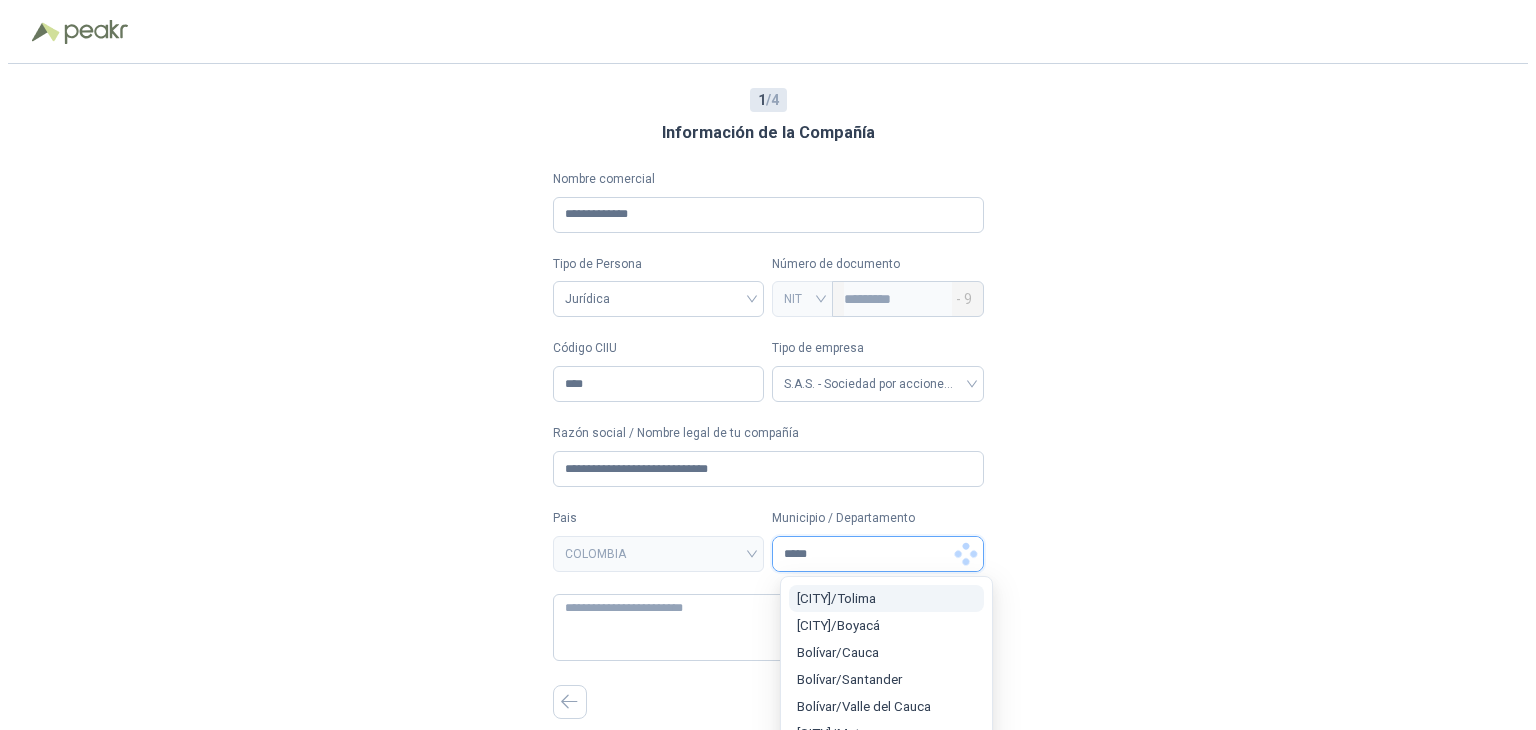 scroll, scrollTop: 0, scrollLeft: 0, axis: both 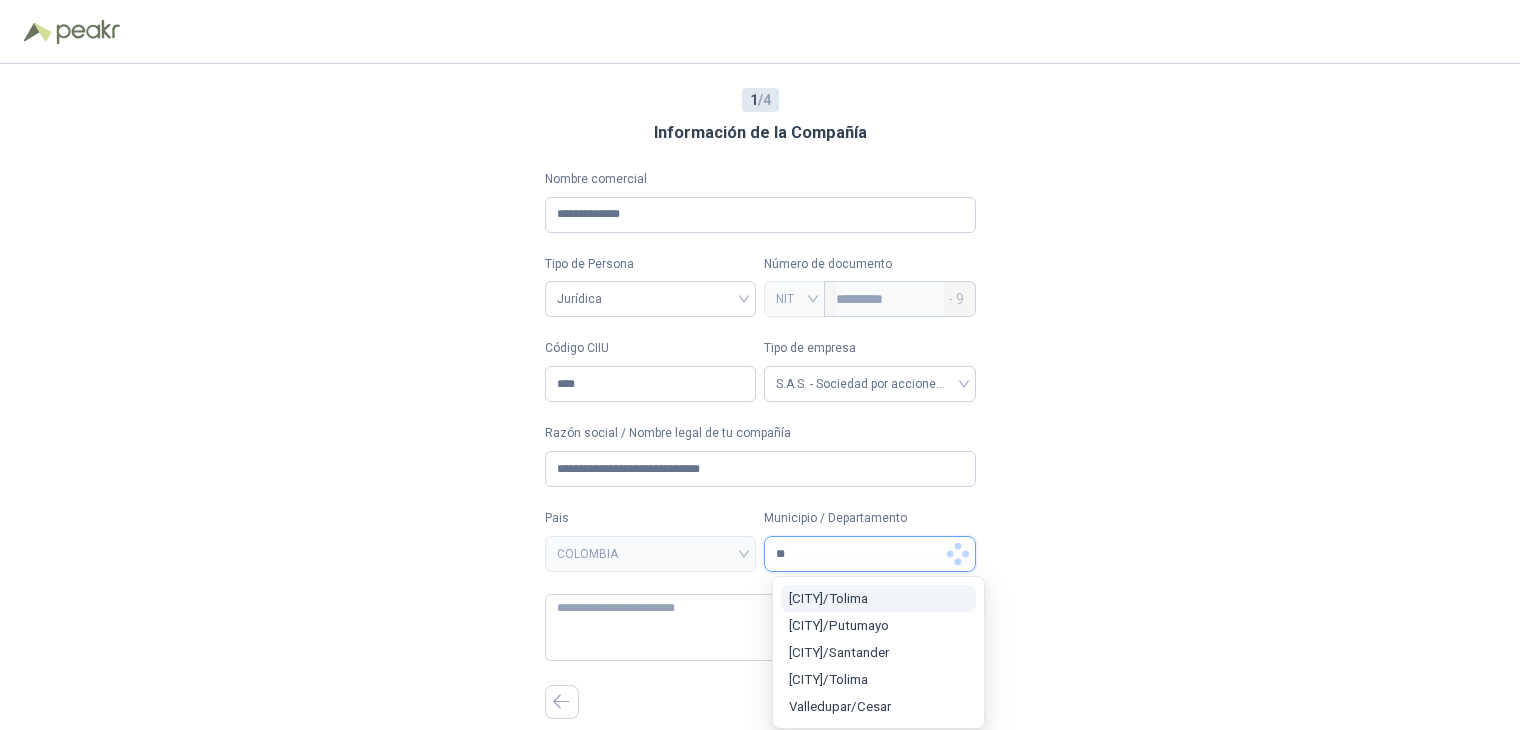 type on "*" 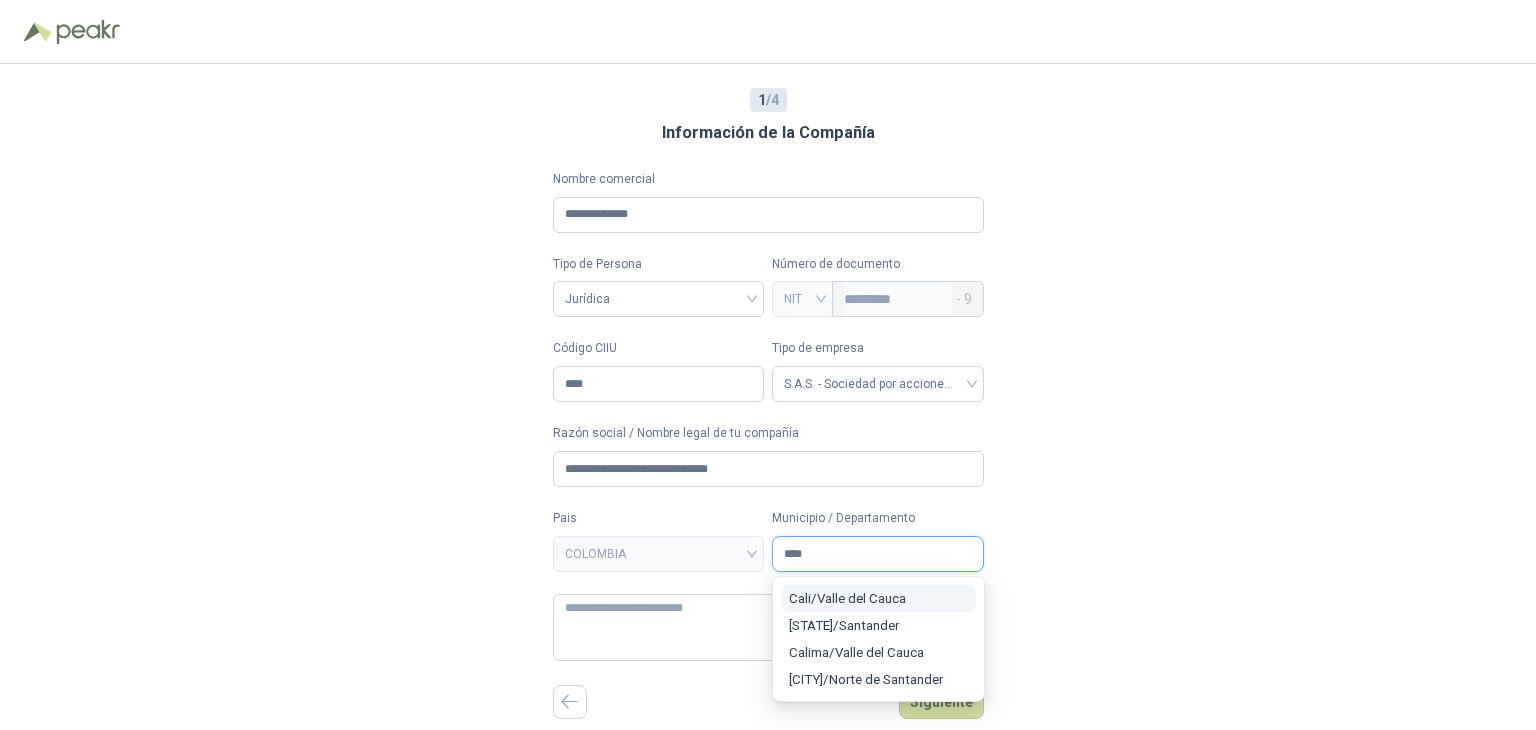 type on "****" 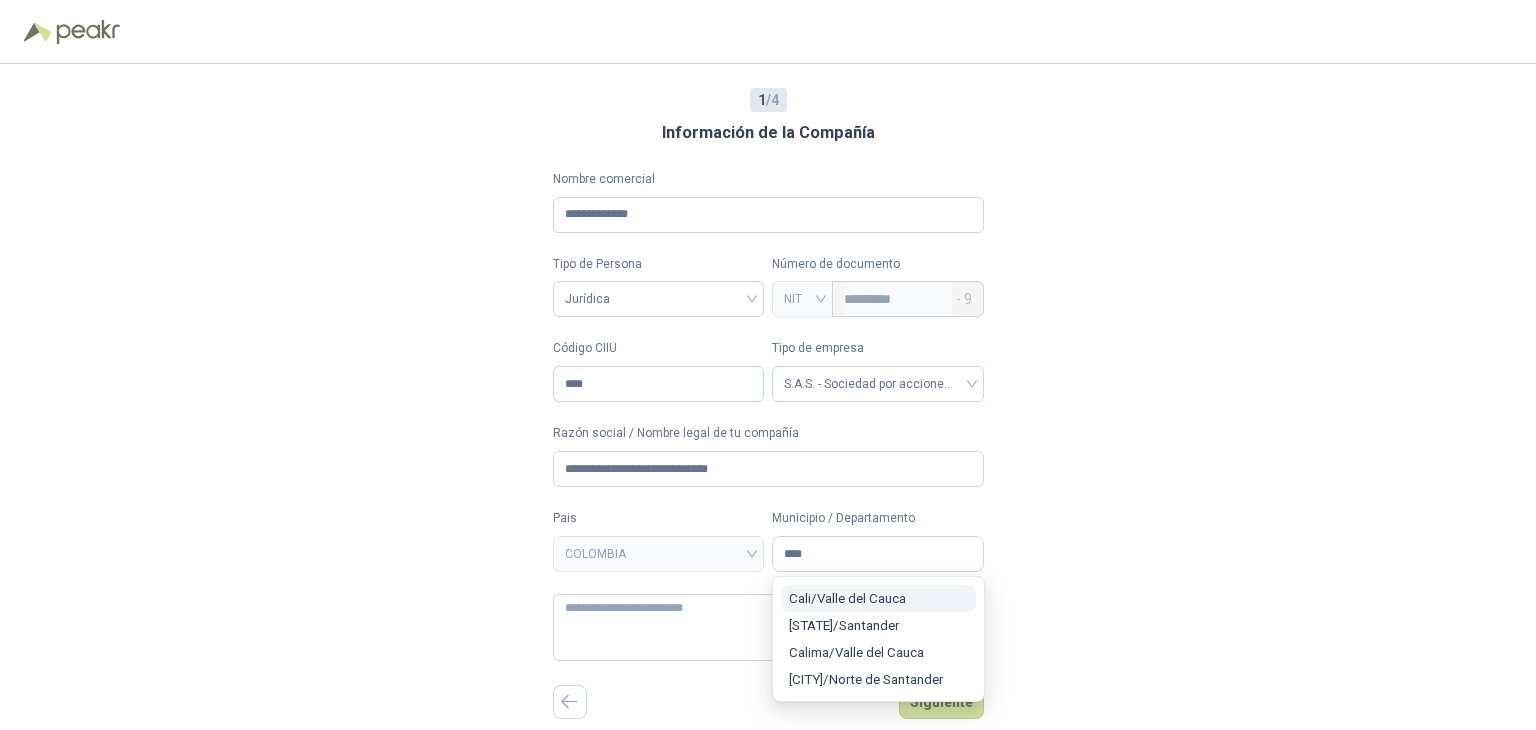click on "[CITY]  /  [STATE]" at bounding box center [878, 598] 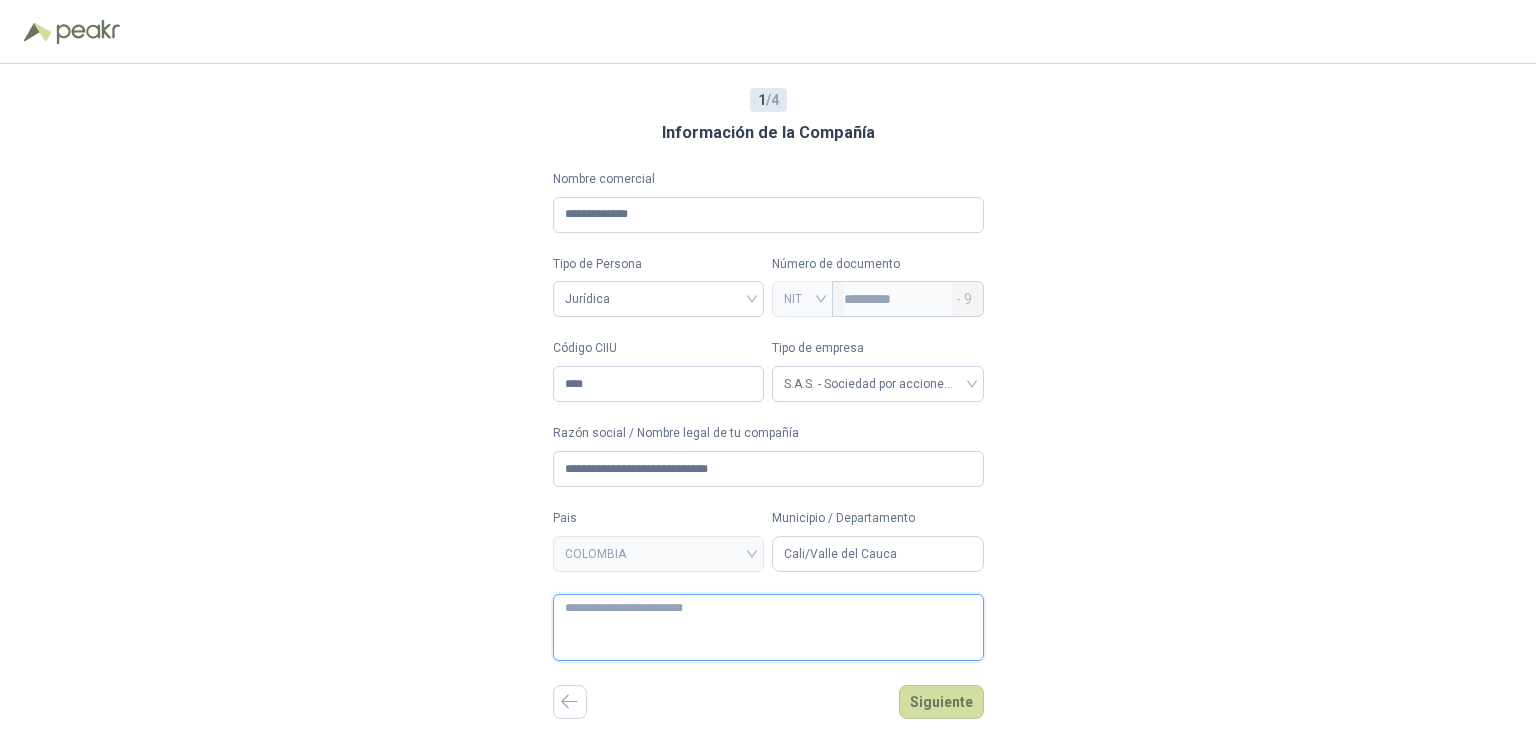 click at bounding box center [768, 627] 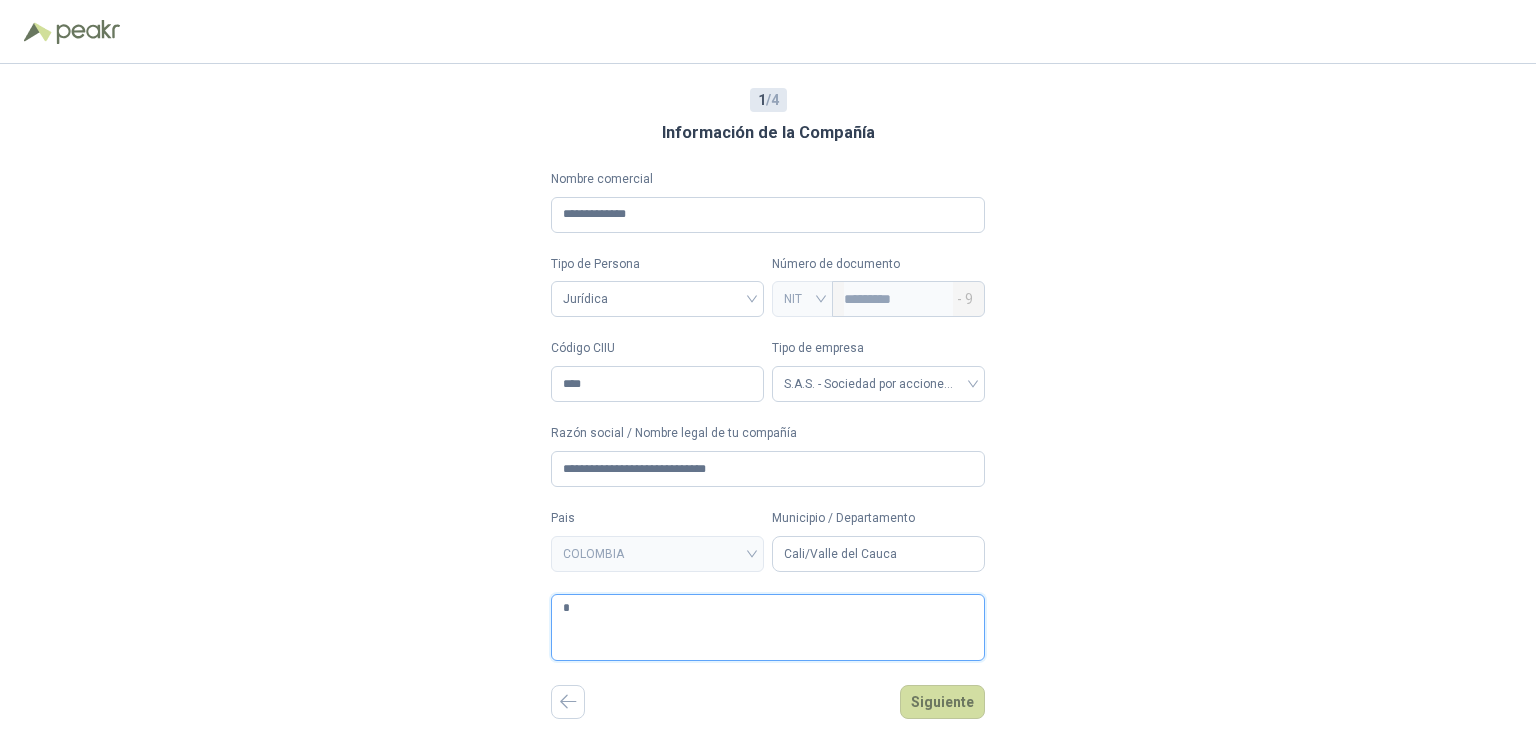 type 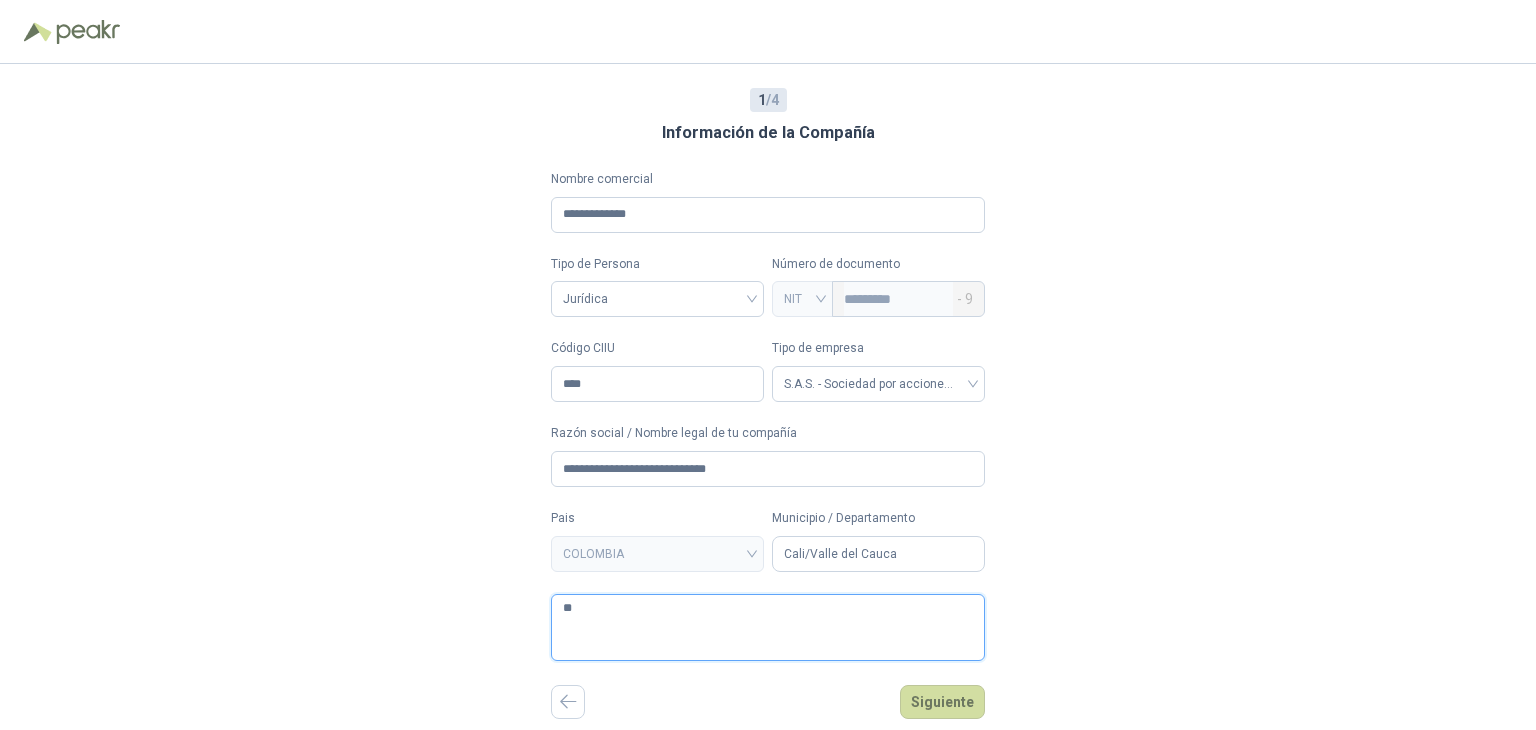 type 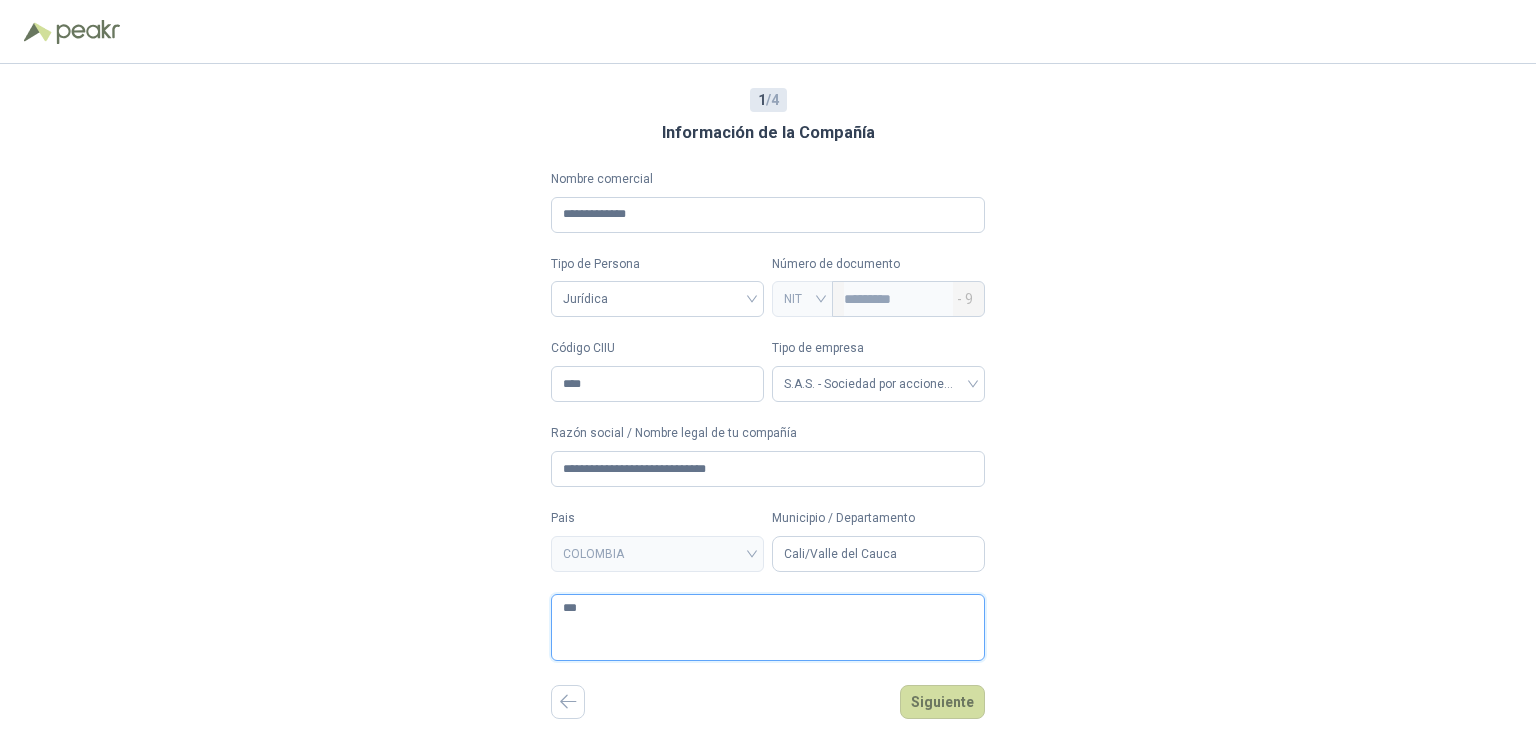 type 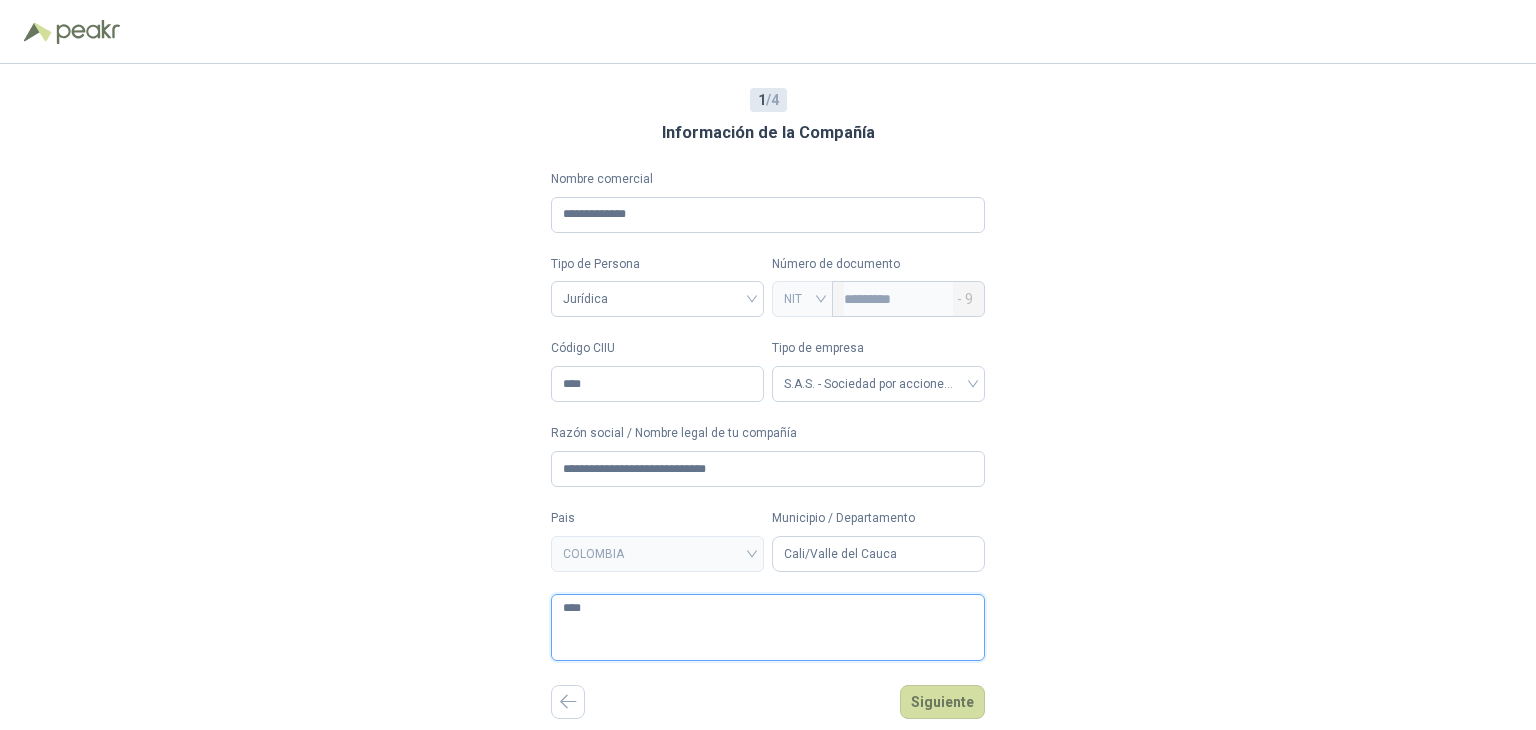 type 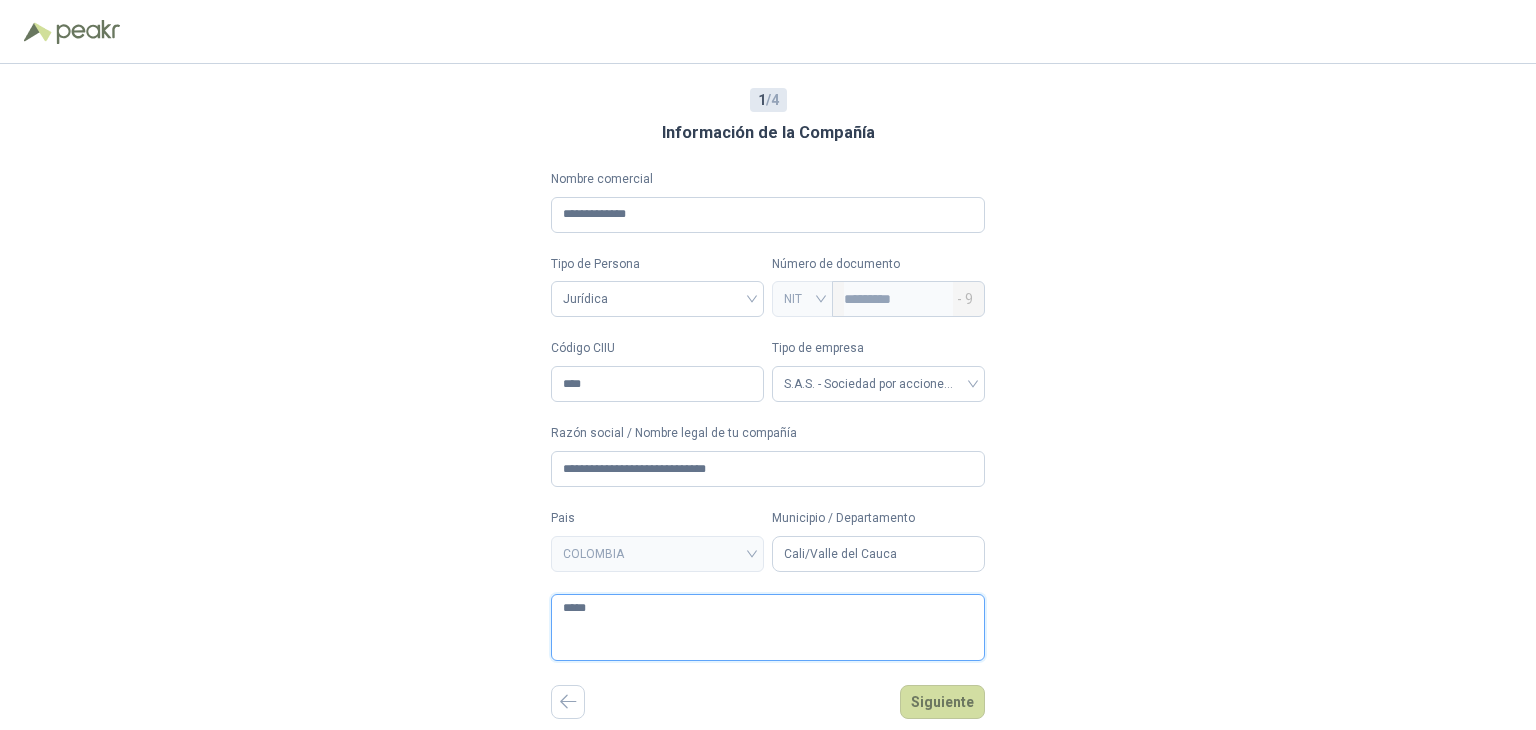 type 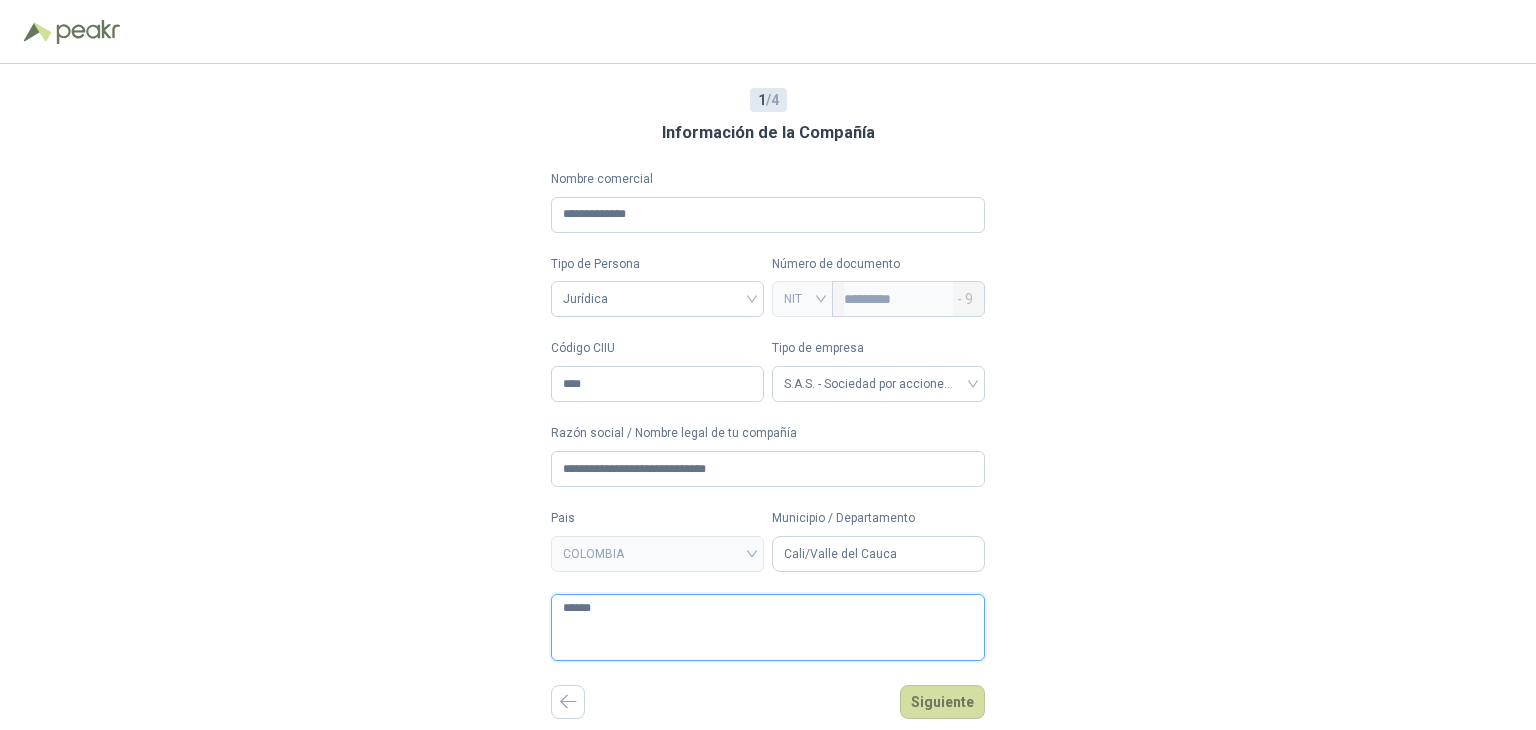type 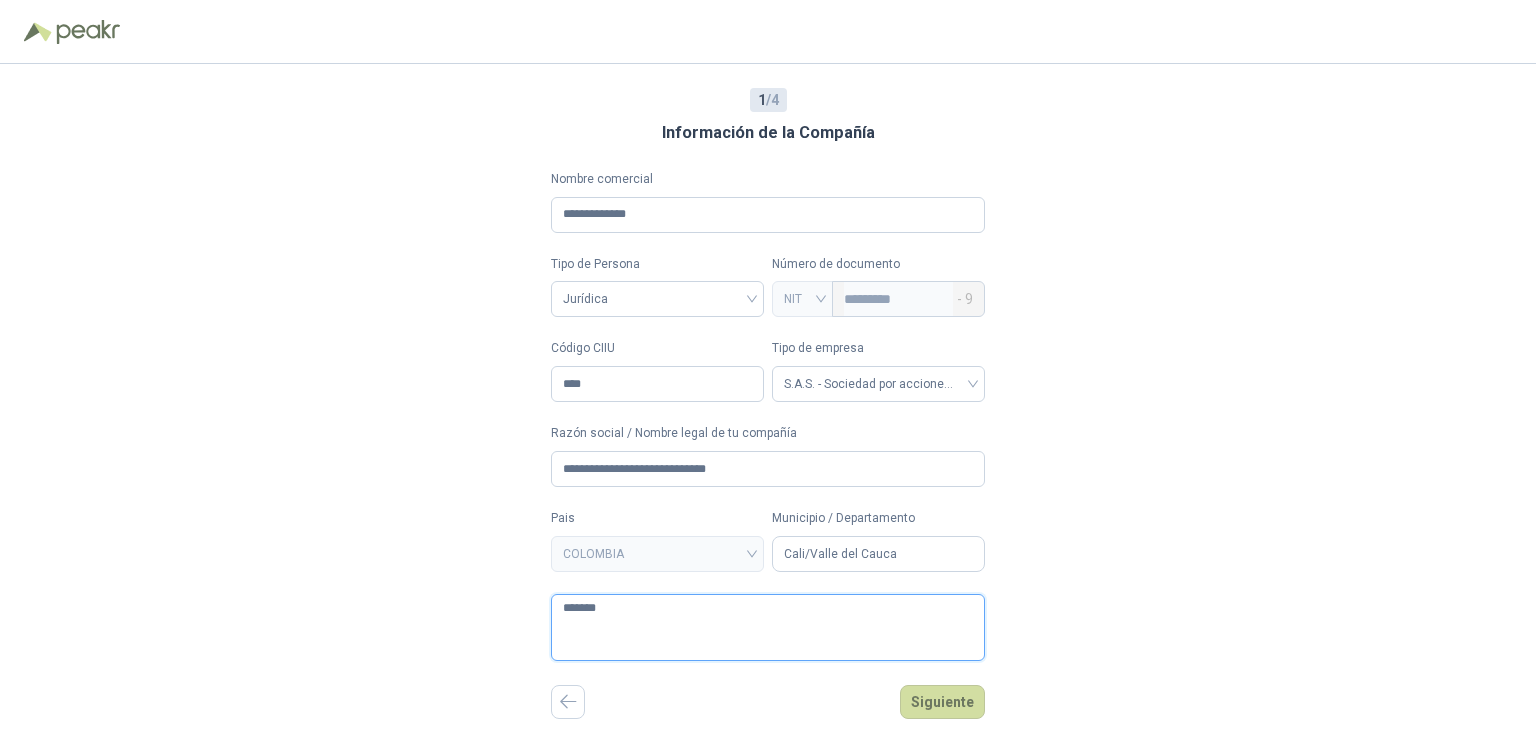 type 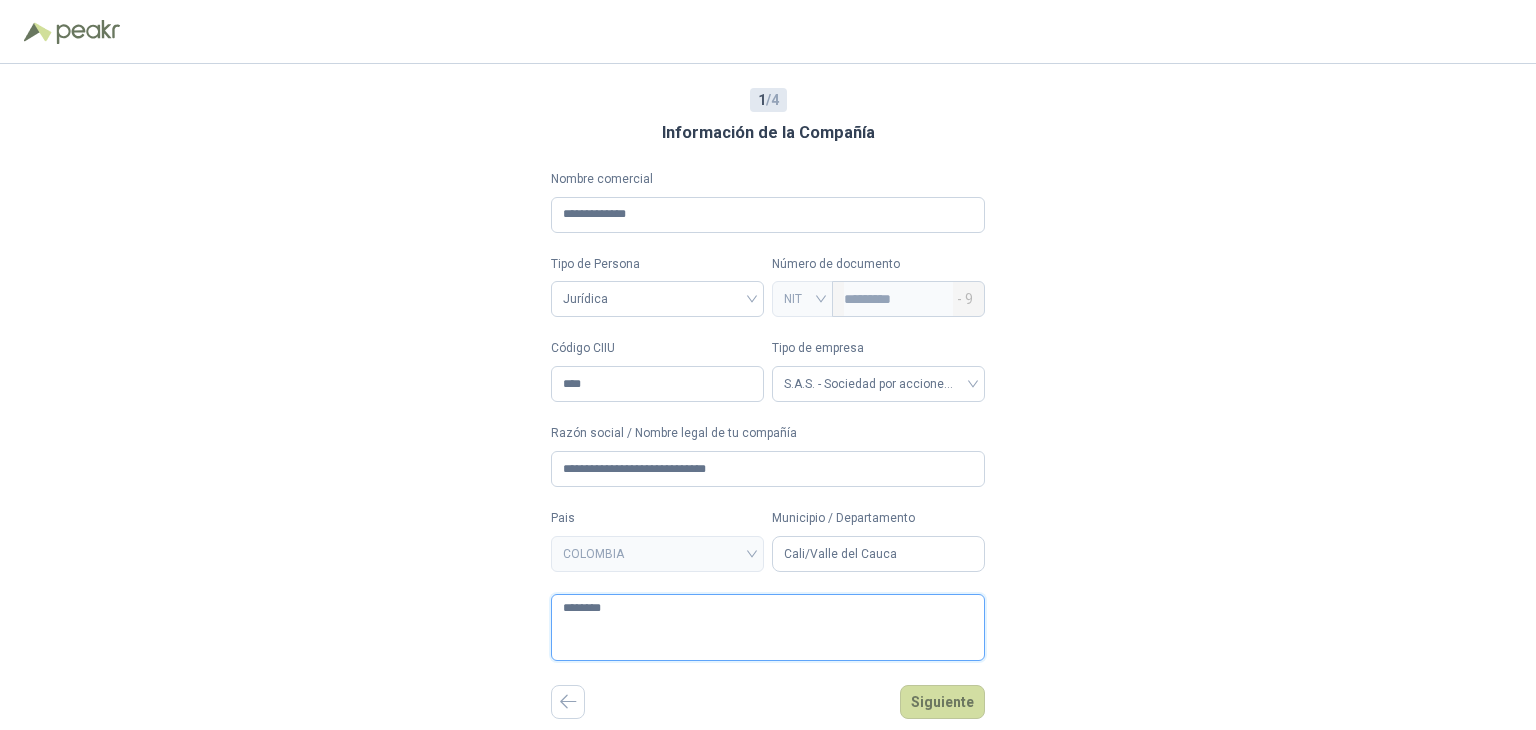type 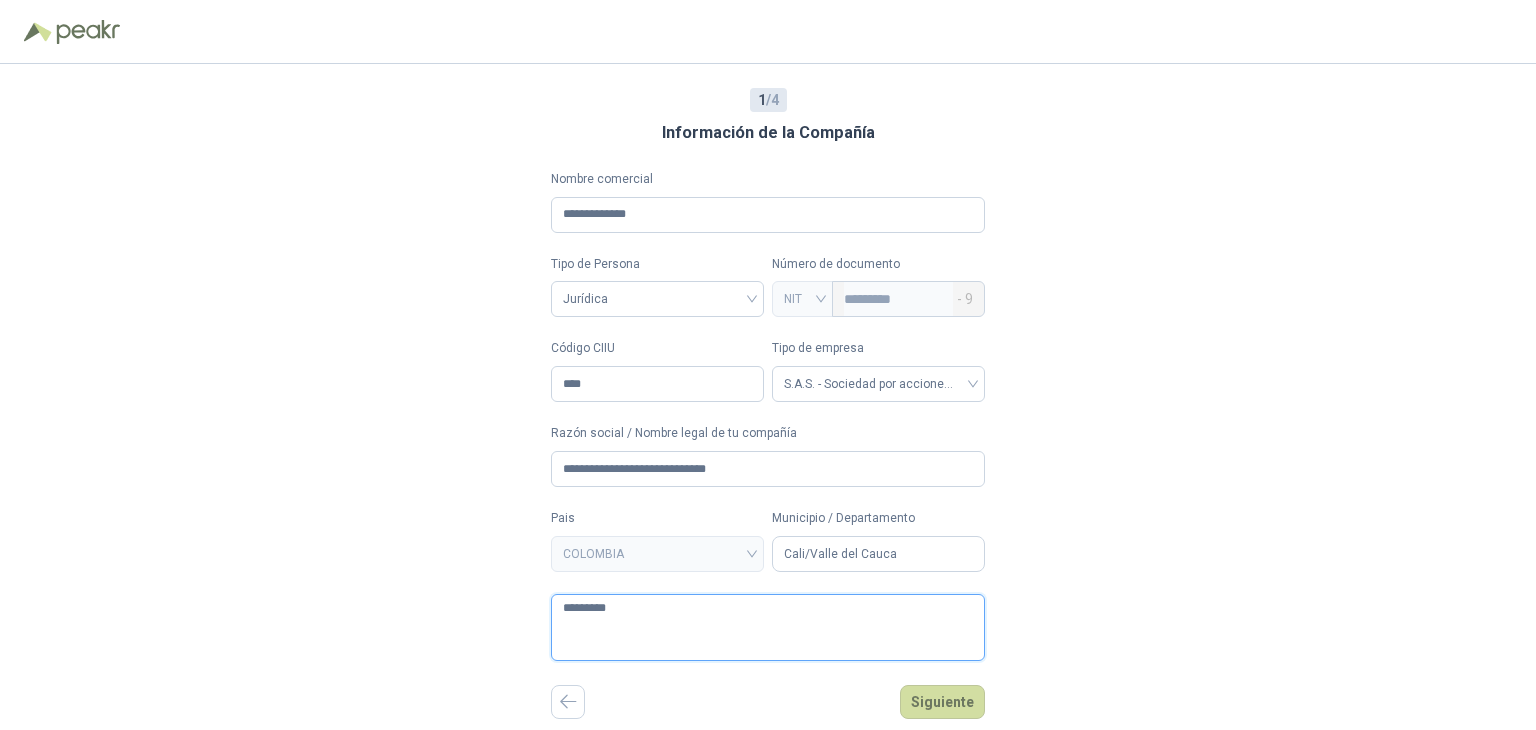 type 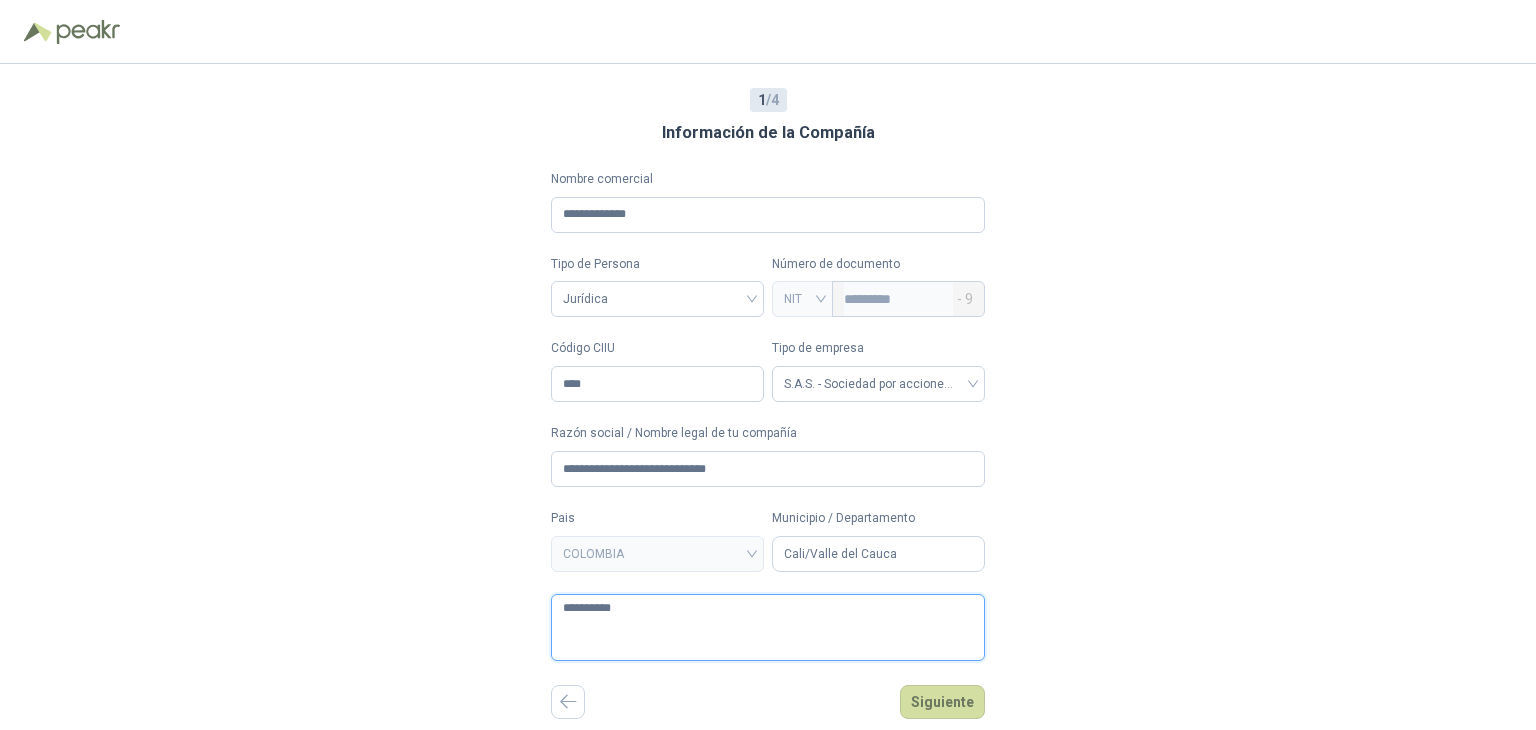 type 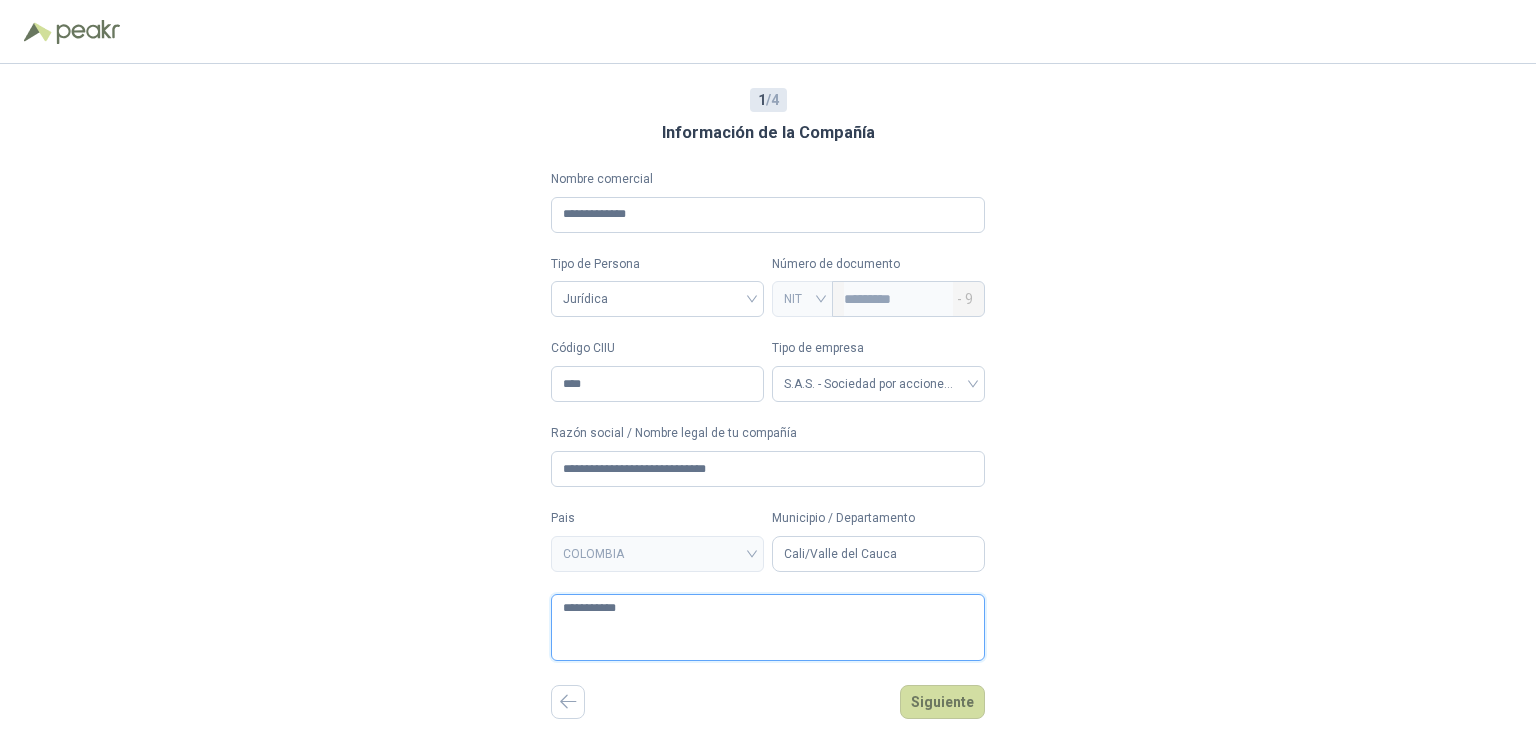 type 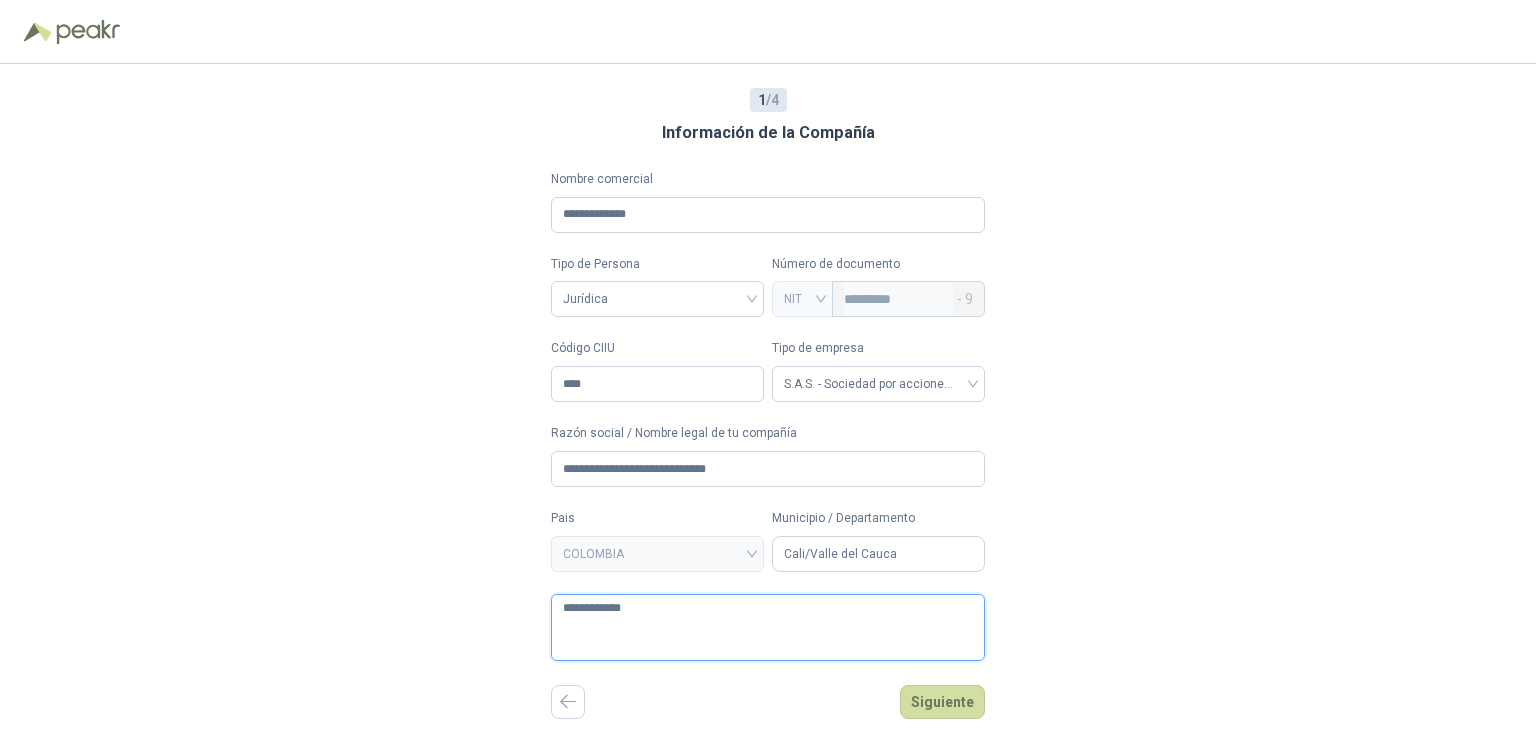 type 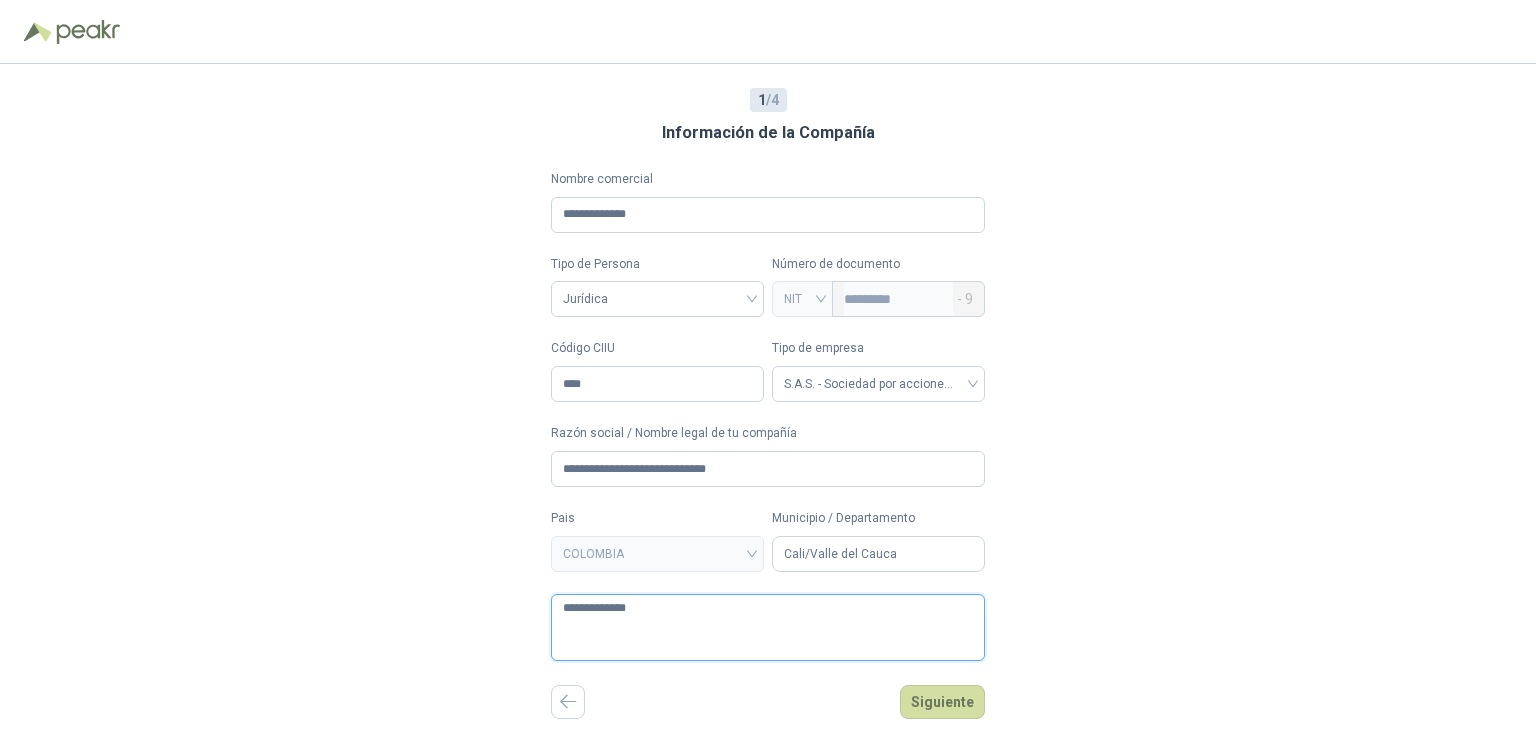 type 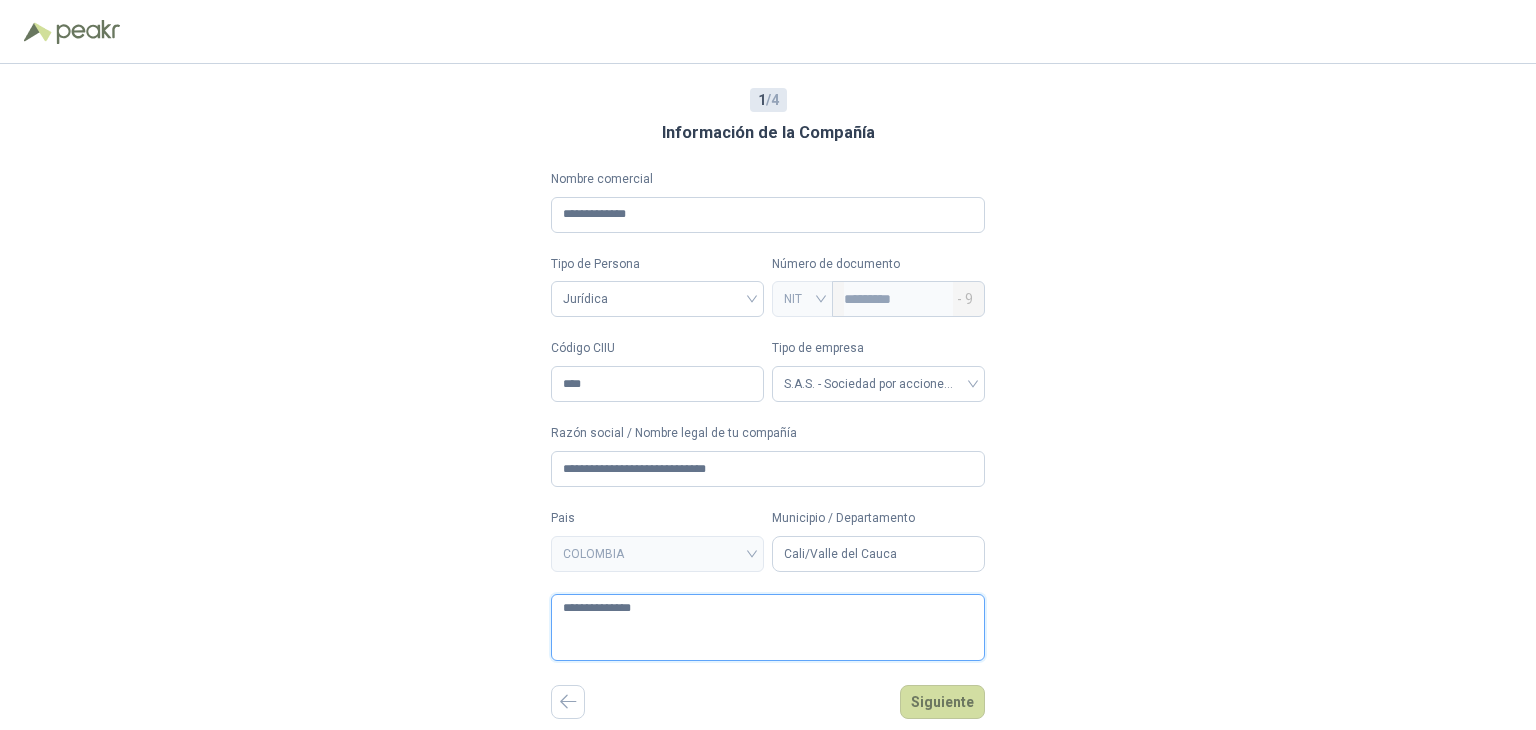 type 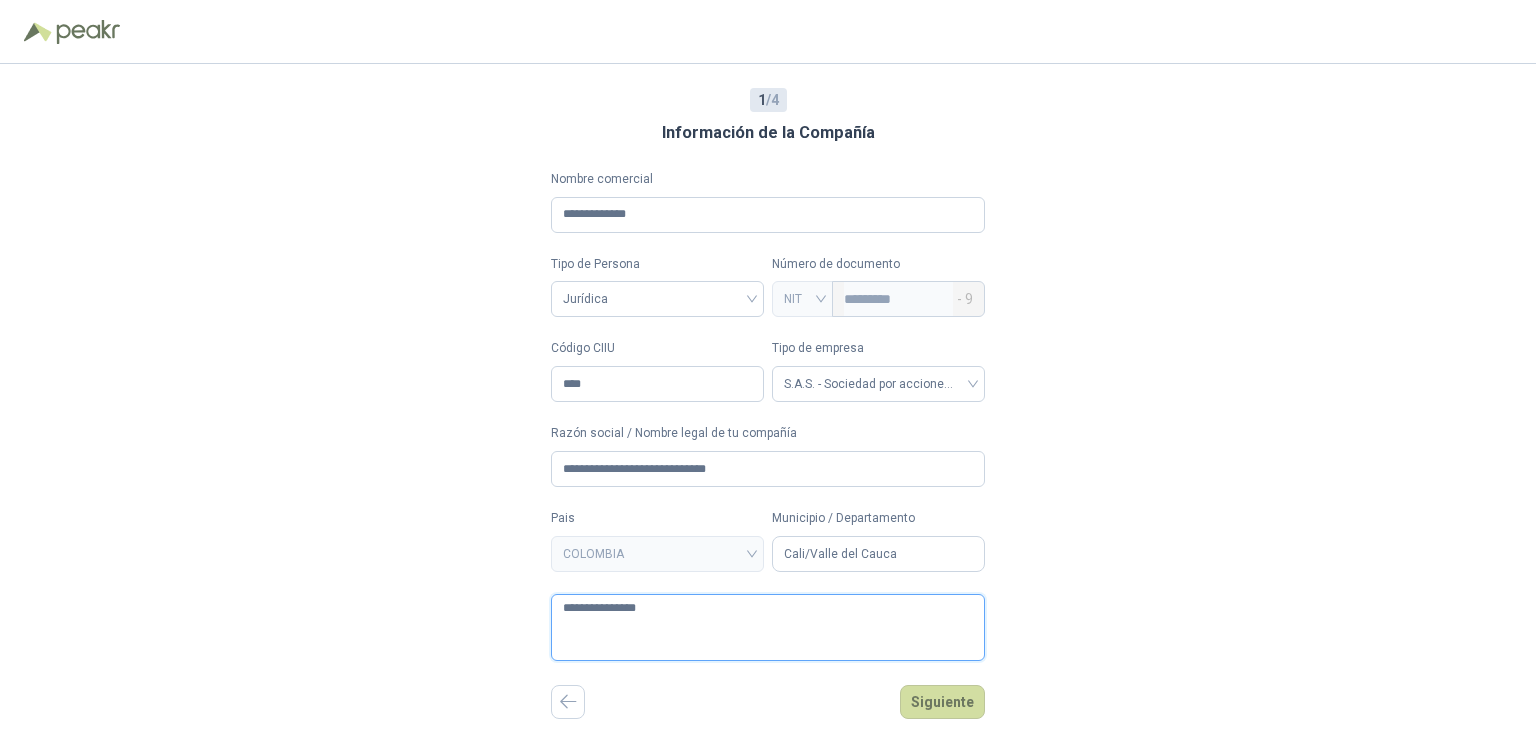 type 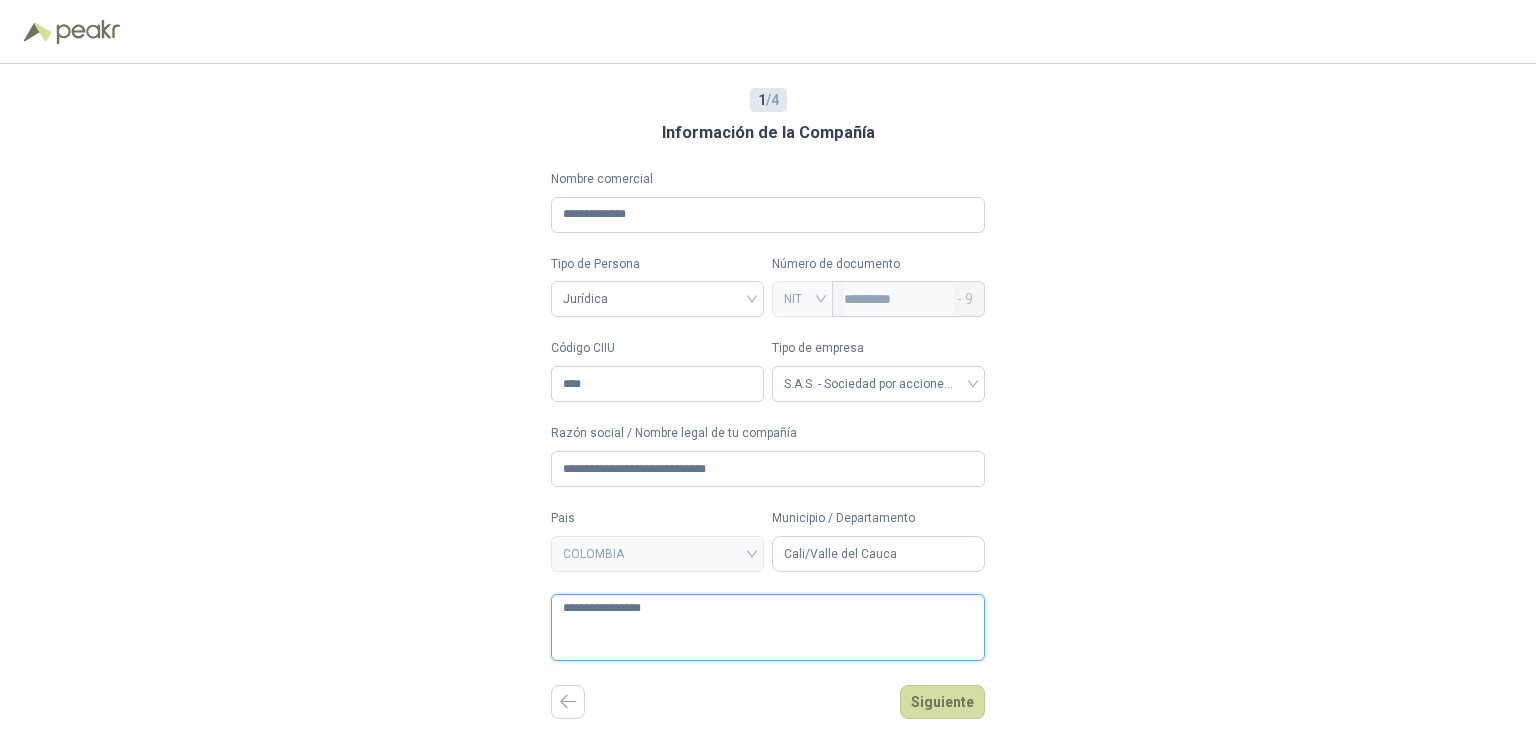 type 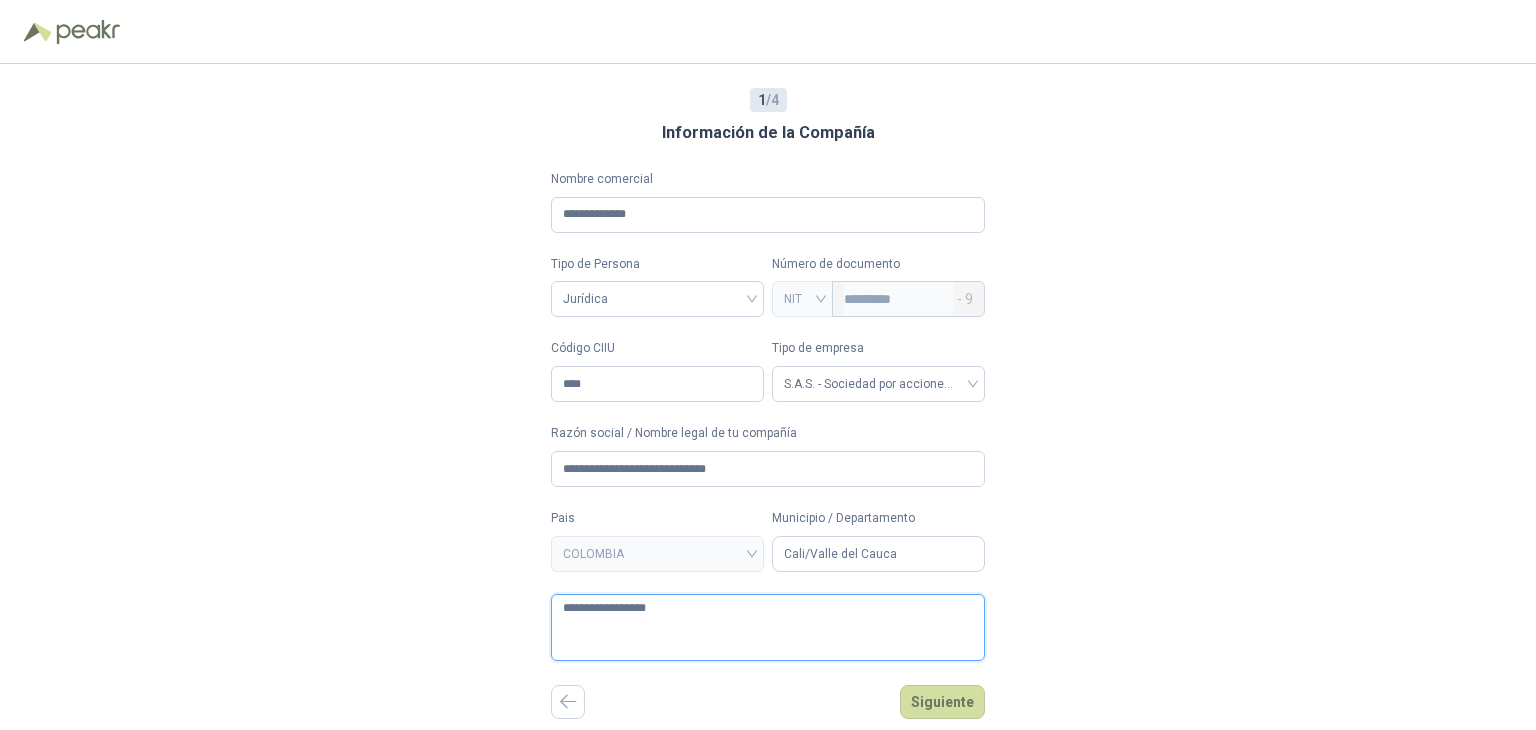 type 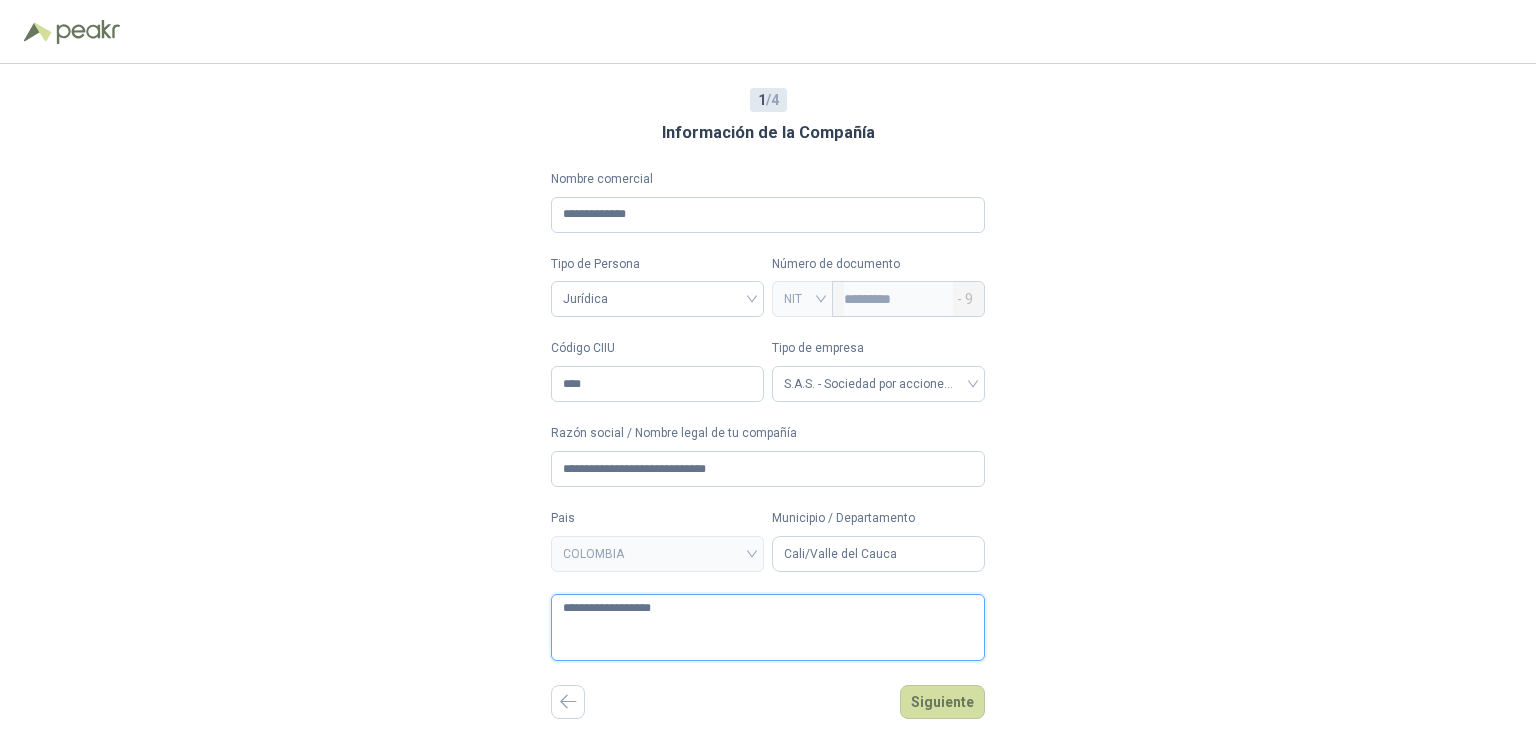 type 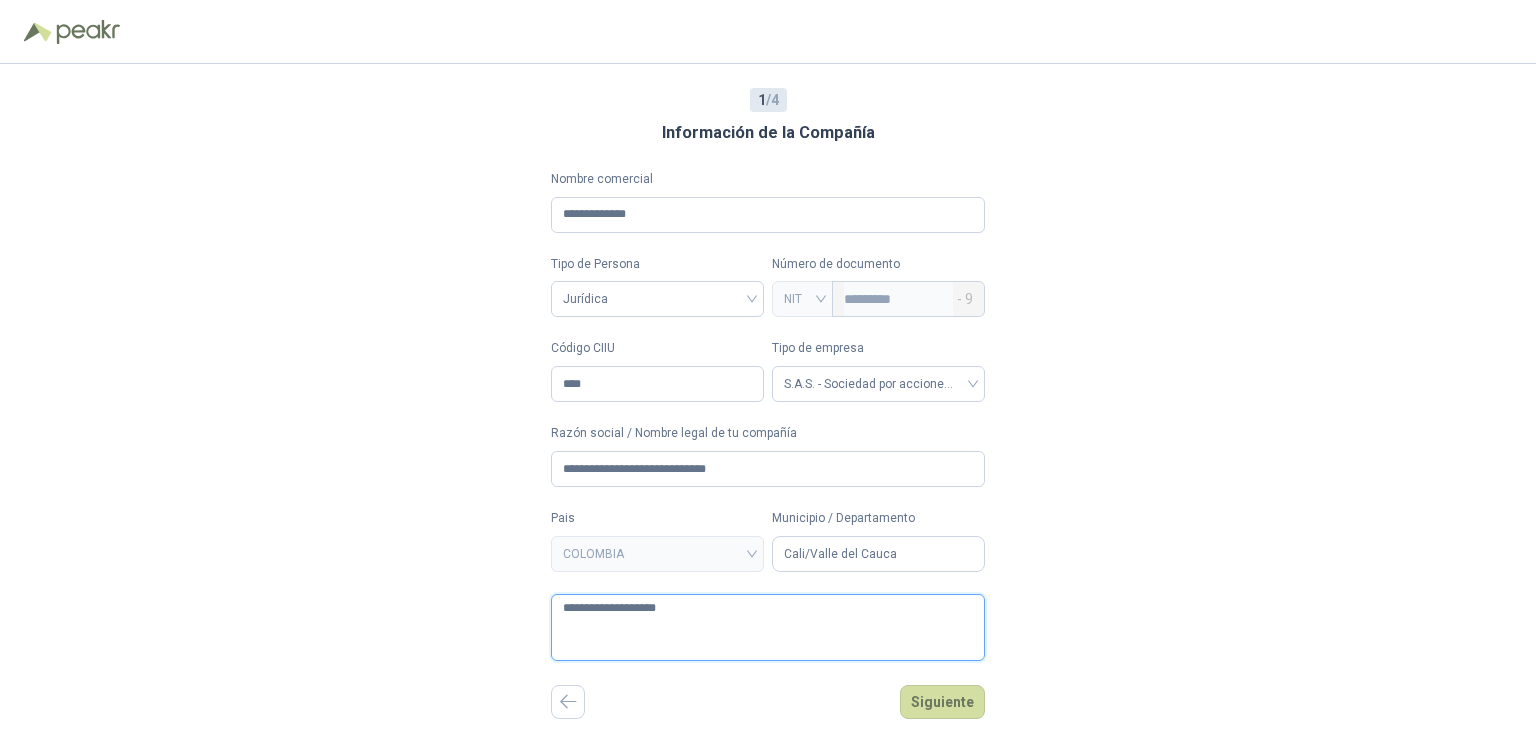 type 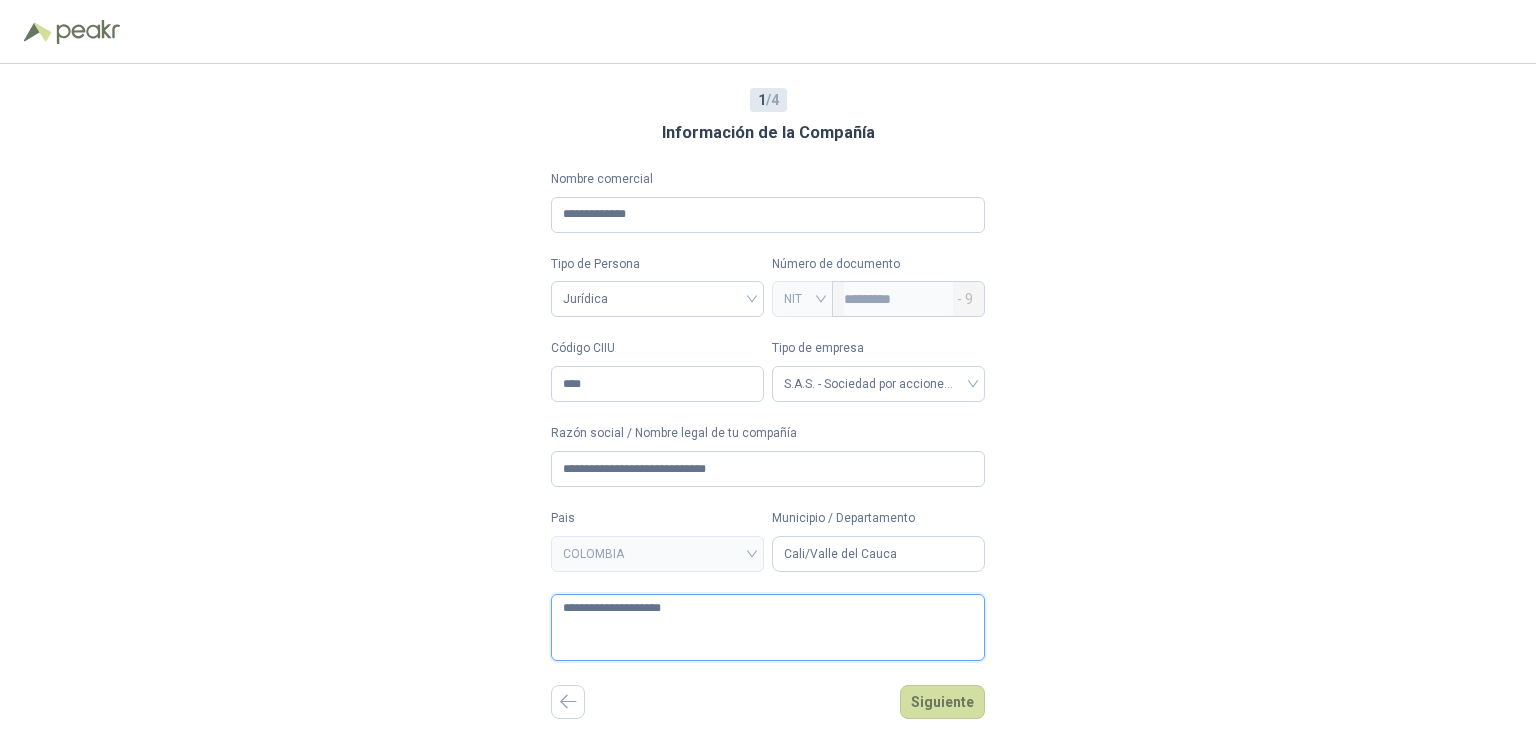 type 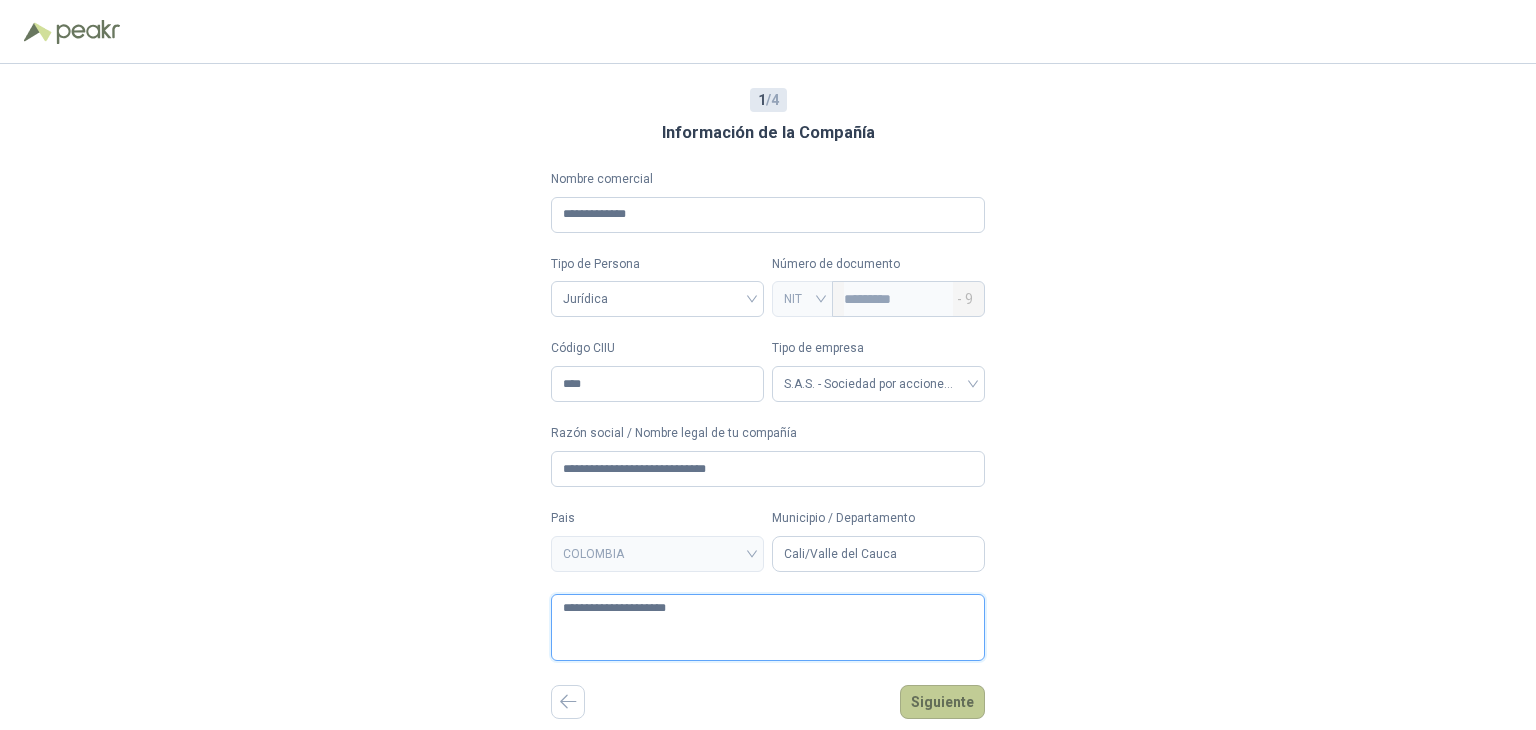 type on "**********" 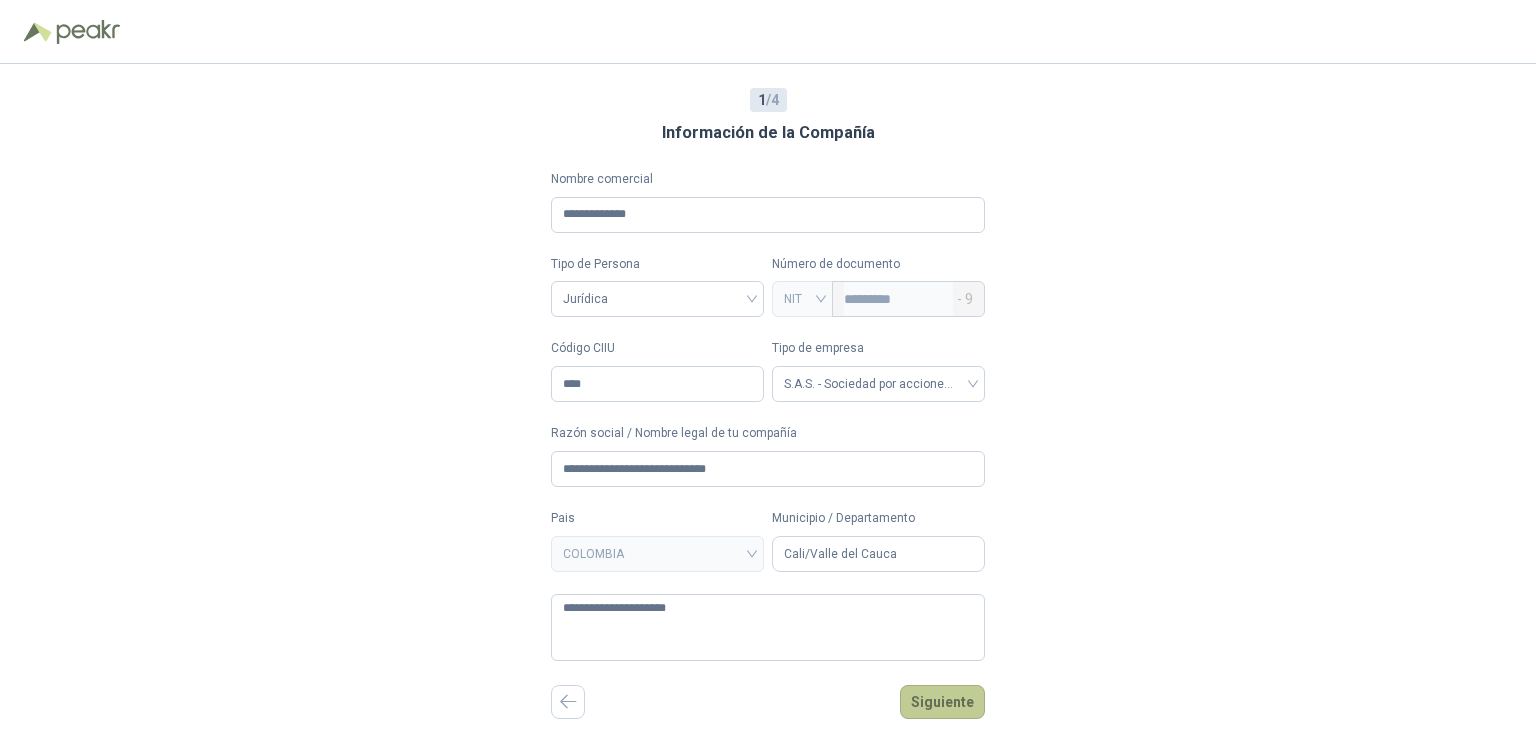 click on "Siguiente" at bounding box center (942, 702) 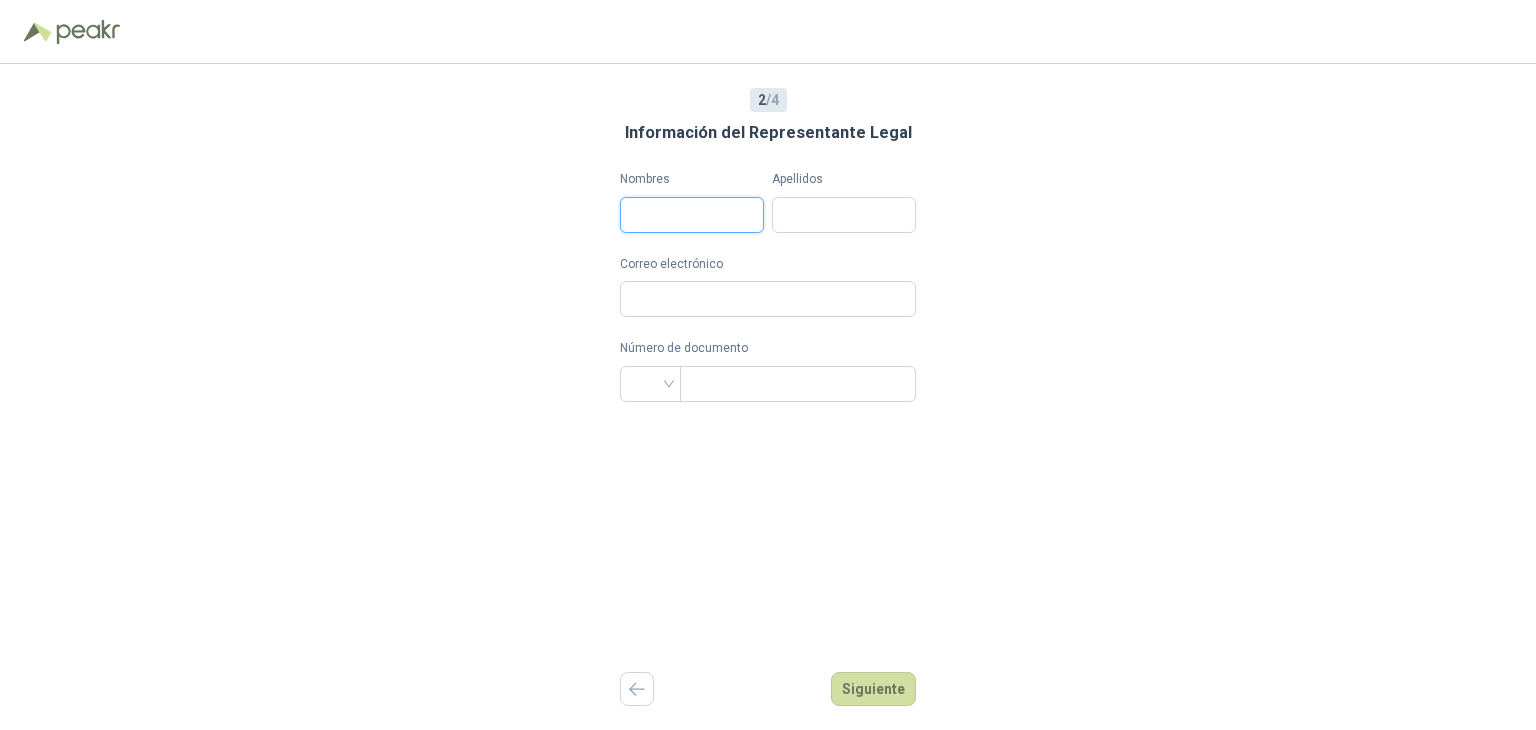 click on "Nombres" at bounding box center [692, 215] 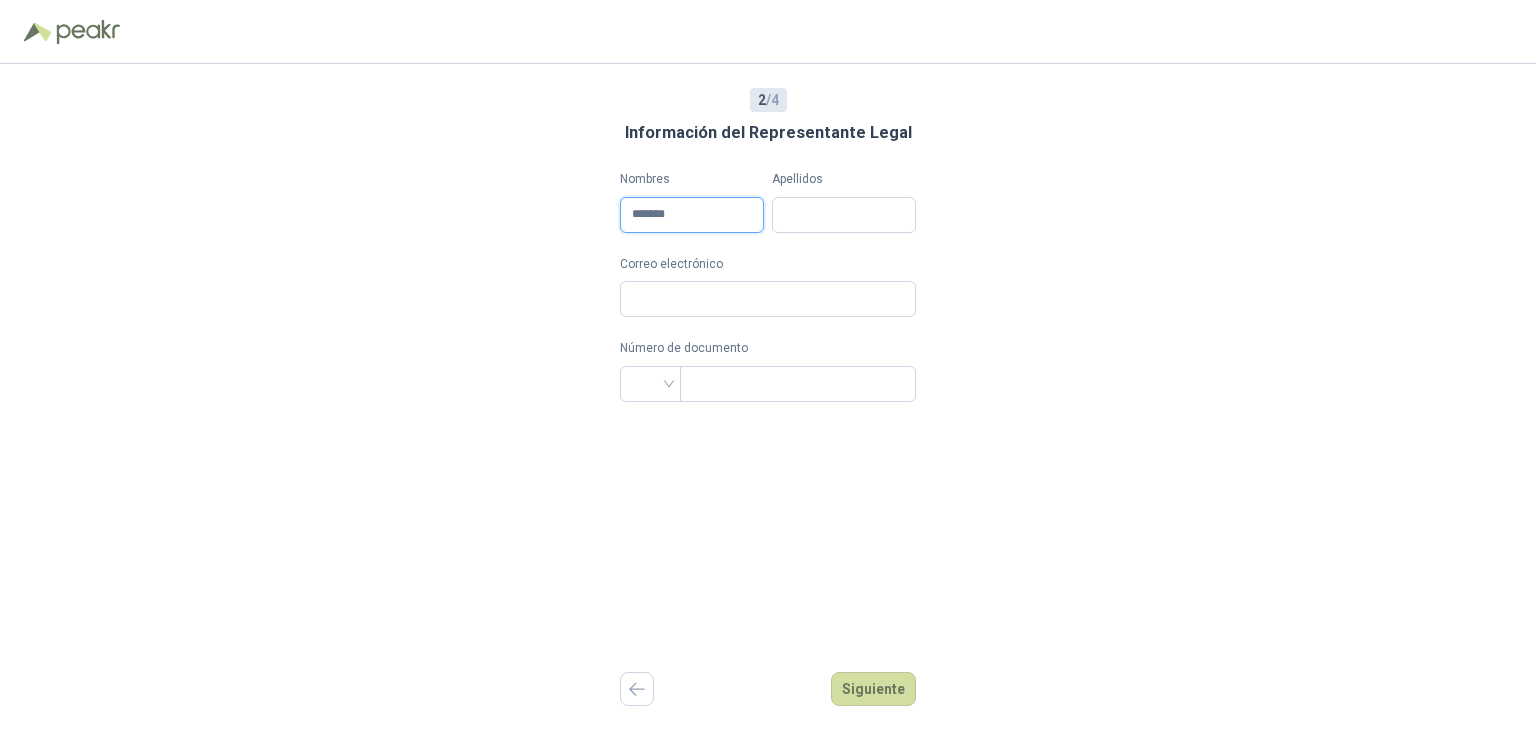 type on "******" 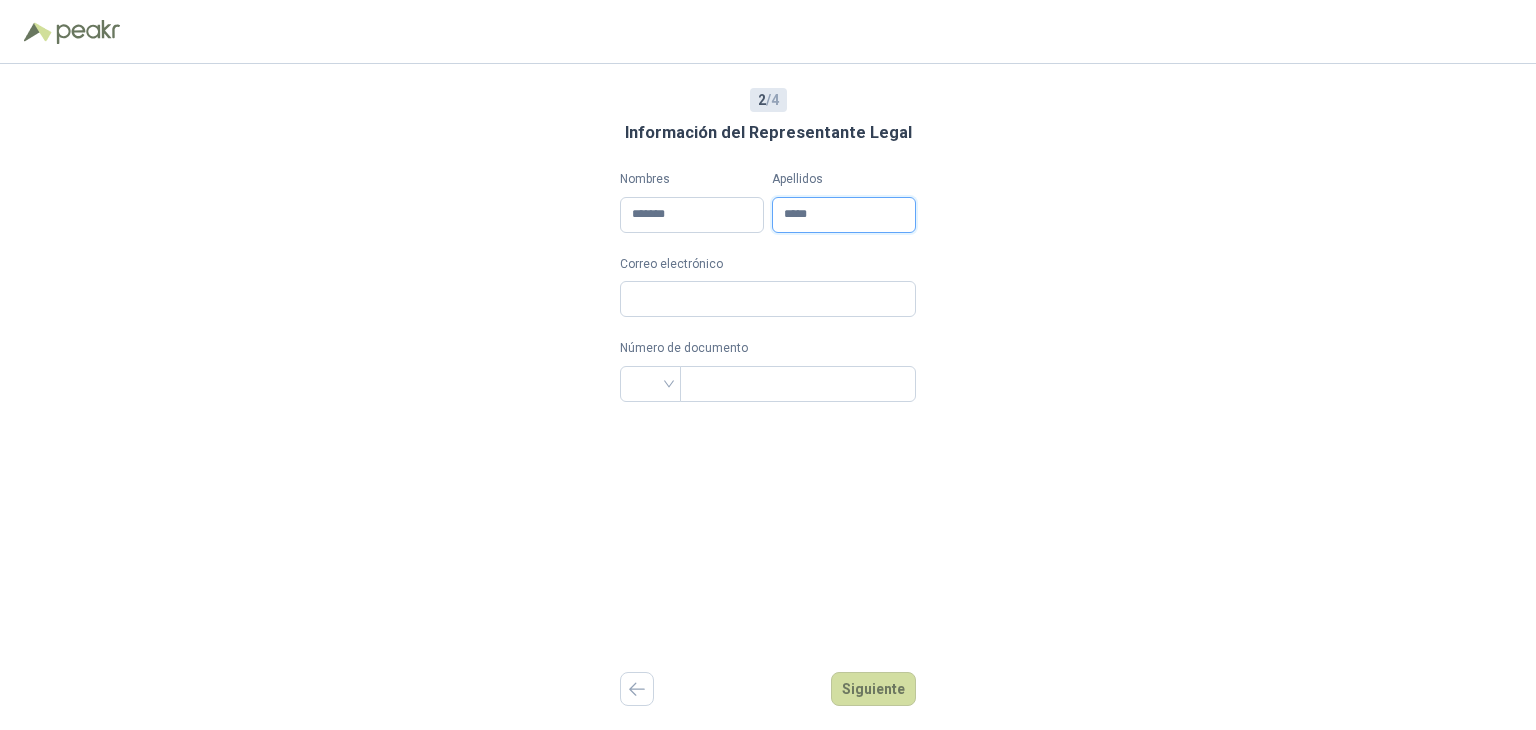 click on "****" at bounding box center [844, 215] 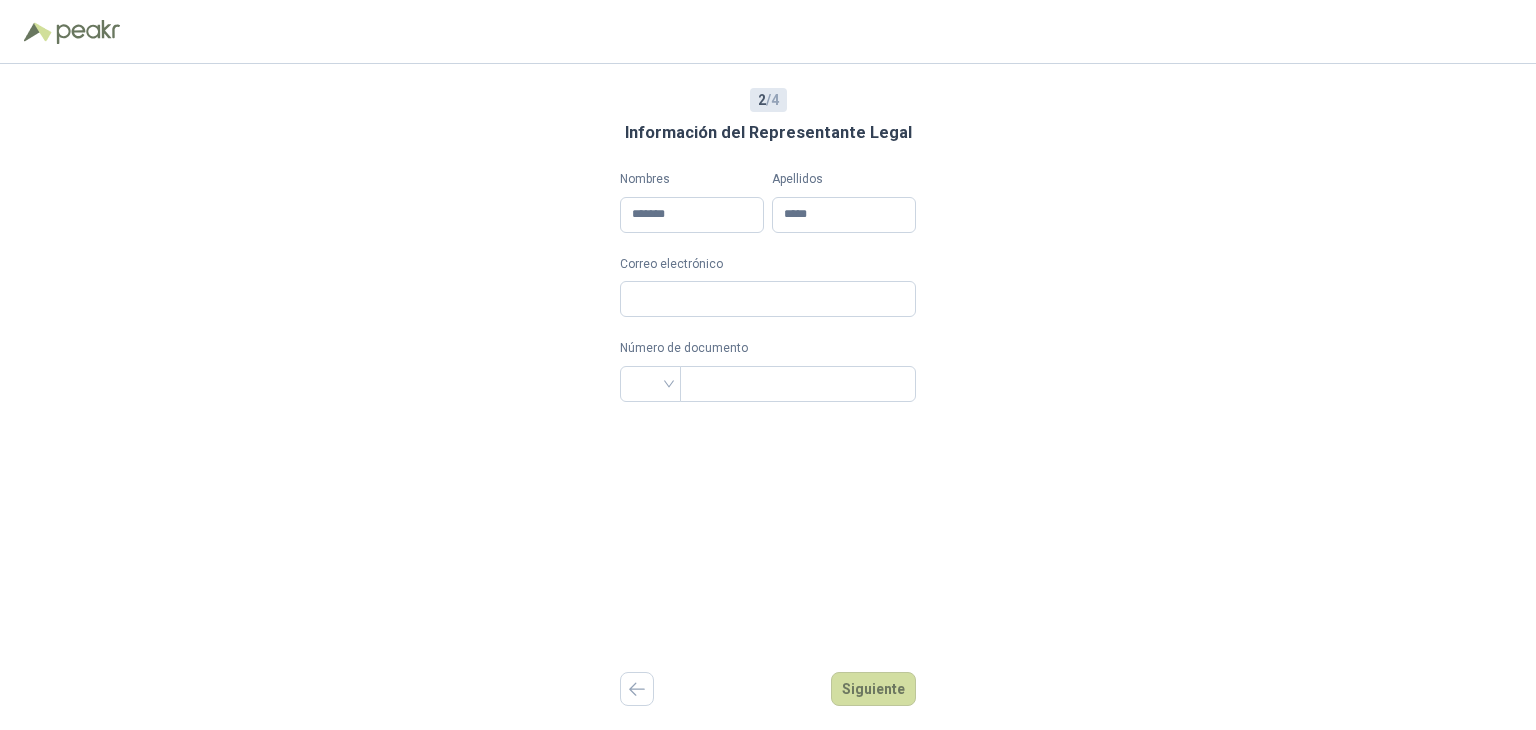 click on "Nombres ******" at bounding box center (692, 201) 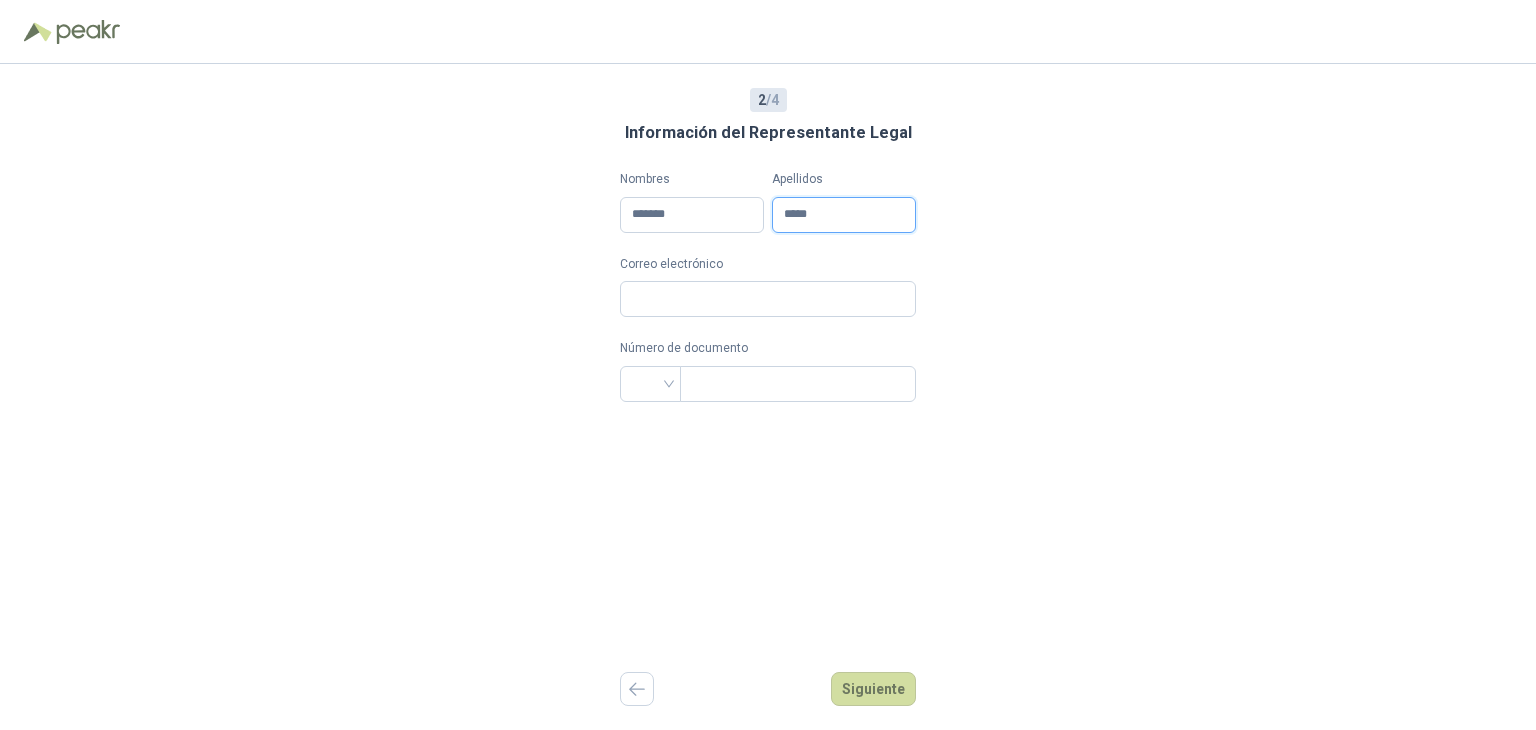 click on "****" at bounding box center [844, 215] 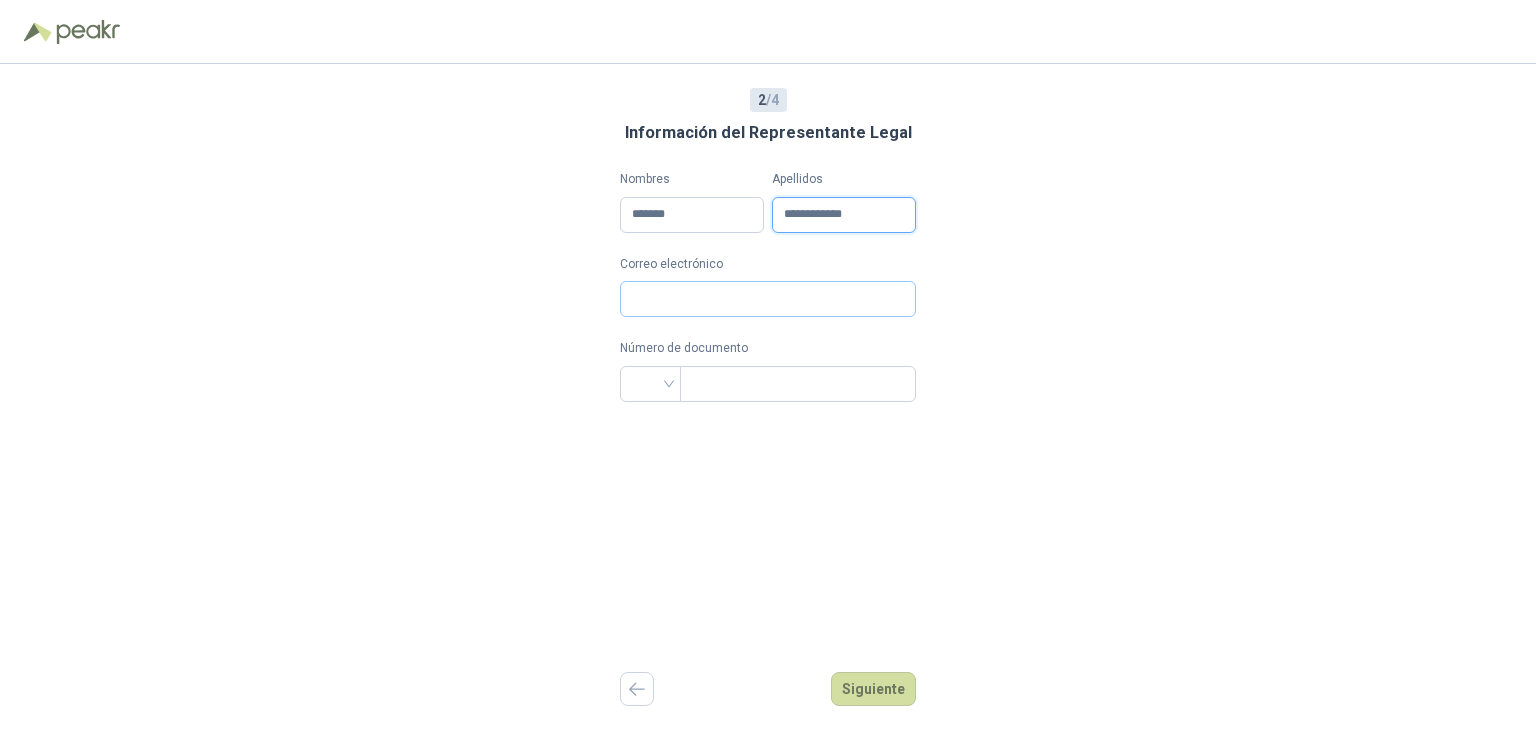 type on "**********" 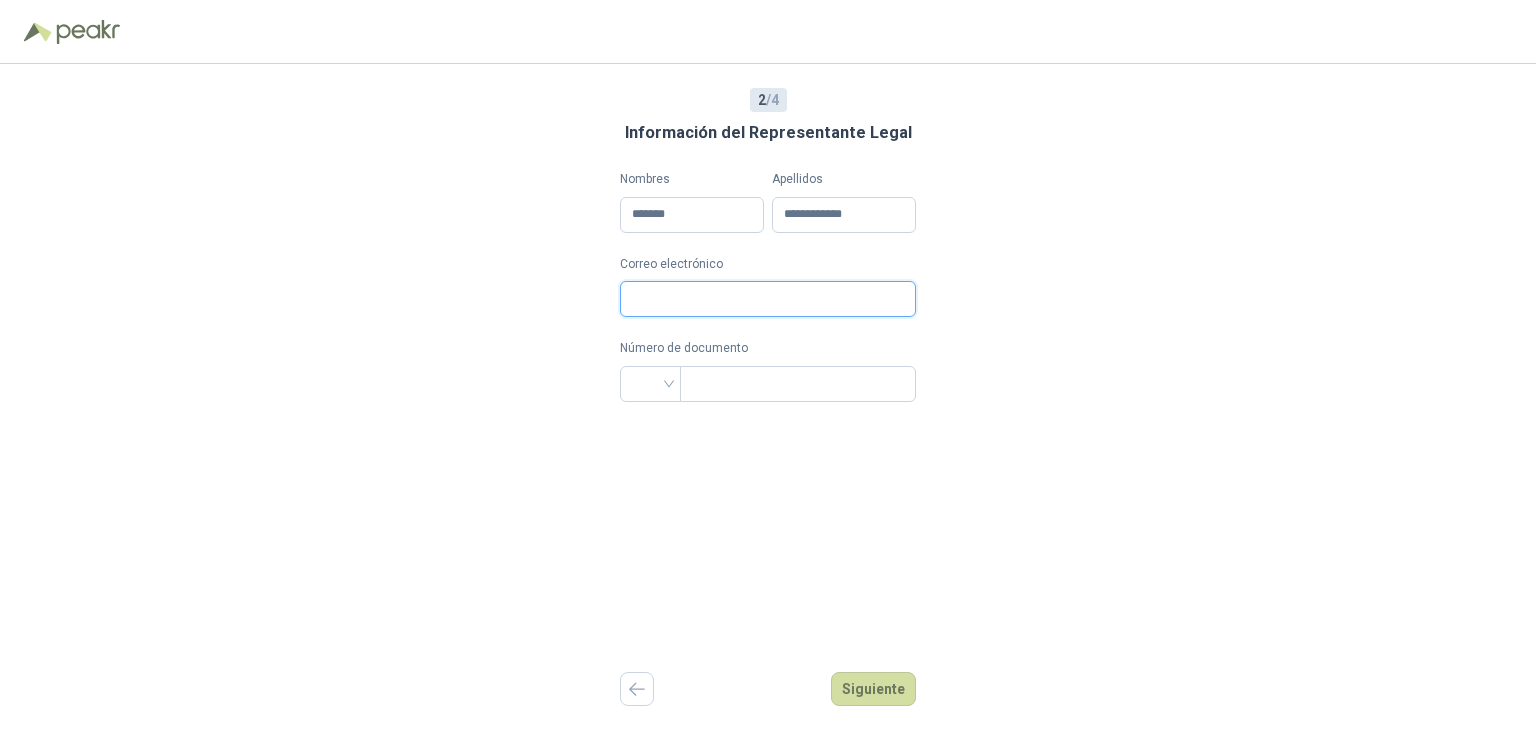 click on "Correo electrónico" at bounding box center (768, 299) 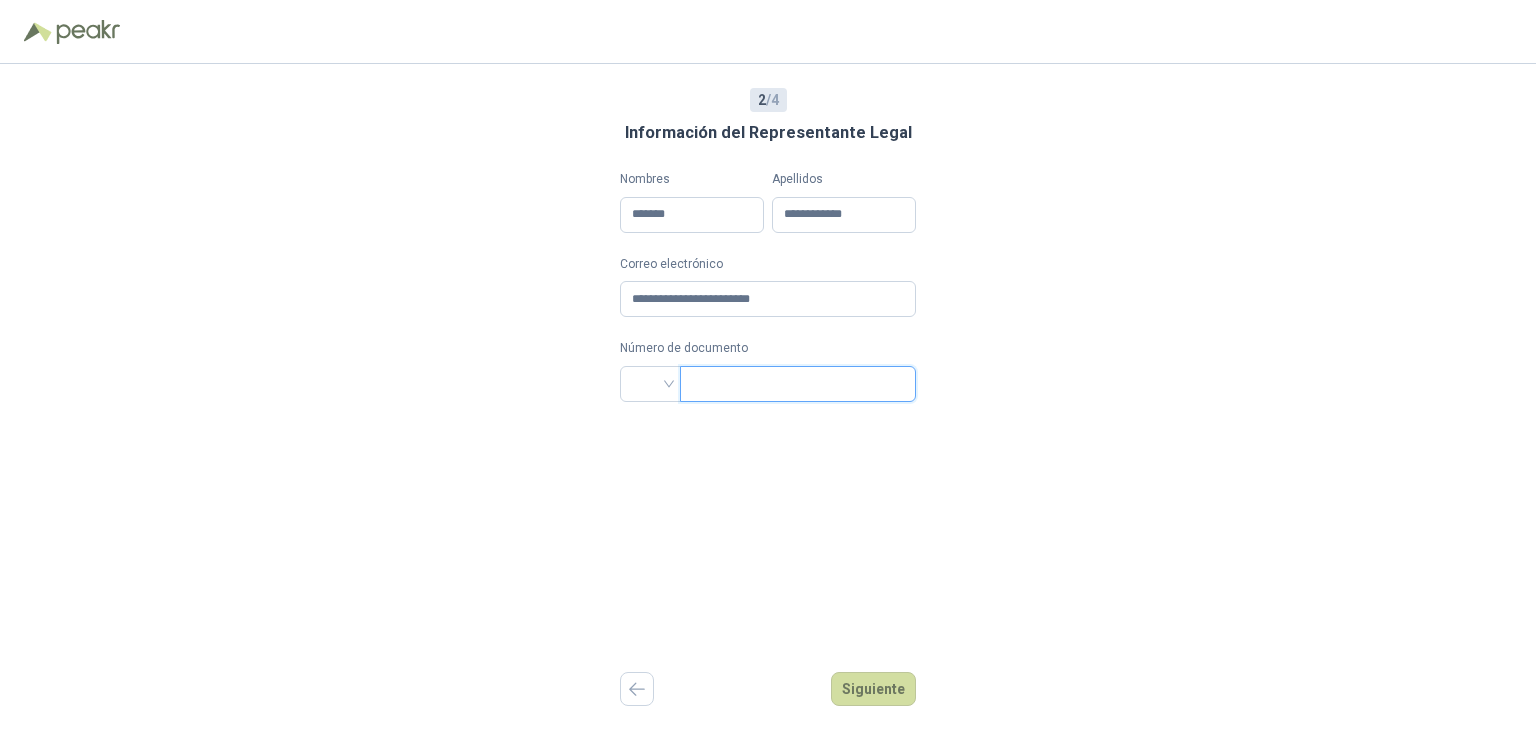 drag, startPoint x: 730, startPoint y: 374, endPoint x: 697, endPoint y: 379, distance: 33.37664 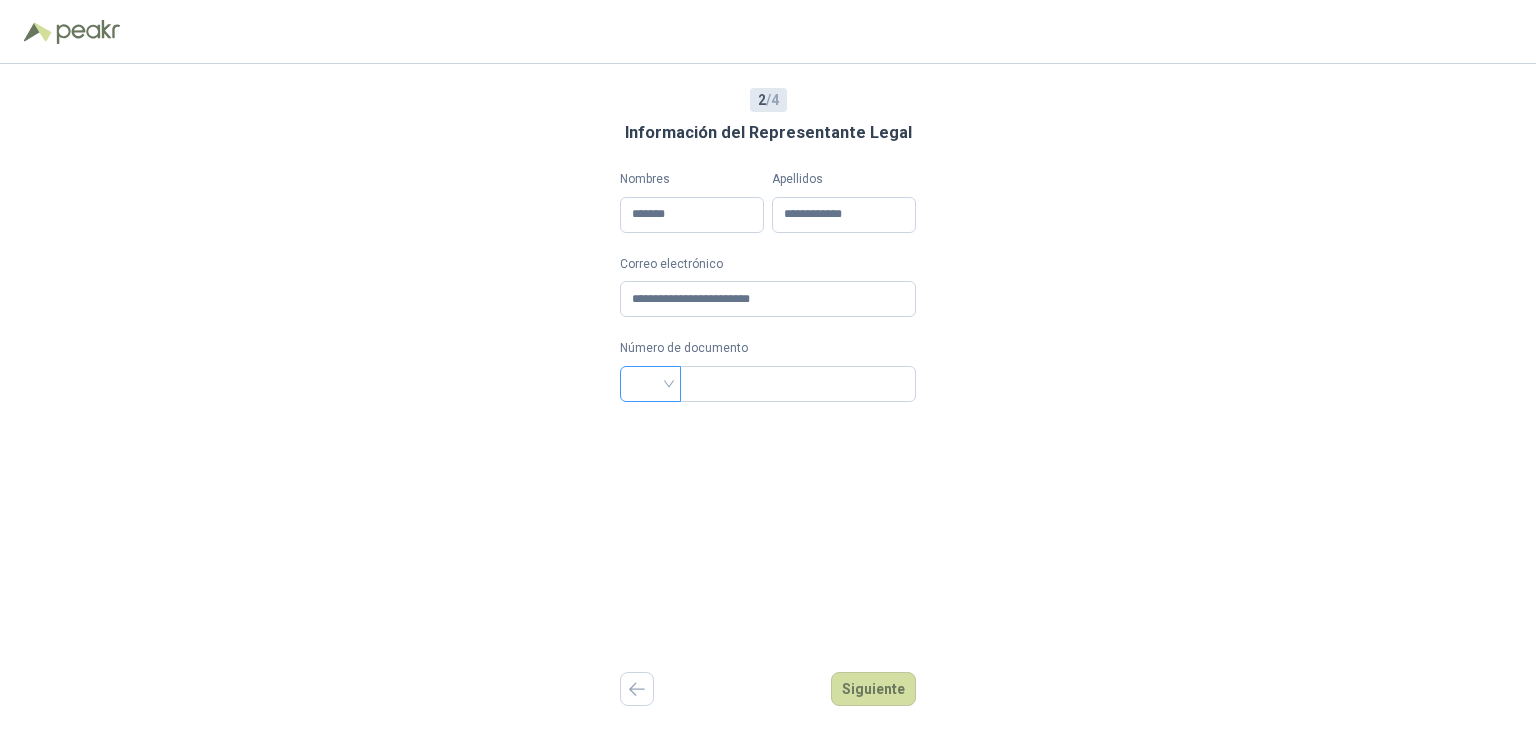 click at bounding box center [650, 382] 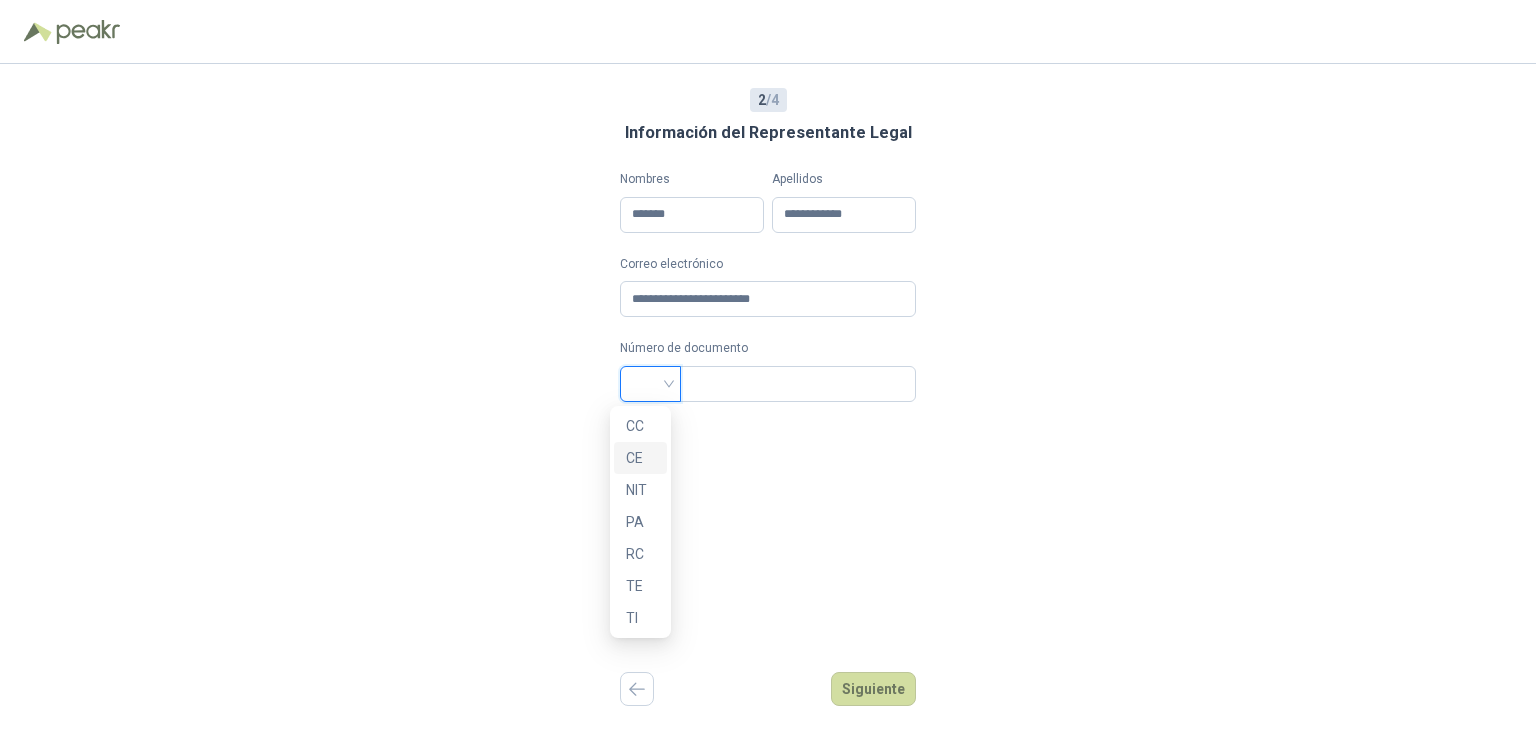 click on "CC" at bounding box center (640, 426) 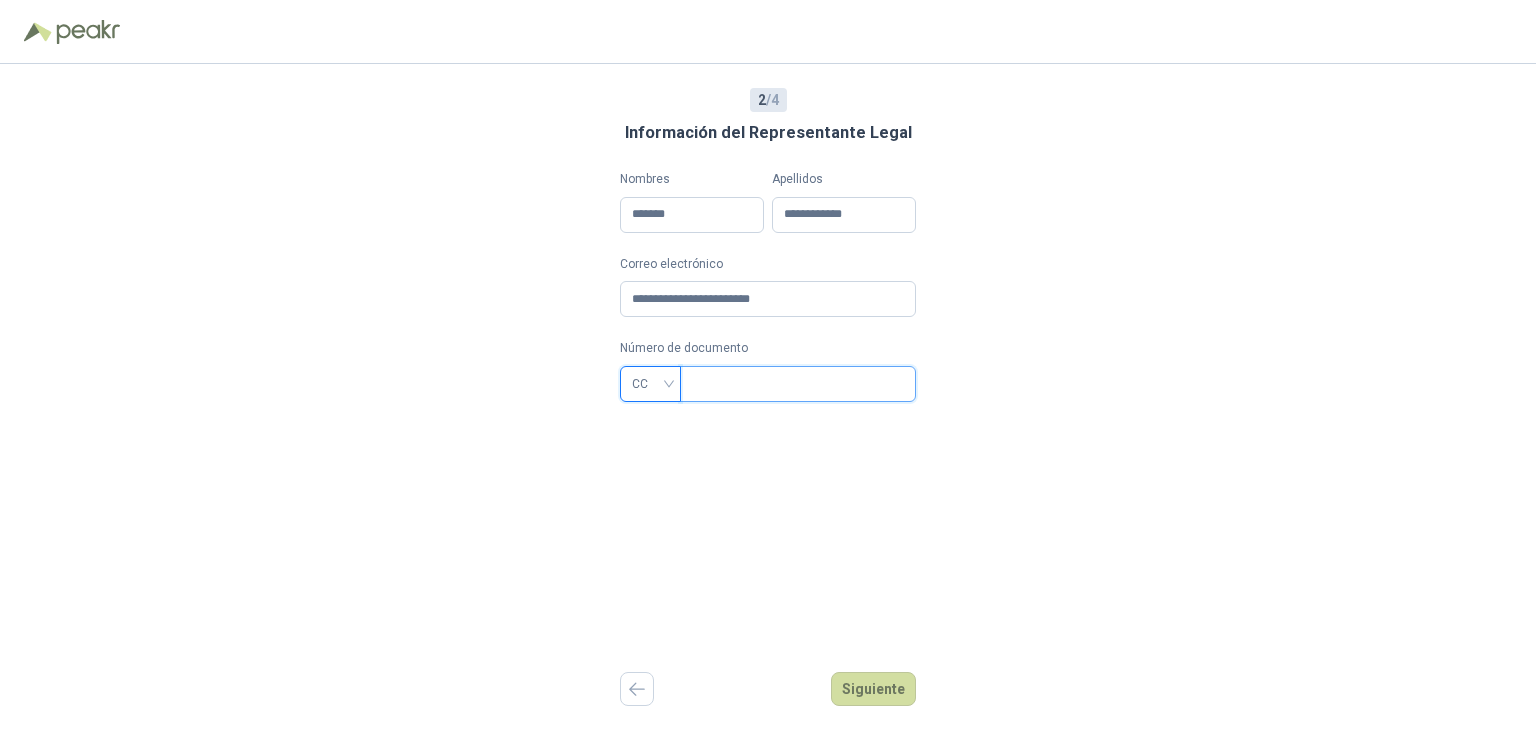 click at bounding box center [796, 384] 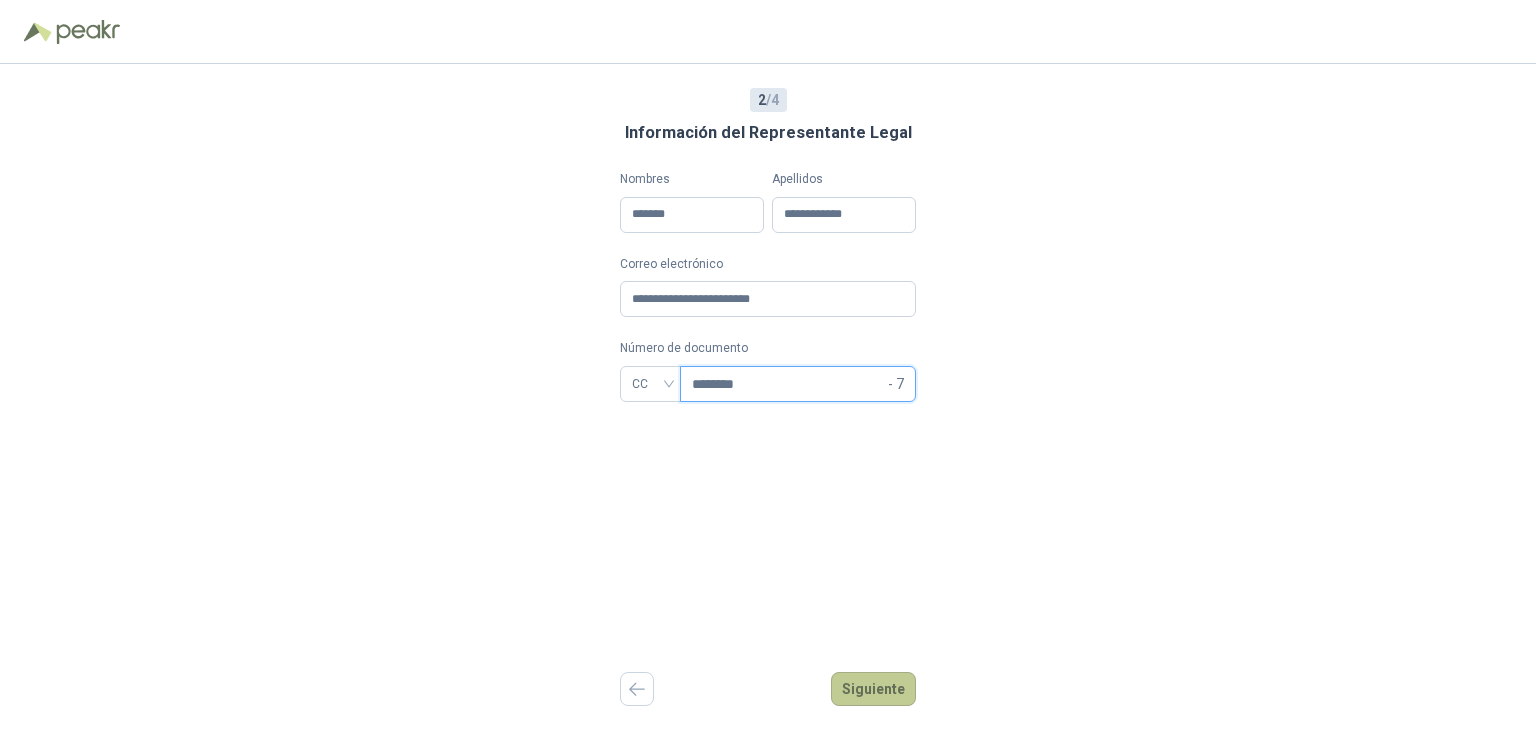 type on "********" 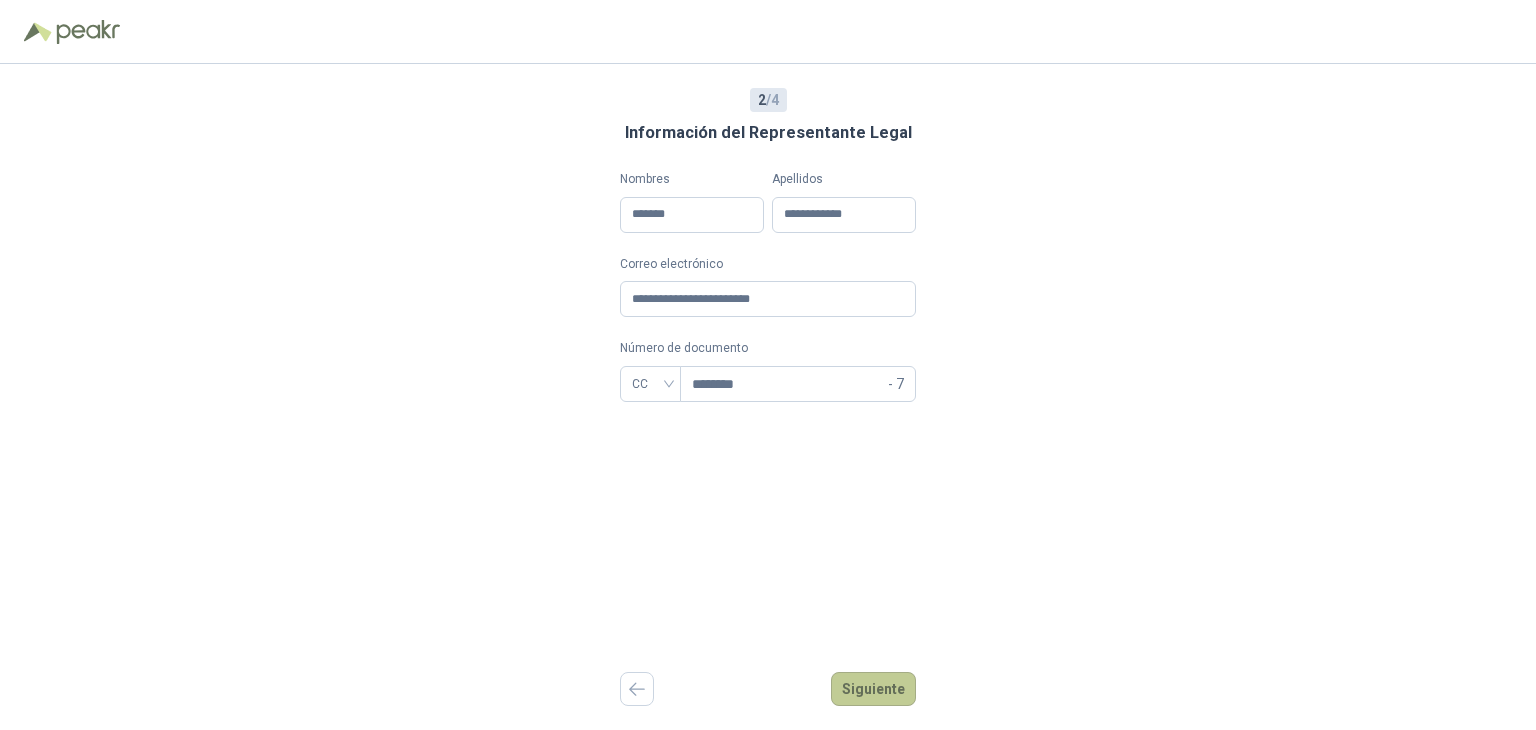 click on "Siguiente" at bounding box center (873, 689) 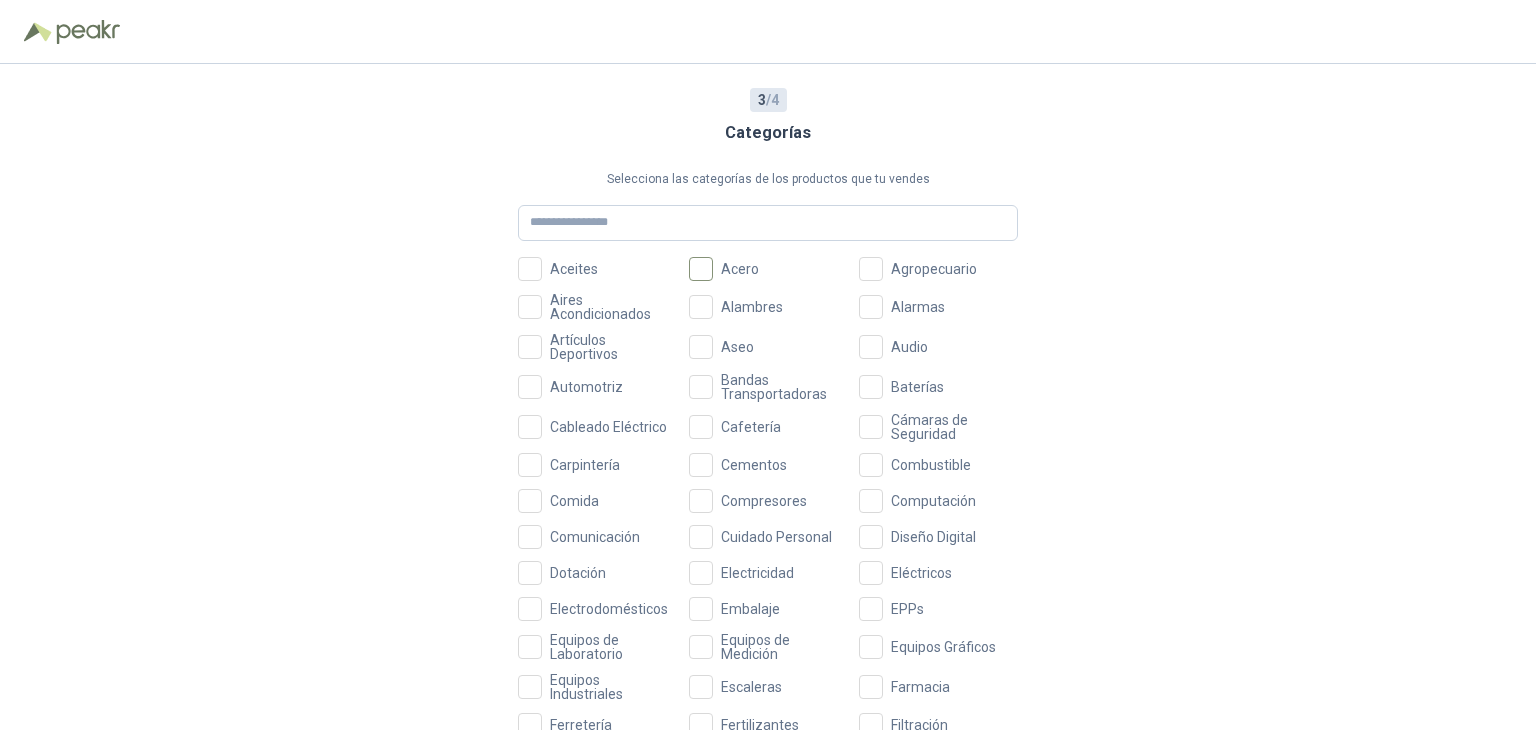 click on "Acero" at bounding box center (768, 269) 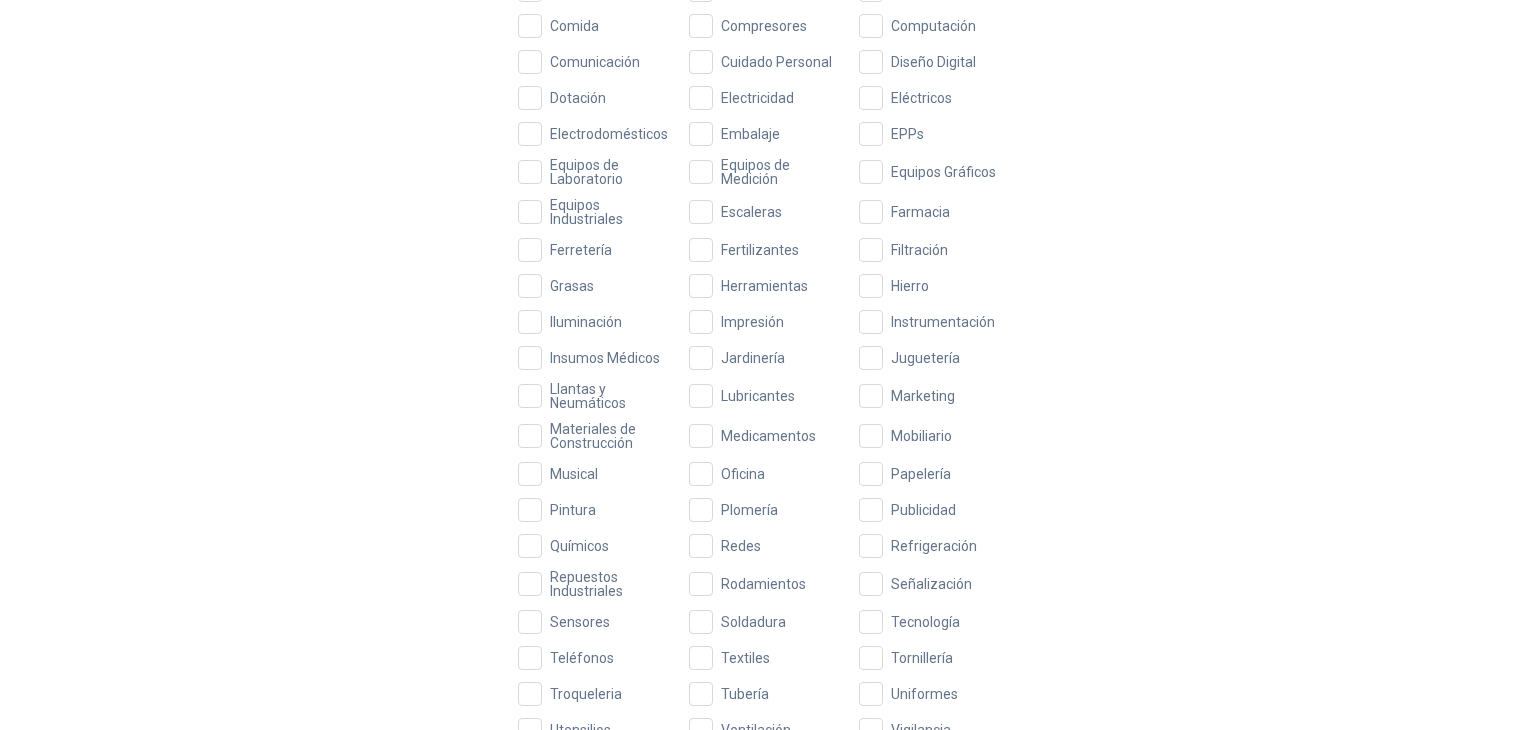 scroll, scrollTop: 560, scrollLeft: 0, axis: vertical 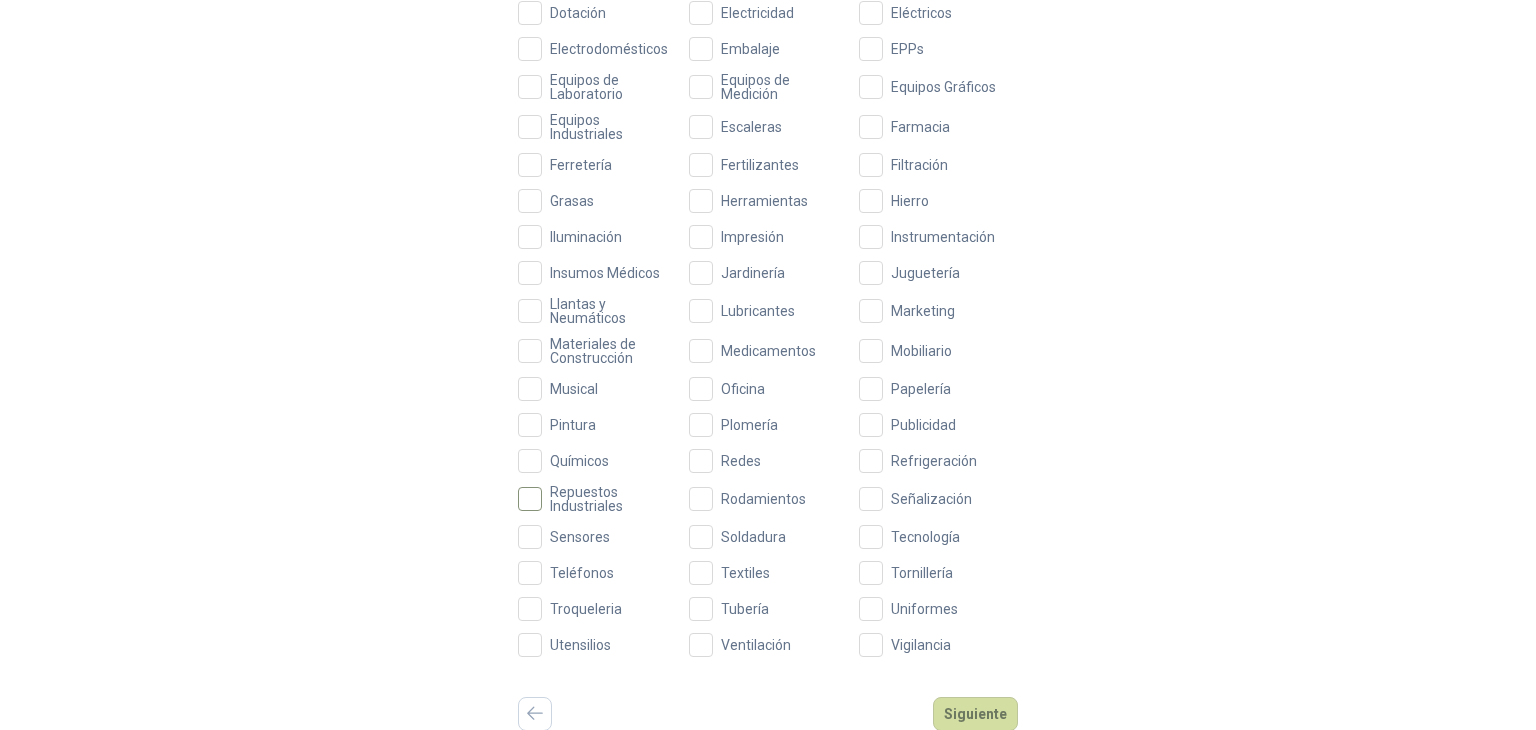 click on "Repuestos Industriales" at bounding box center [609, 499] 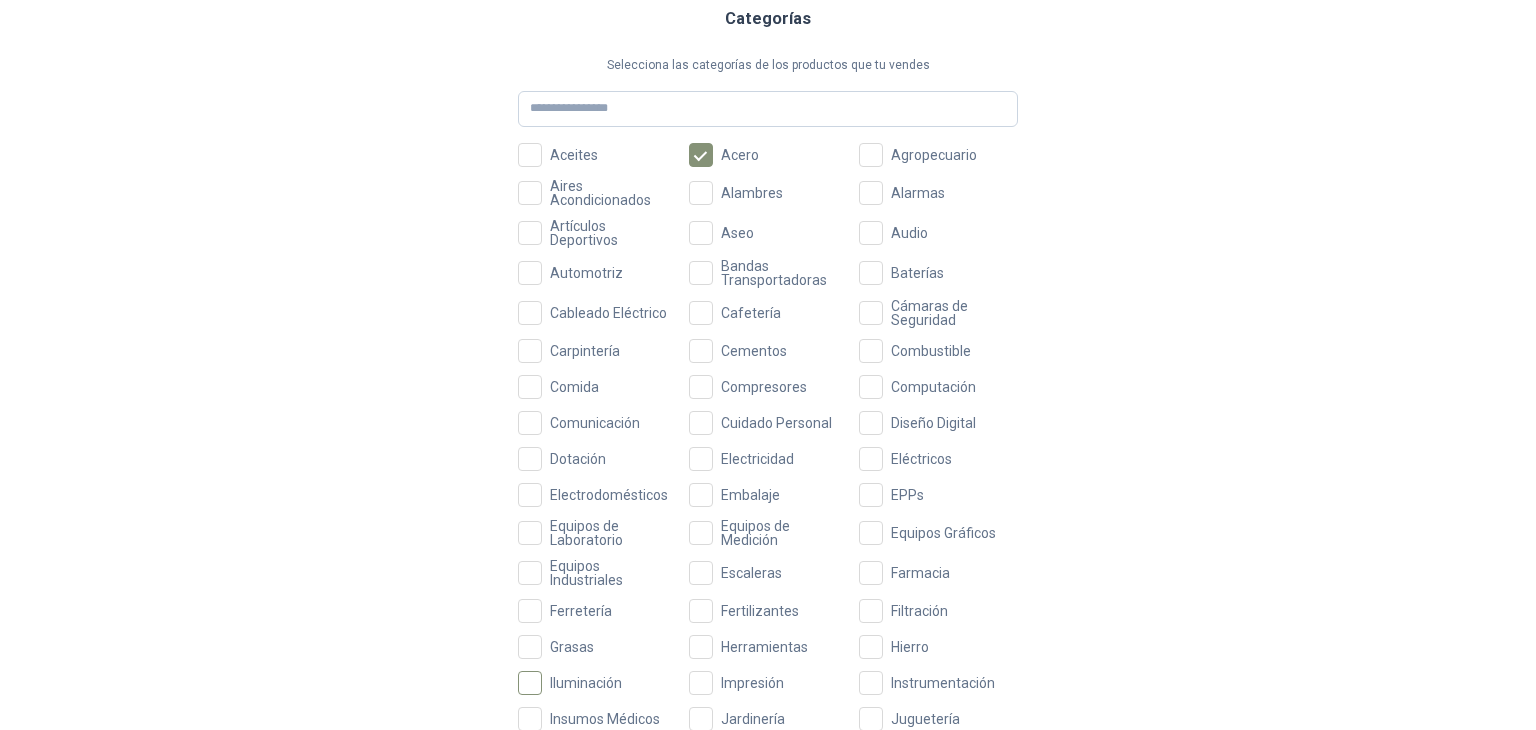 scroll, scrollTop: 60, scrollLeft: 0, axis: vertical 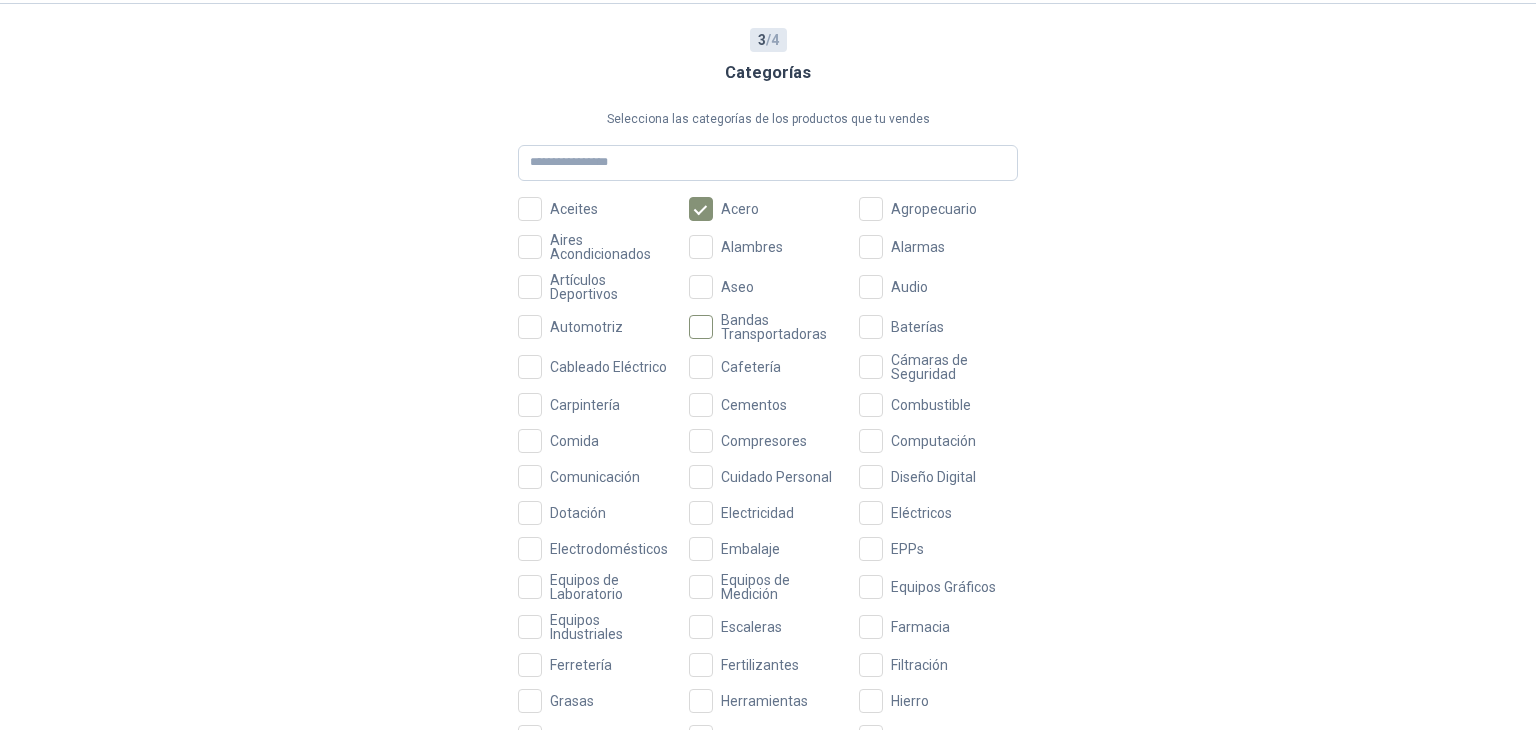 click on "Bandas Transportadoras" at bounding box center (780, 327) 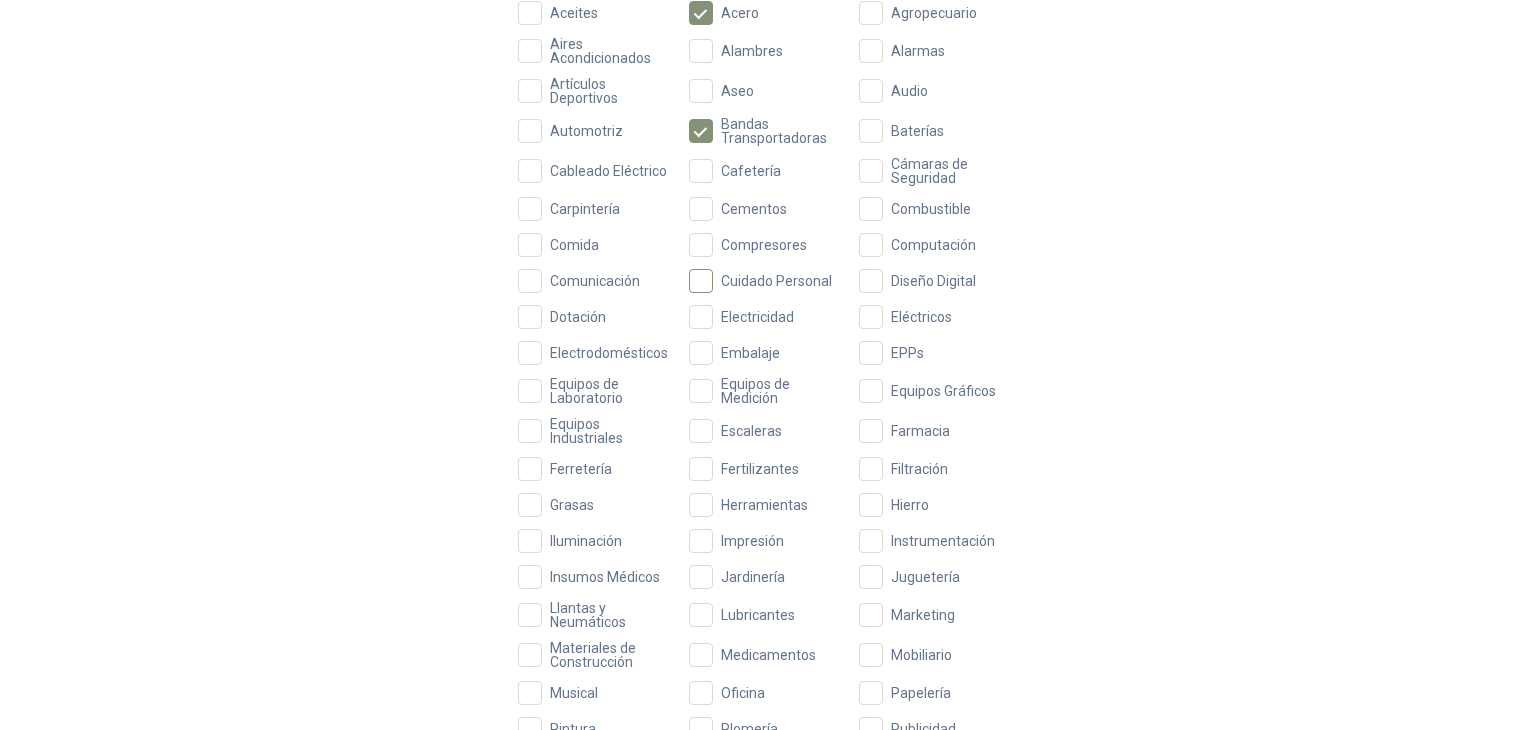 scroll, scrollTop: 260, scrollLeft: 0, axis: vertical 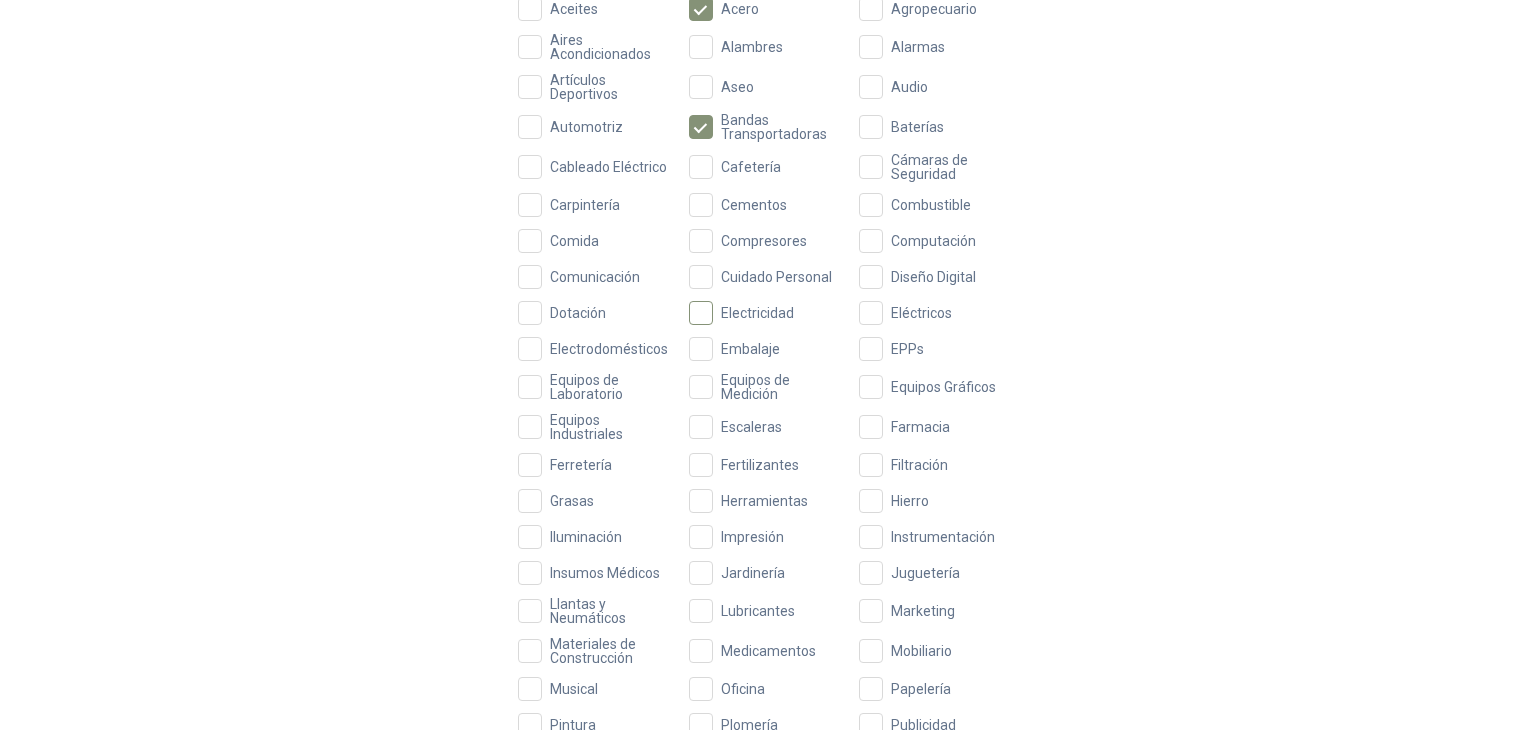 click on "Electricidad" at bounding box center (757, 313) 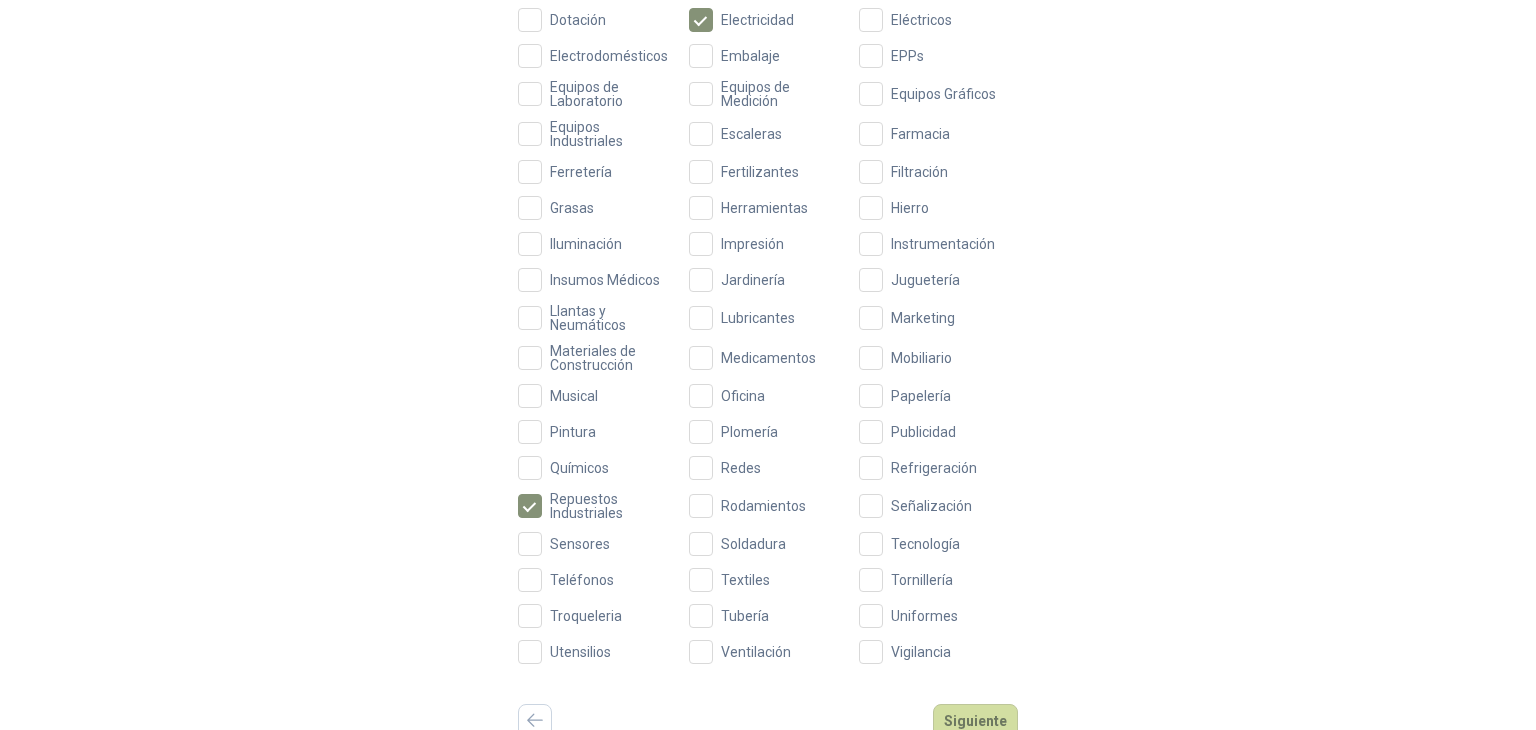 scroll, scrollTop: 560, scrollLeft: 0, axis: vertical 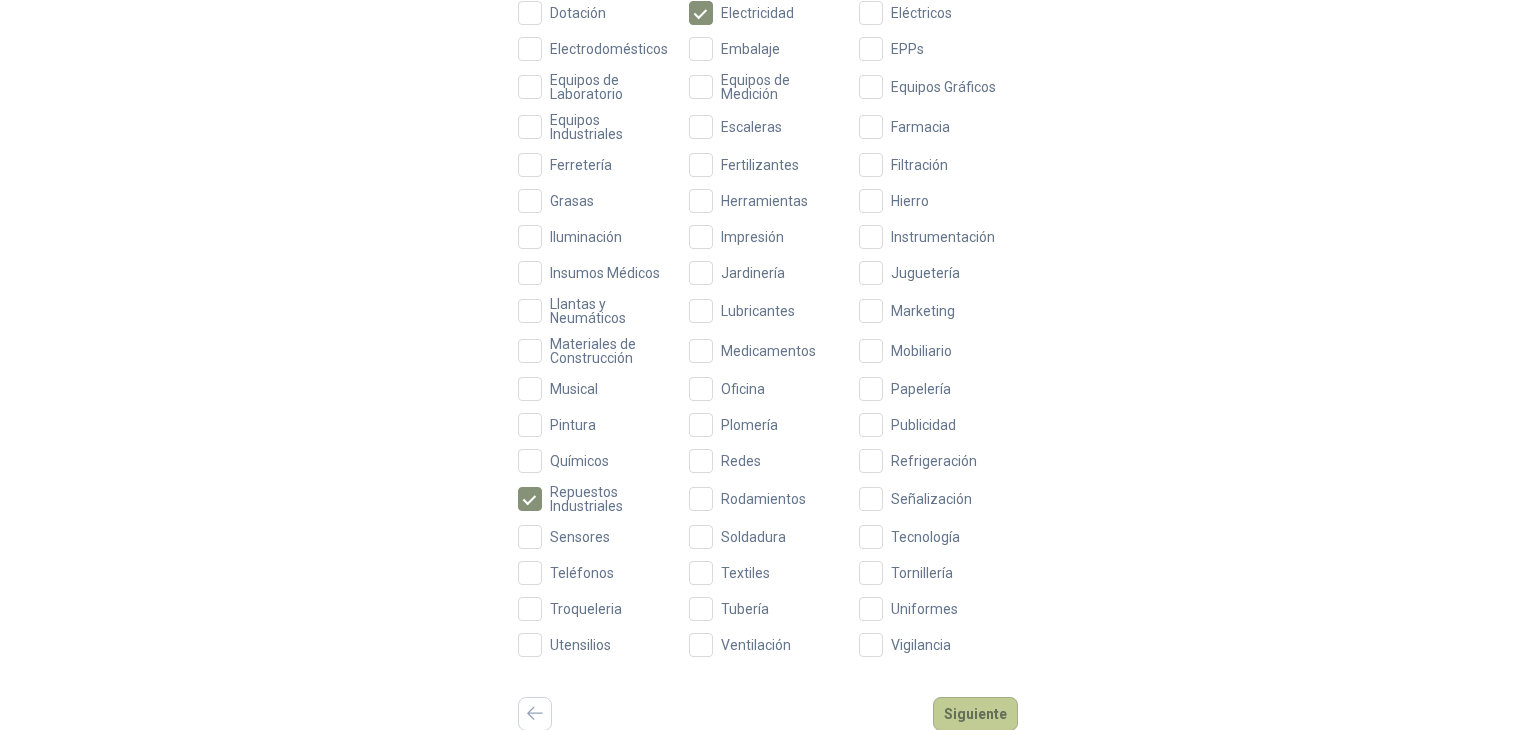 click on "Siguiente" at bounding box center (975, 714) 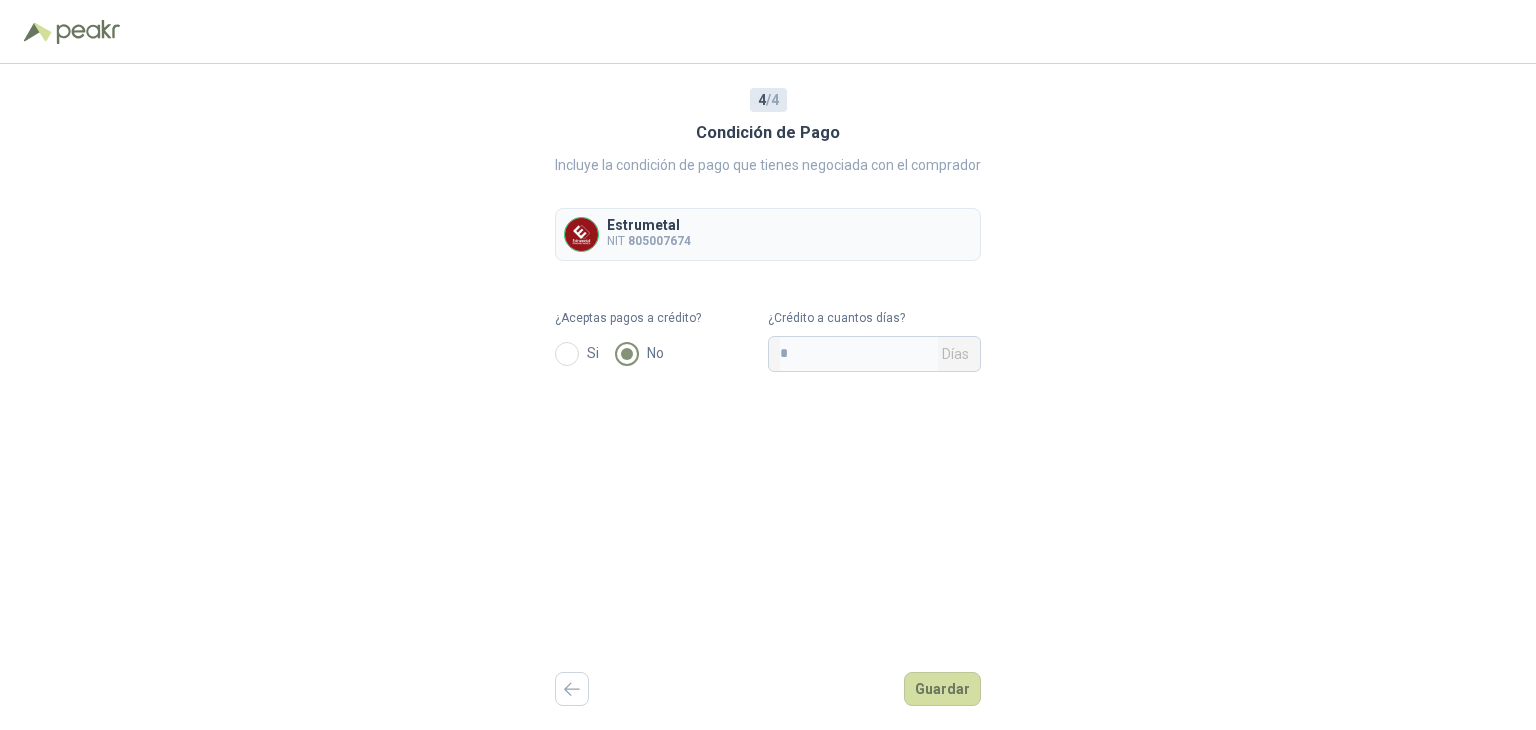 scroll, scrollTop: 0, scrollLeft: 0, axis: both 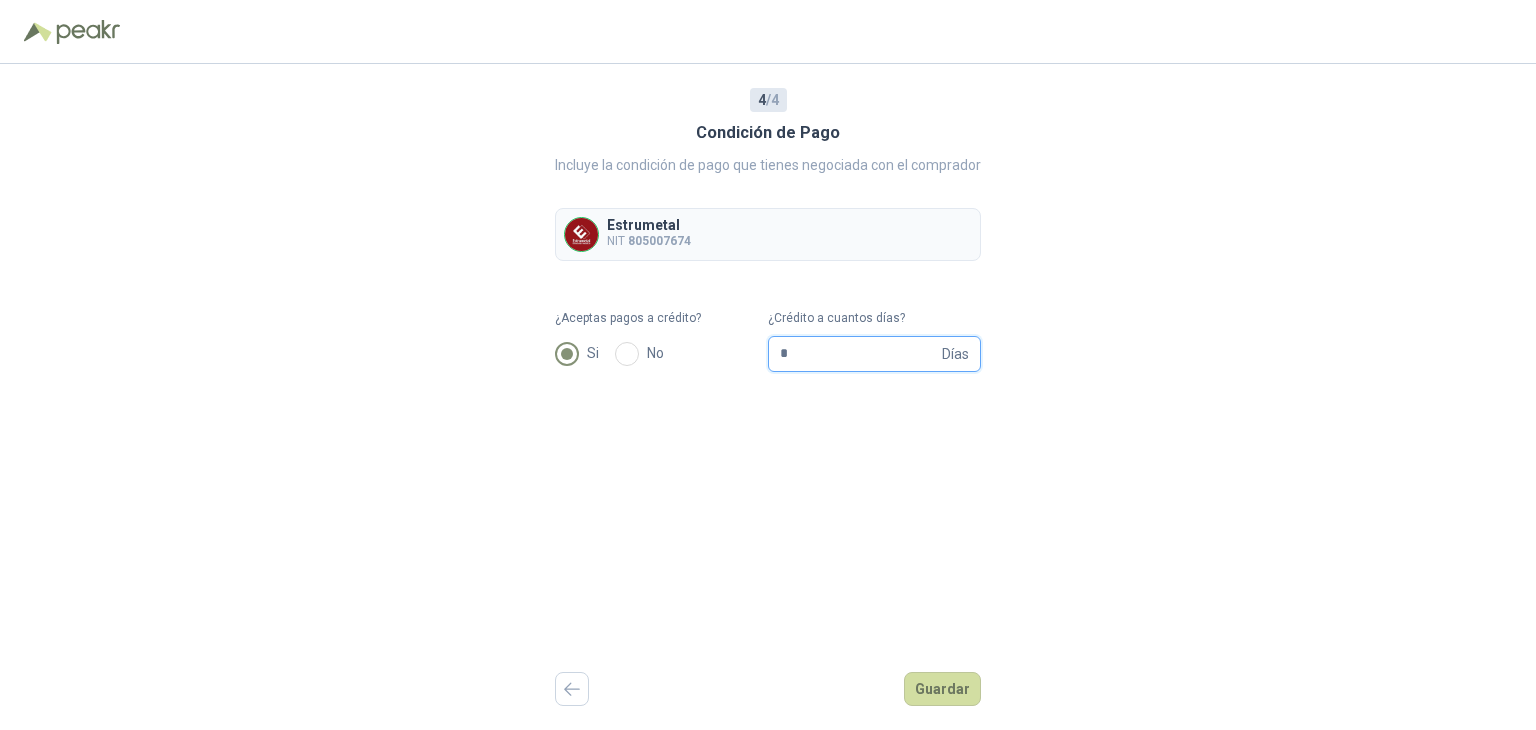 drag, startPoint x: 864, startPoint y: 361, endPoint x: 640, endPoint y: 324, distance: 227.03523 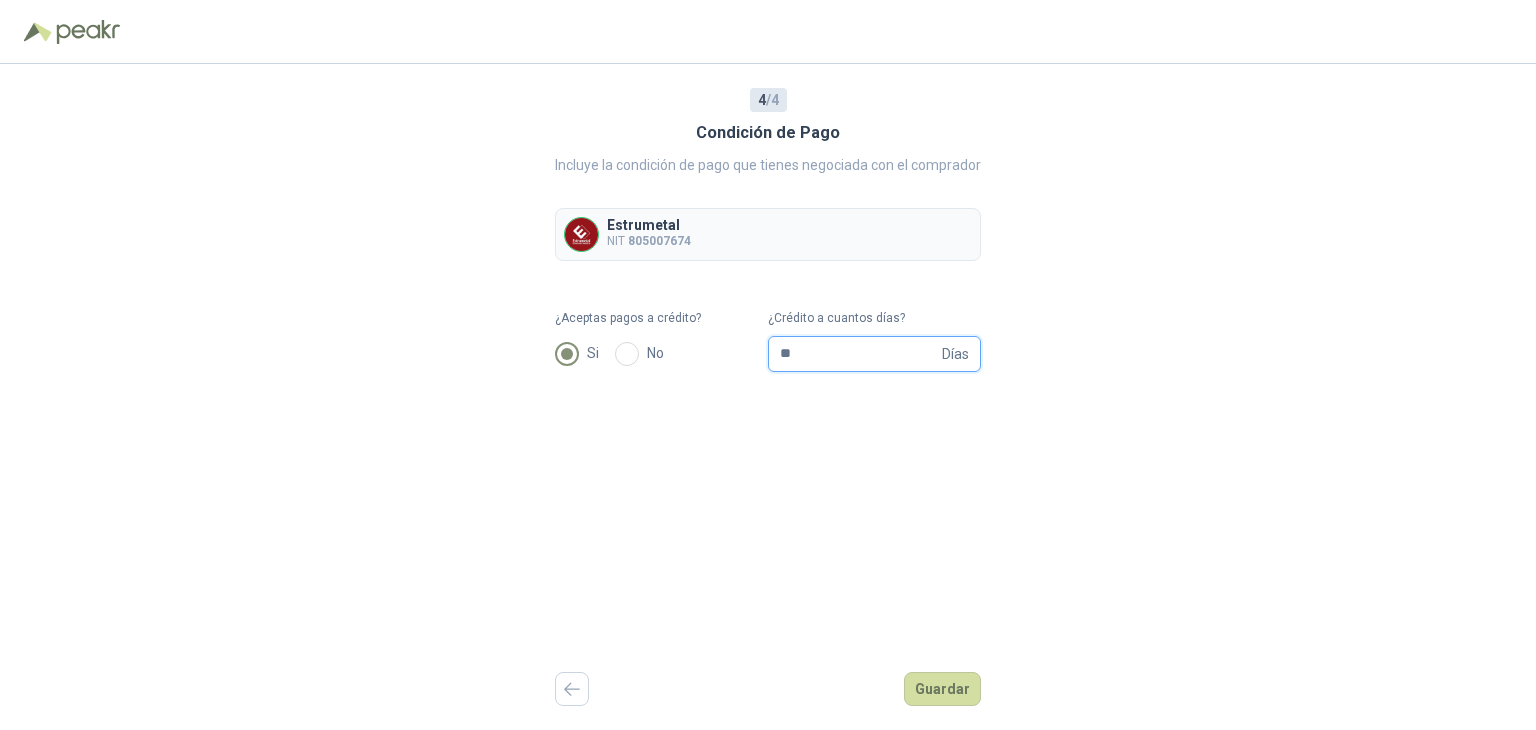 type on "**" 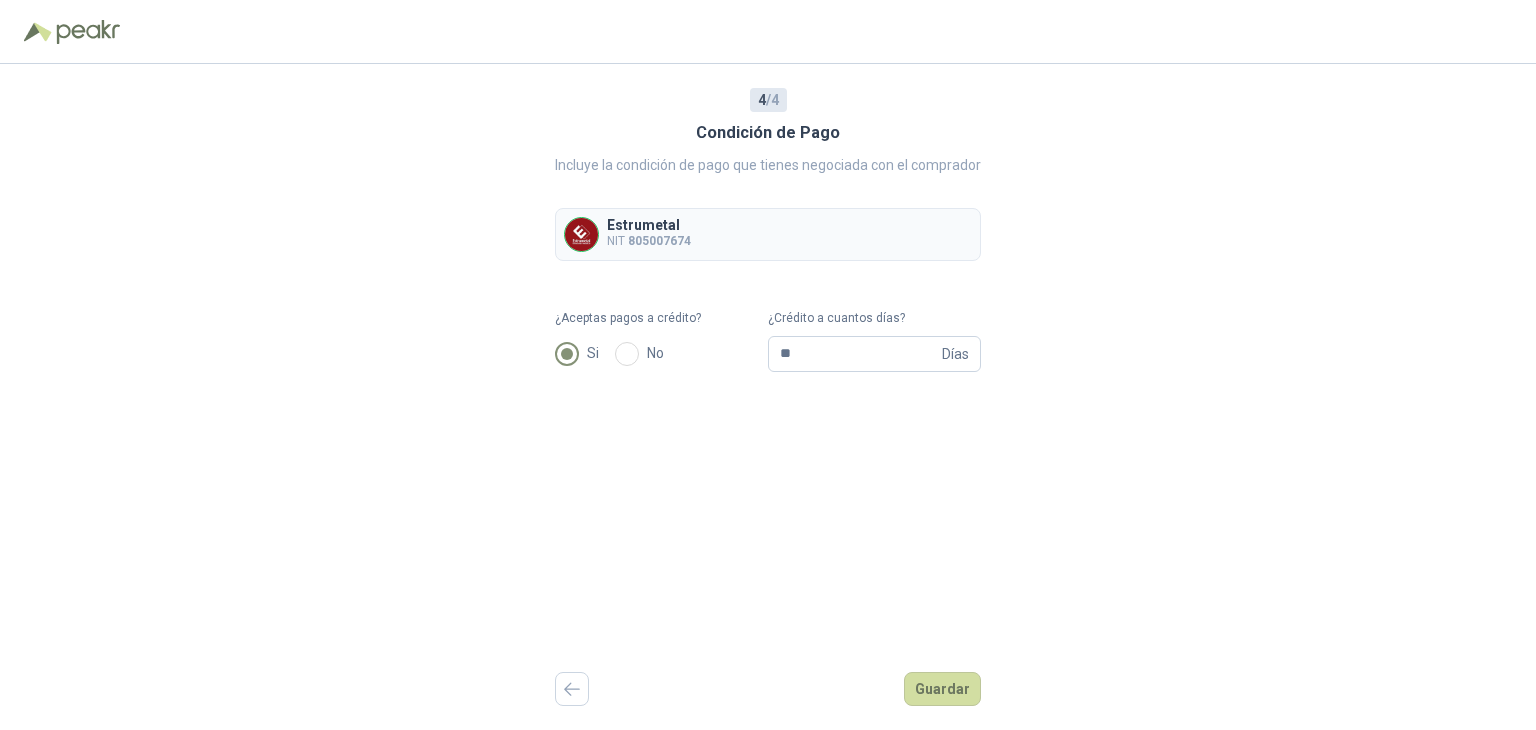 click on "4 / 4 Condición de Pago Incluye la condición de pago que tienes negociada con el comprador Estrumetal NIT   [NUMBER] ¿Aceptas pagos a crédito? Si No ¿Crédito a cuantos días? ** Días Guardar" at bounding box center [768, 397] 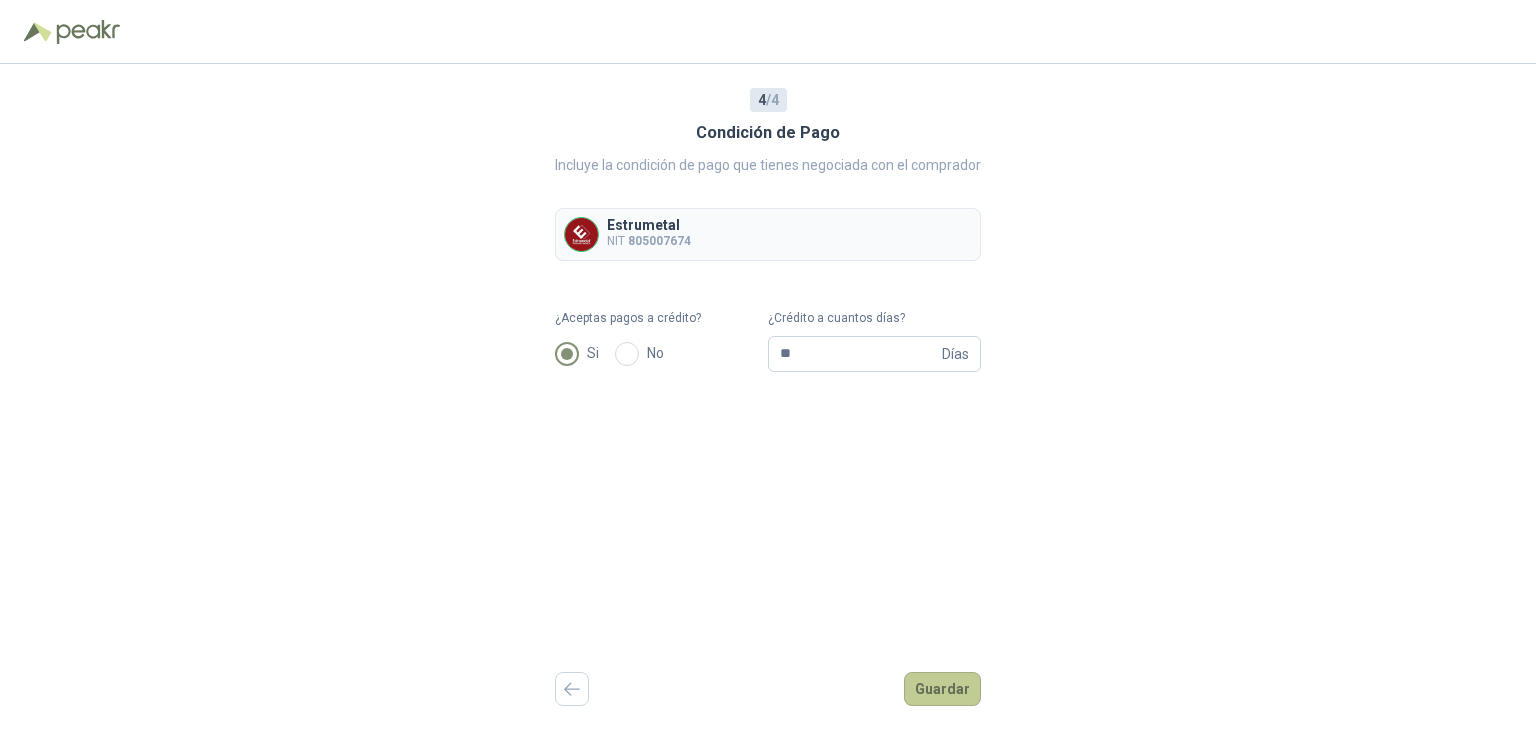 click on "Guardar" at bounding box center (942, 689) 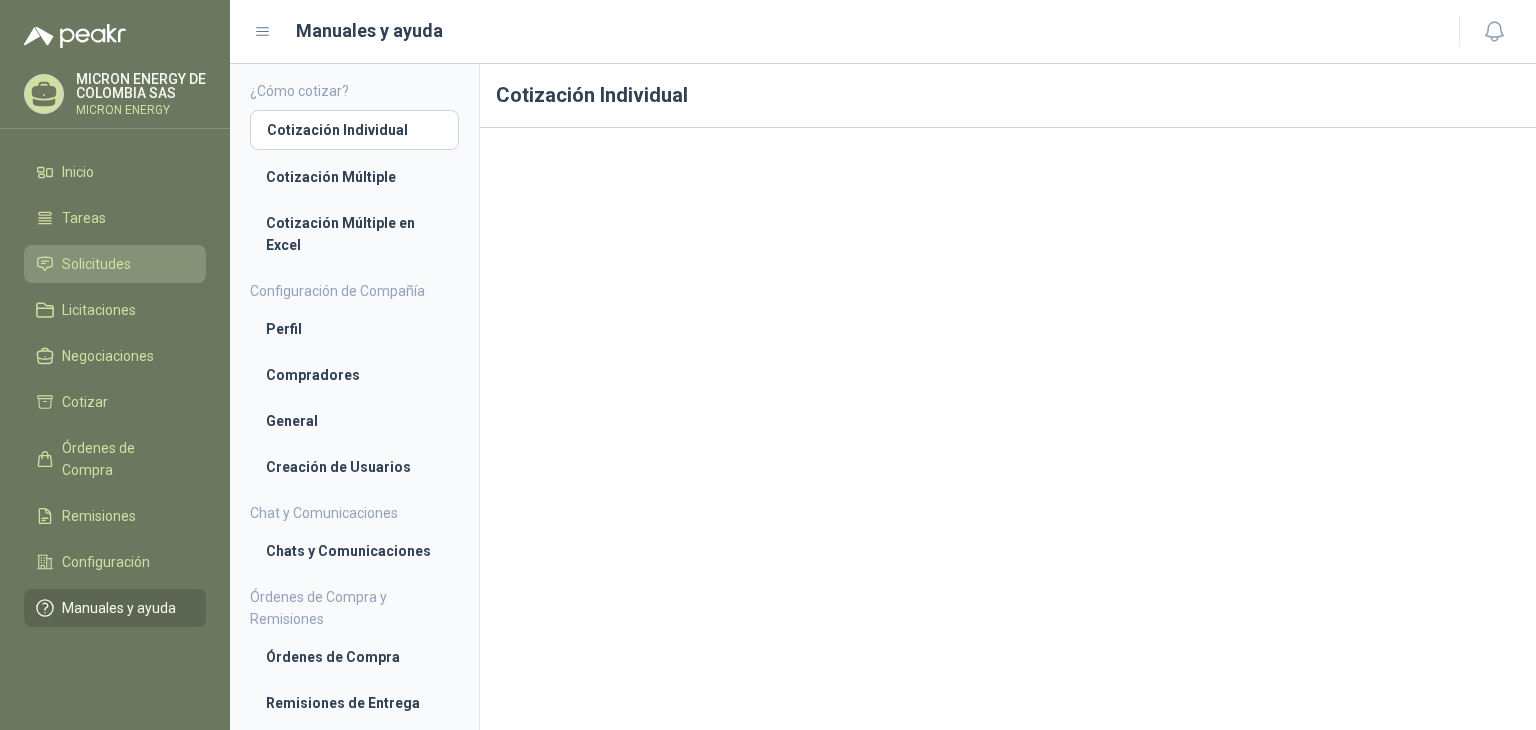 click on "Solicitudes" at bounding box center [96, 264] 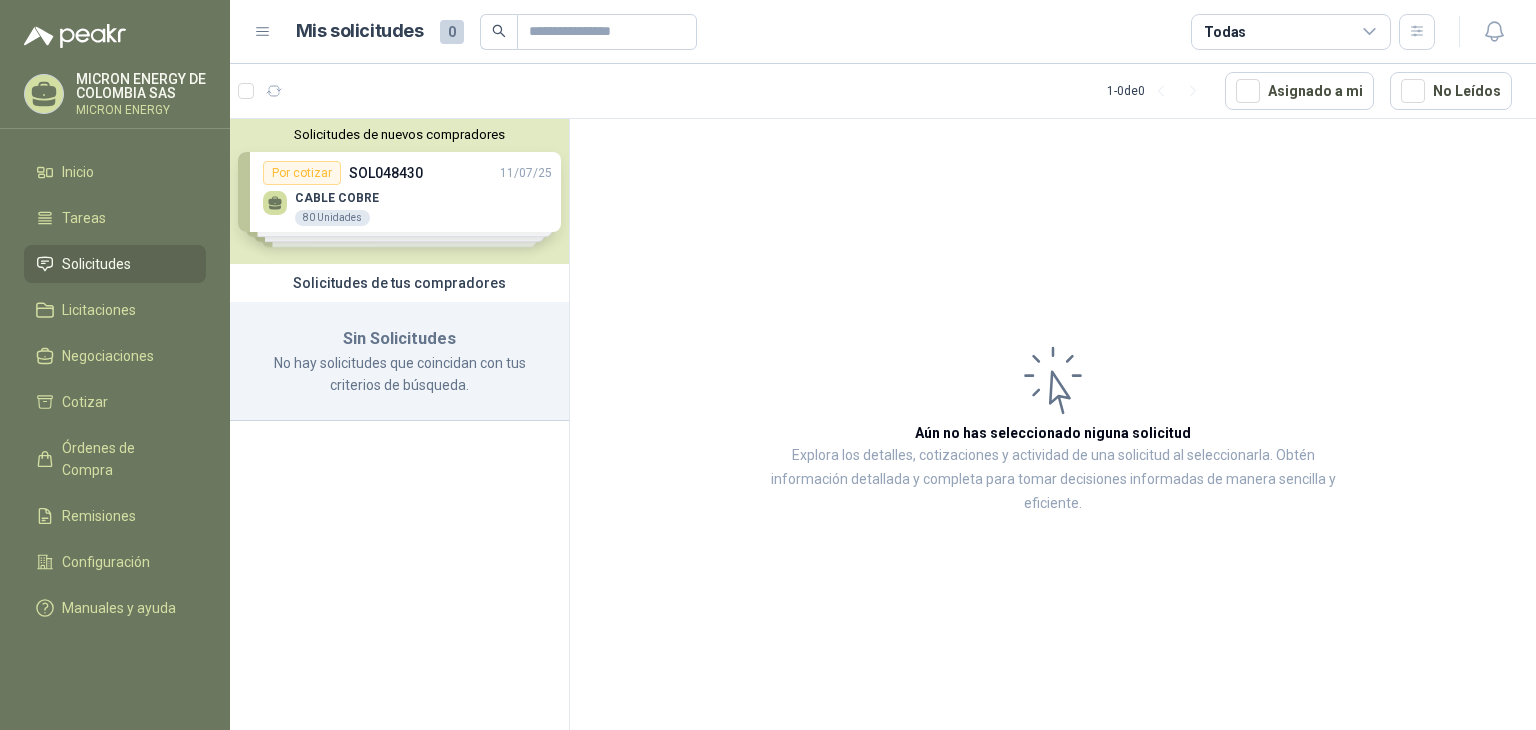click on "Solicitudes de nuevos compradores Por cotizar SOL048430 11/07/25   CABLE COBRE 80   Unidades Por cotizar SOL048429 11/07/25   TUBO 1 -1/2 EMT 140   Unidades Por cotizar SOL048439 11/07/25   CABLE ENCAUCHETADO 4 X 10 300   Metros Por cotizar SOL048419 11/07/25   TUBO 1 -1/2 EMT 140   Unidades ¿Quieres recibir  cientos de solicitudes de compra  como estas todos los días? Agenda una reunión" at bounding box center (399, 191) 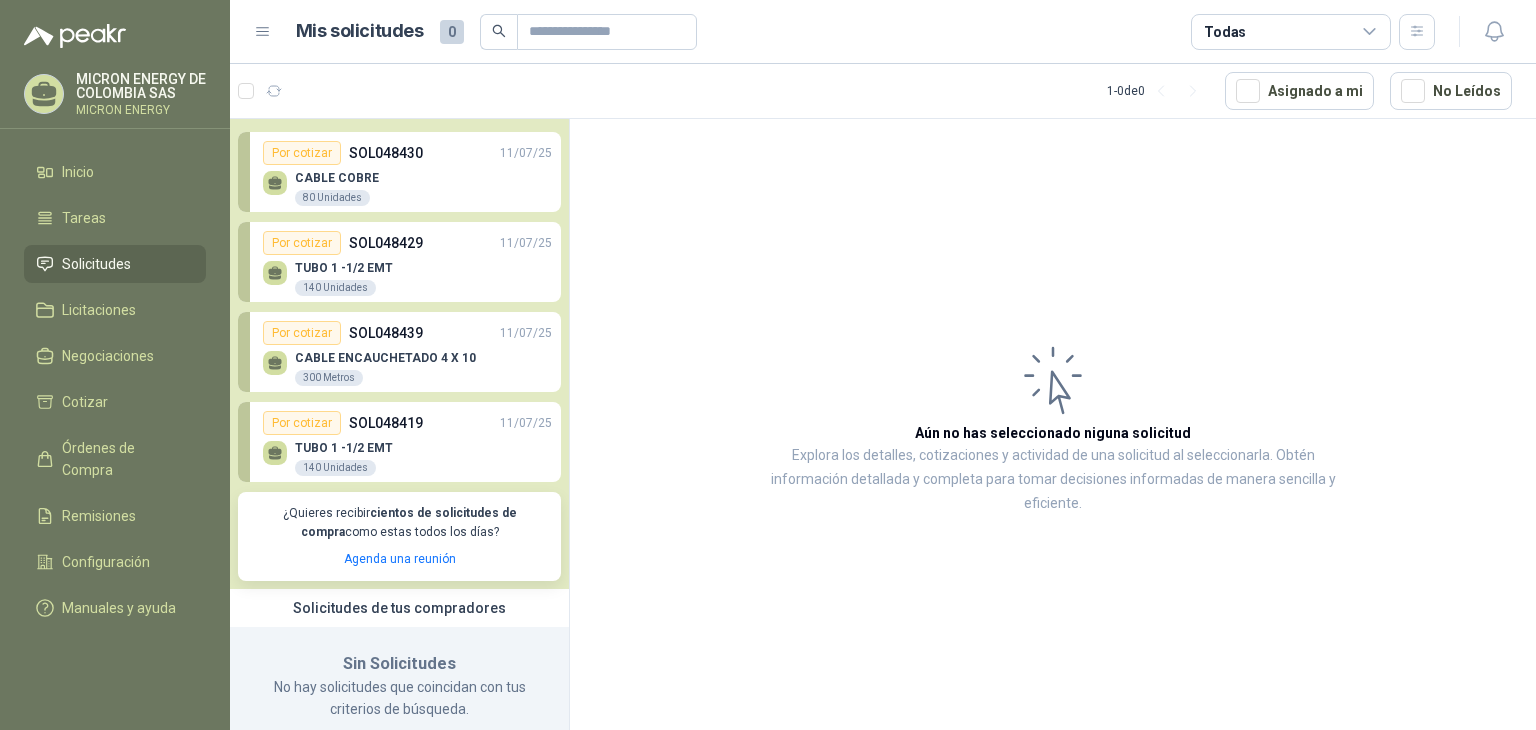 scroll, scrollTop: 57, scrollLeft: 0, axis: vertical 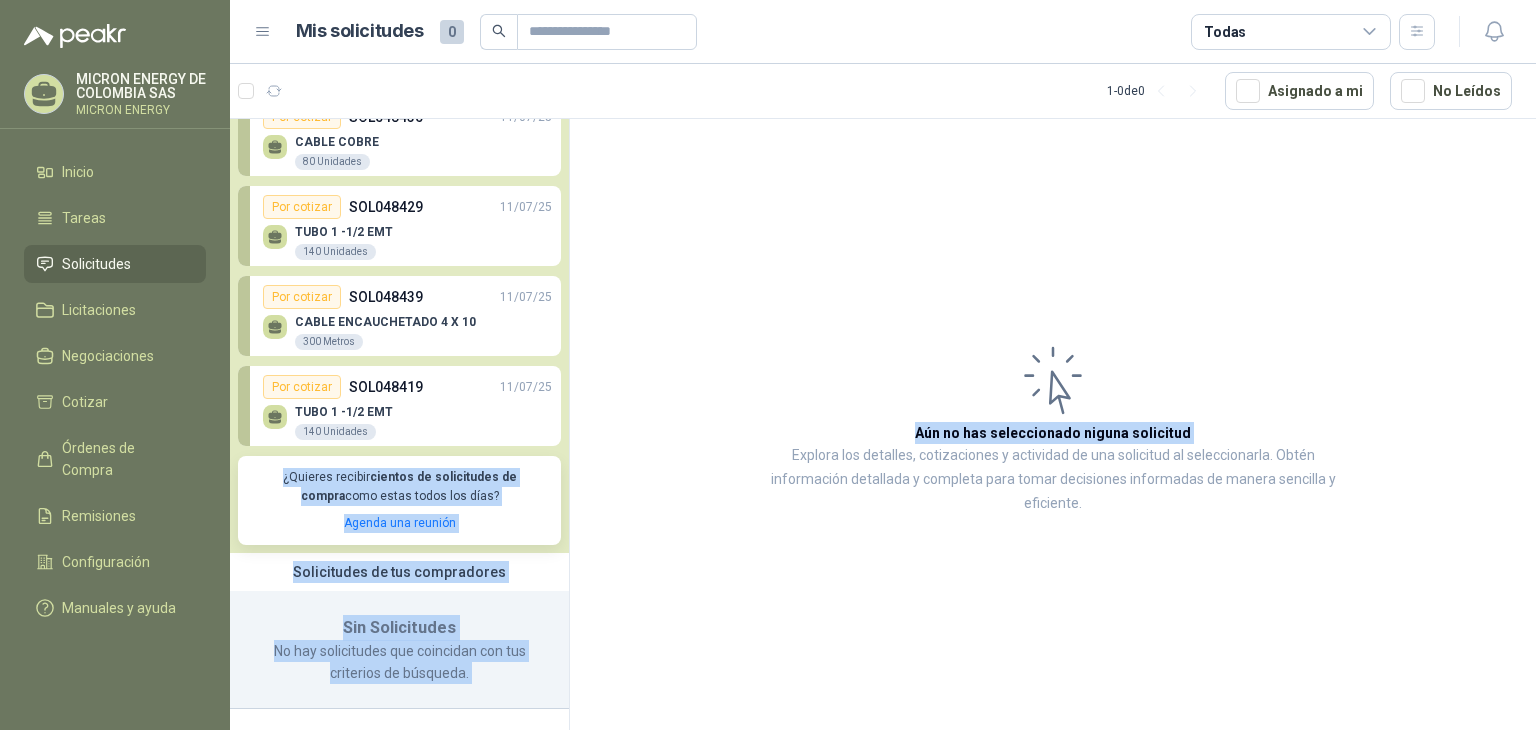 click on "Ocultar Solicitudes Por cotizar SOL048430 11/07/25   CABLE COBRE 80   Unidades Por cotizar SOL048429 11/07/25   TUBO 1 -1/2 EMT 140   Unidades Por cotizar SOL048439 11/07/25   CABLE ENCAUCHETADO 4 X 10 300   Metros Por cotizar SOL048419 11/07/25   TUBO 1 -1/2 EMT 140   Unidades ¿Quieres recibir  cientos de solicitudes de compra  como estas todos los días? Agenda una reunión Solicitudes de tus compradores Sin Solicitudes No hay solicitudes que coincidan con tus criterios de búsqueda. Aún no has seleccionado niguna solicitud Explora los detalles, cotizaciones y actividad de una solicitud al seleccionarla. Obtén información detallada y   completa para tomar decisiones informadas de manera sencilla y eficiente." at bounding box center (883, 427) 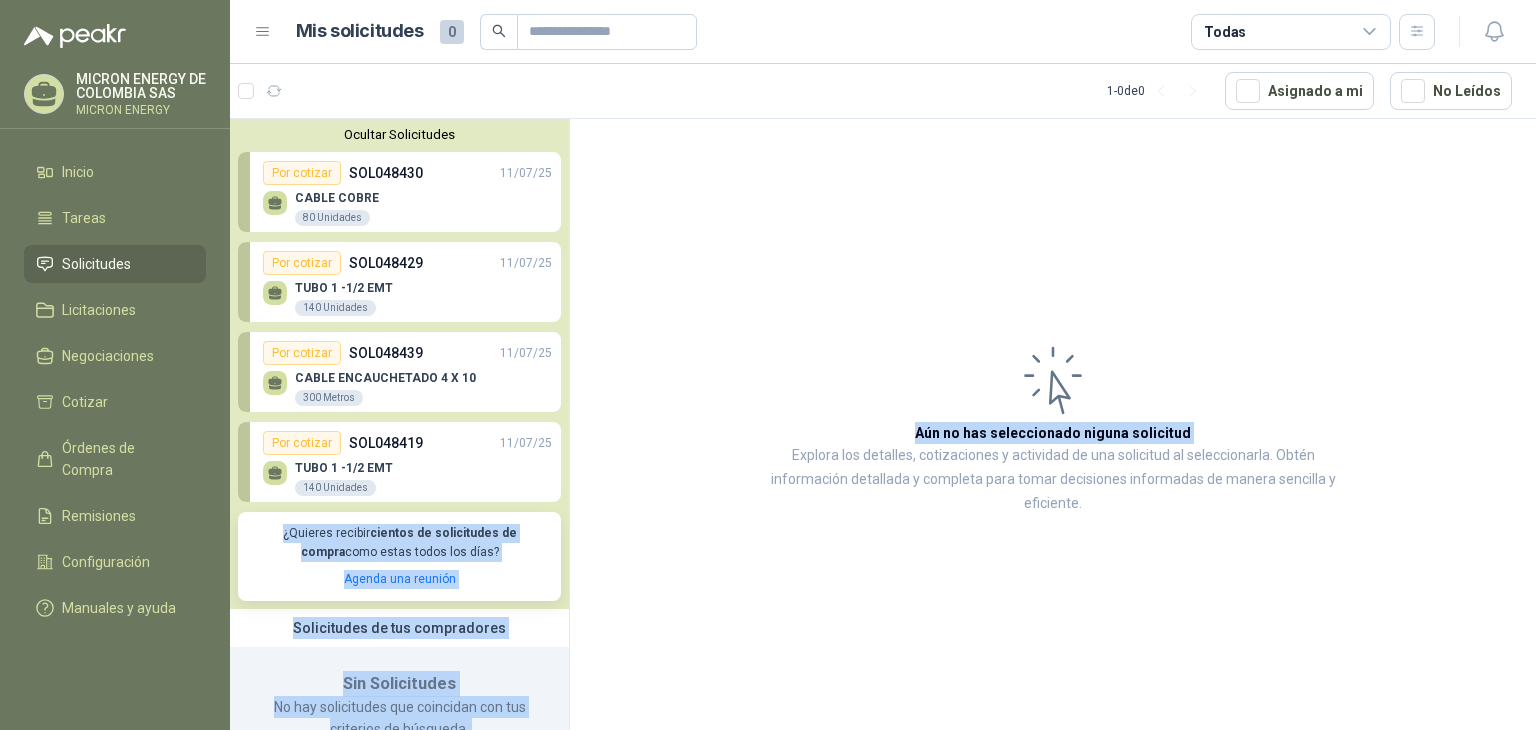 click on "Aún no has seleccionado niguna solicitud Explora los detalles, cotizaciones y actividad de una solicitud al seleccionarla. Obtén información detallada y   completa para tomar decisiones informadas de manera sencilla y eficiente." at bounding box center [1053, 428] 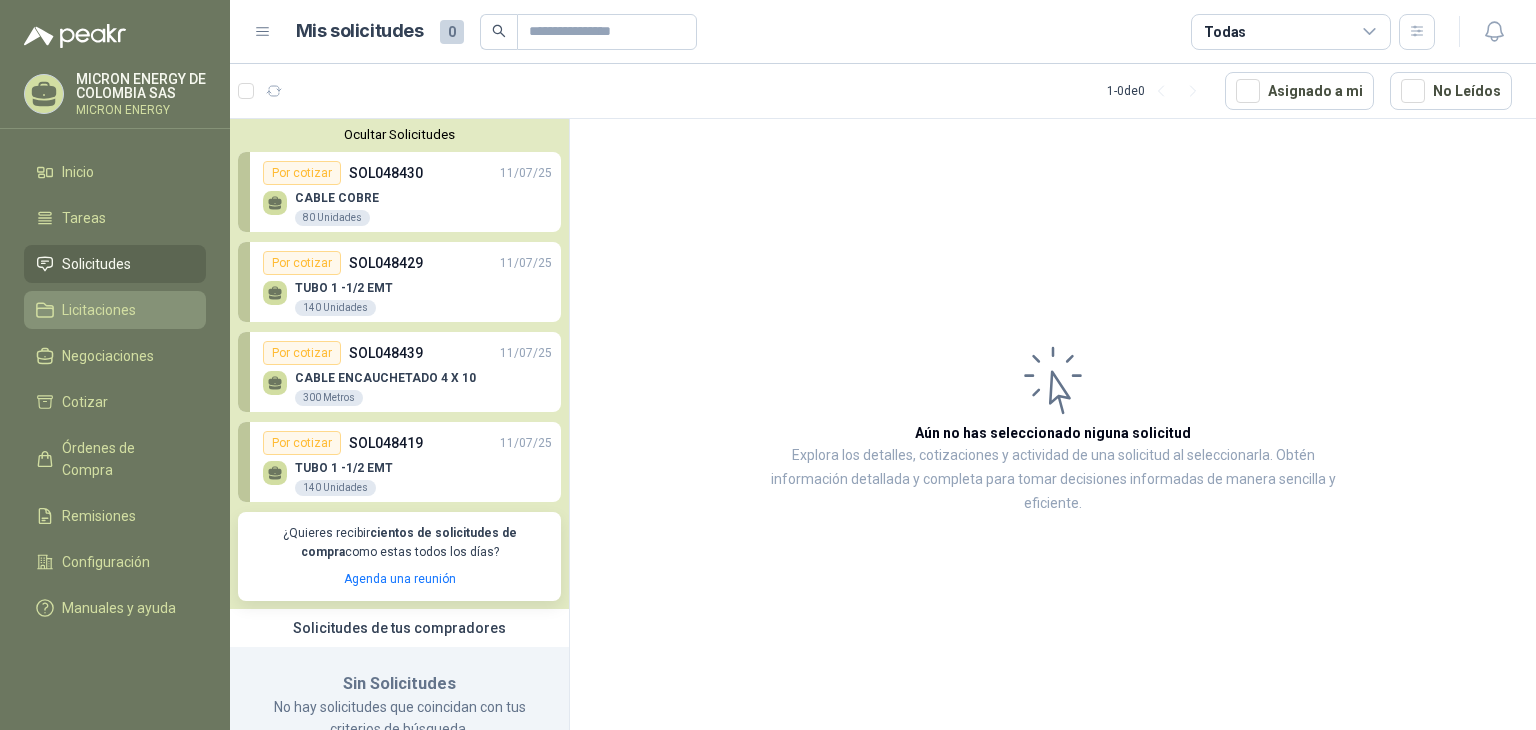 click on "Licitaciones" at bounding box center (99, 310) 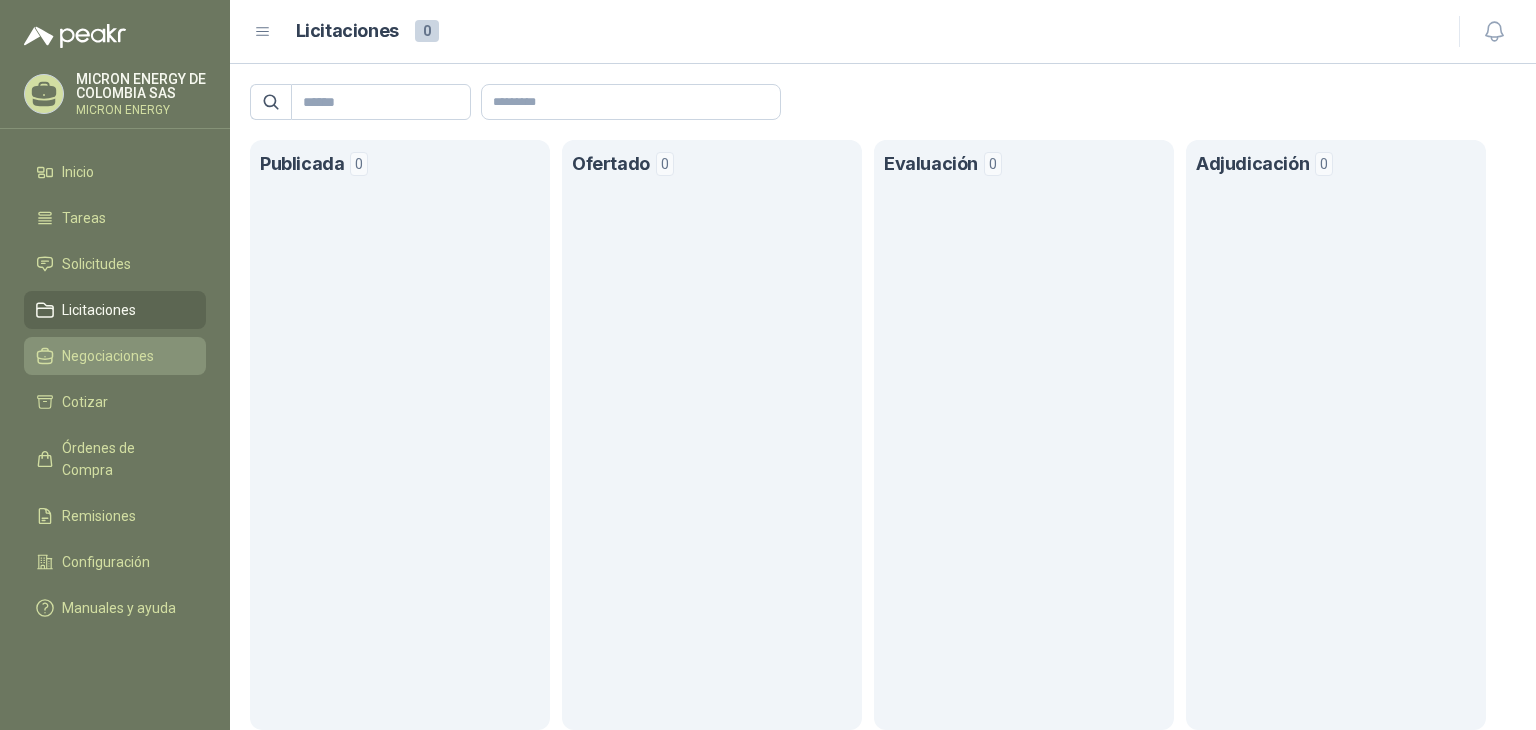 click on "Negociaciones" at bounding box center (108, 356) 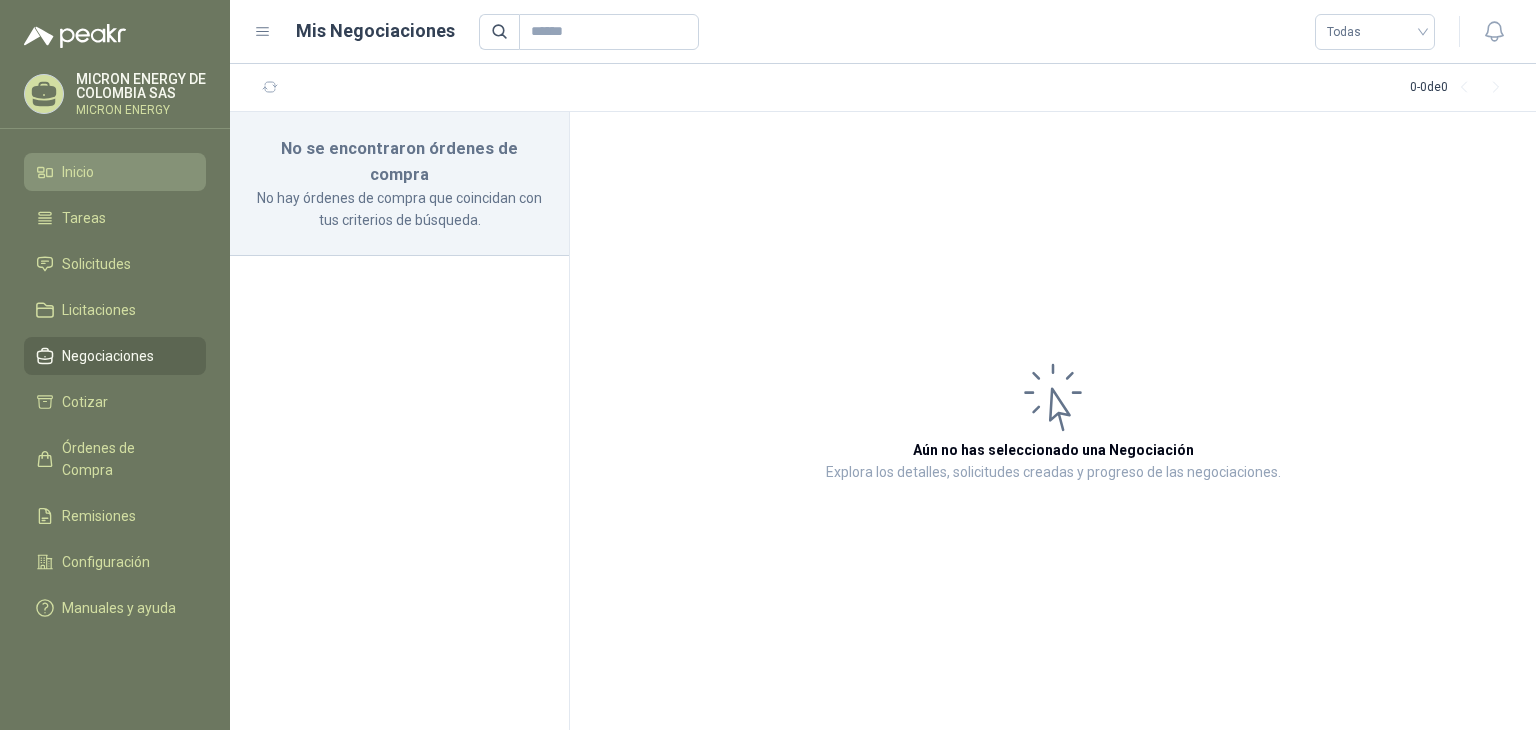 click on "Inicio" at bounding box center [115, 172] 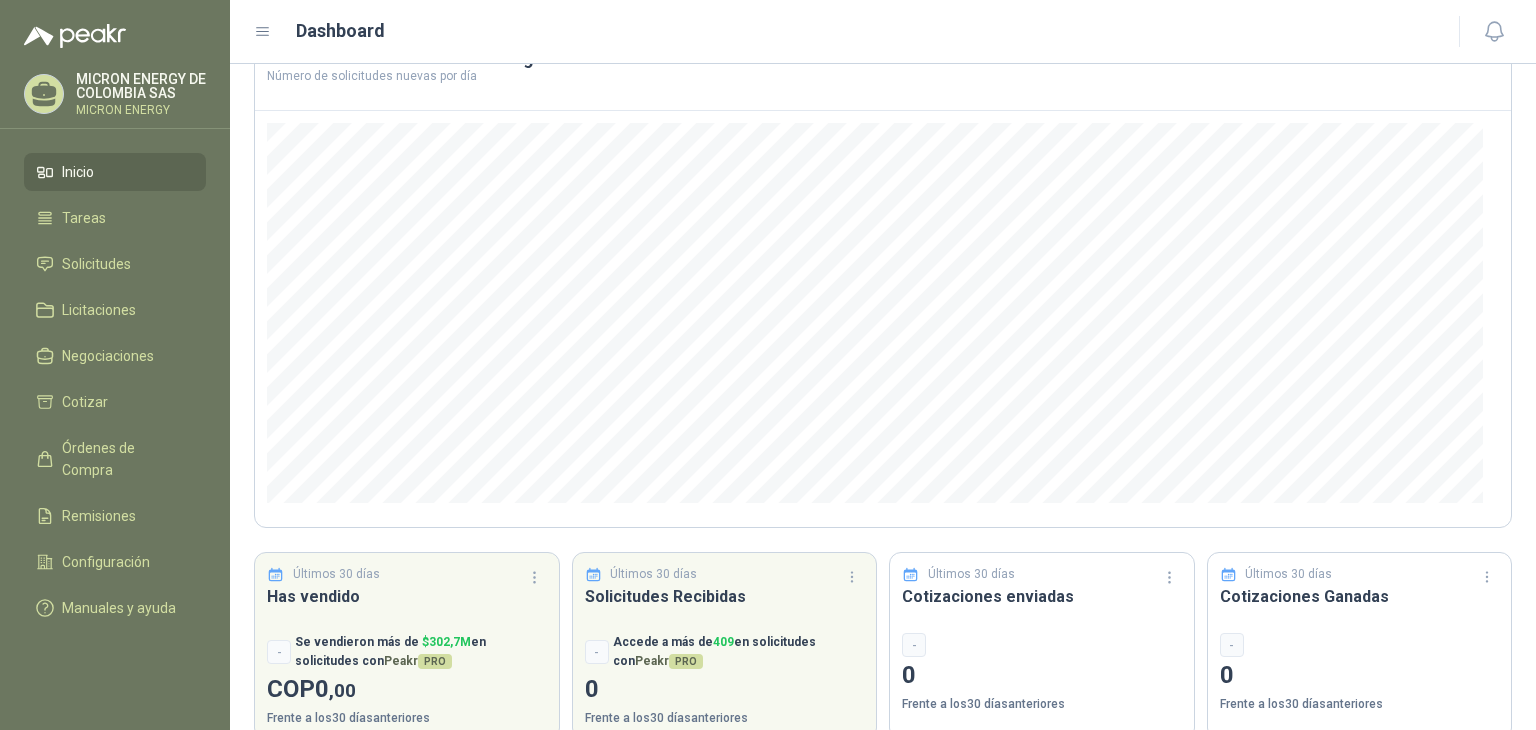 scroll, scrollTop: 171, scrollLeft: 0, axis: vertical 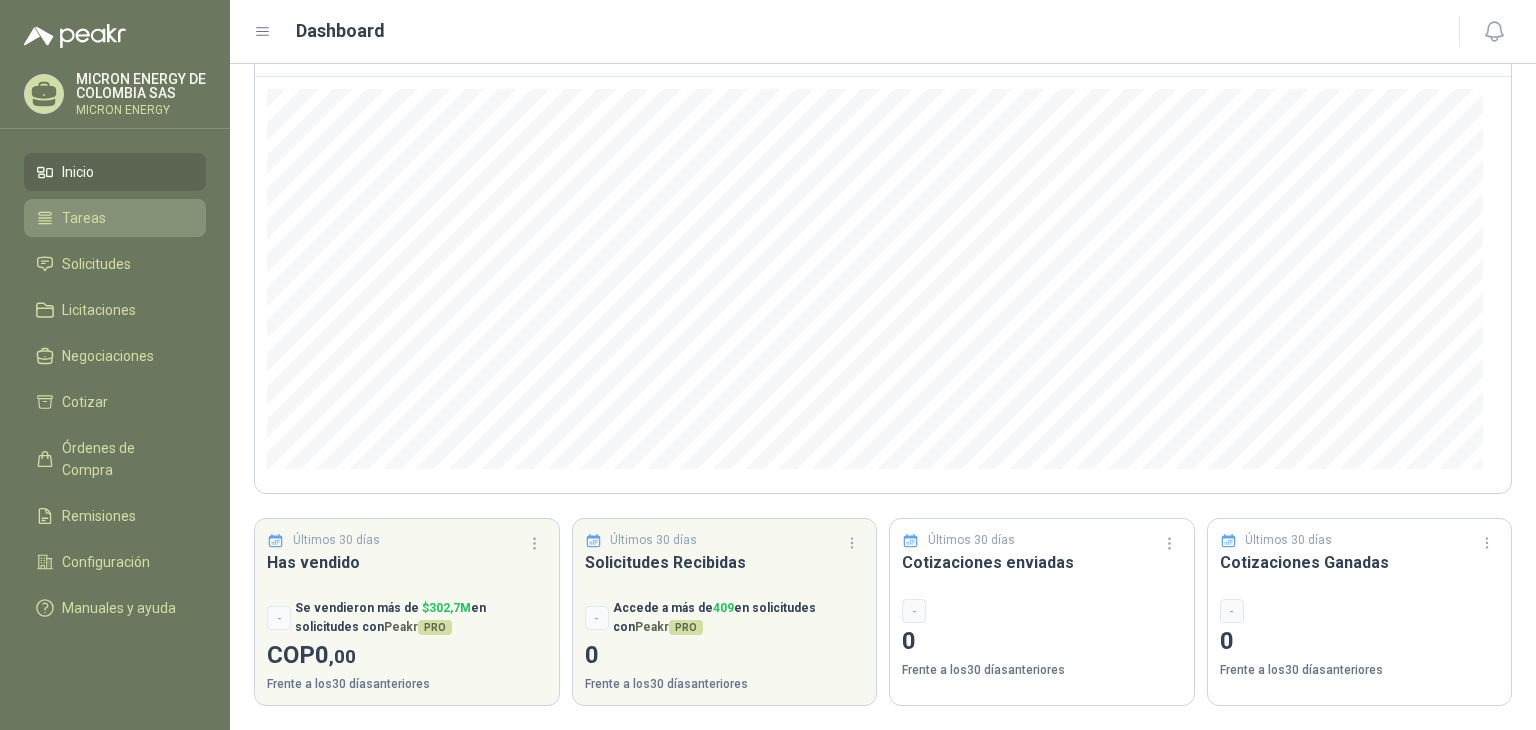 click on "Tareas" at bounding box center [115, 218] 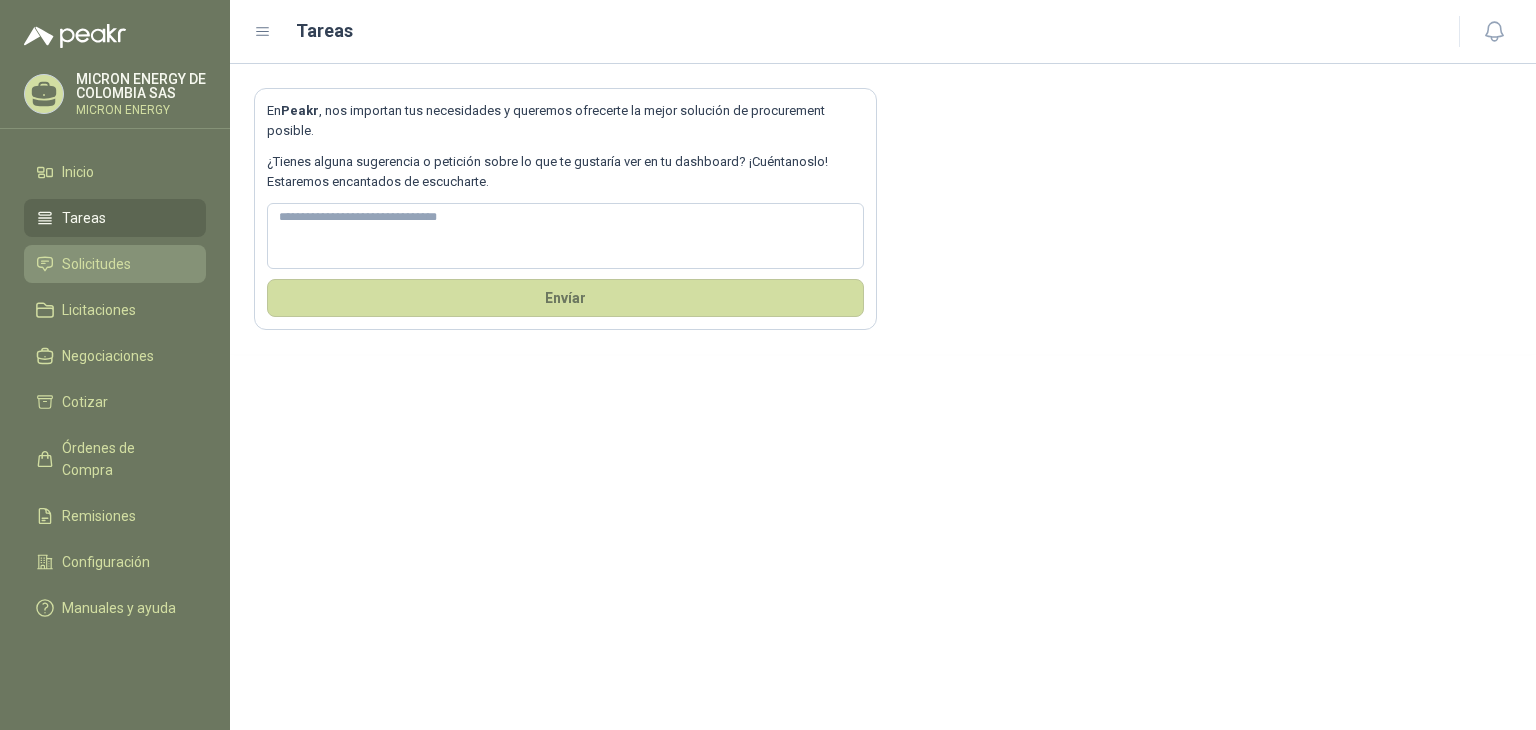 click on "Solicitudes" at bounding box center (96, 264) 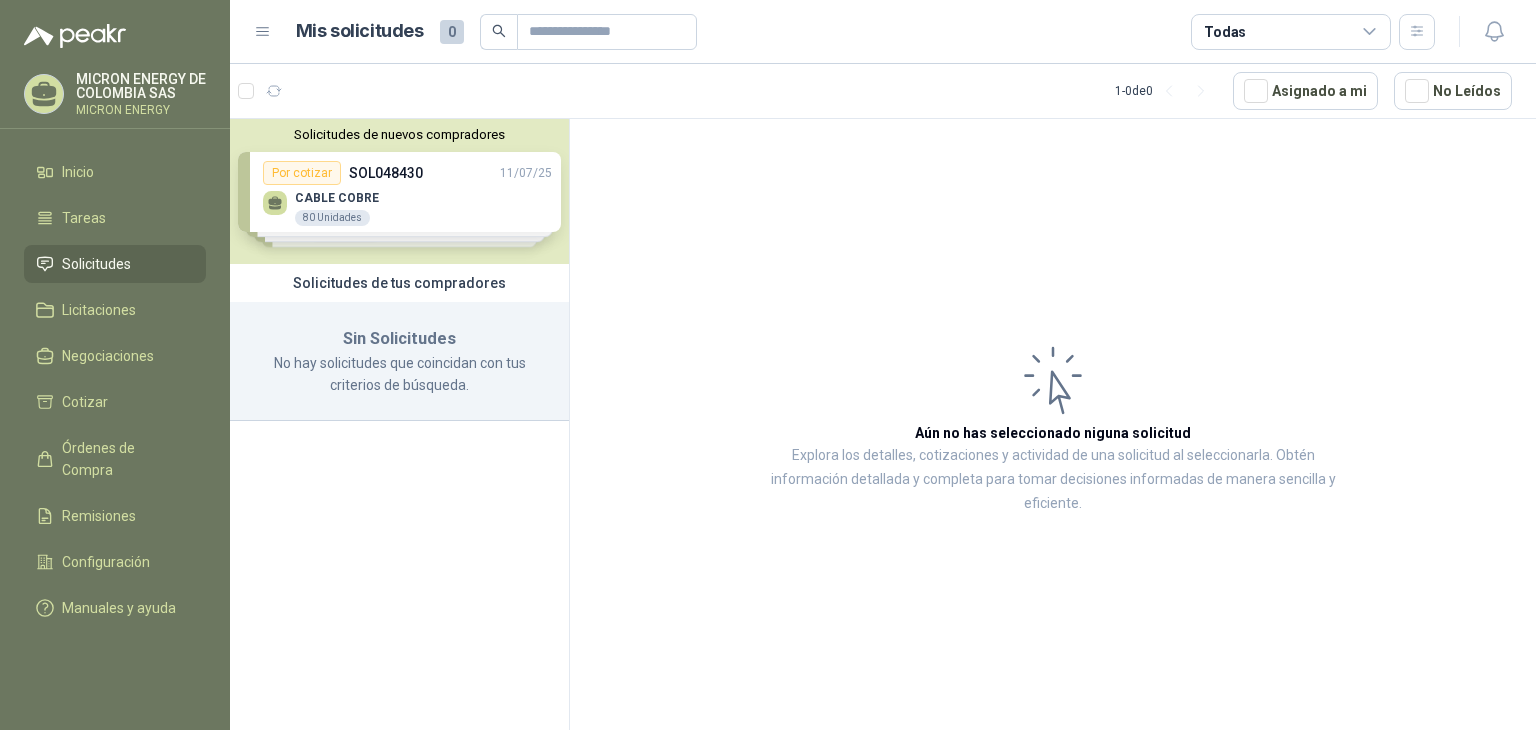 click on "Solicitudes de nuevos compradores Por cotizar SOL048430 11/07/25   CABLE COBRE 80   Unidades Por cotizar SOL048429 11/07/25   TUBO 1 -1/2 EMT 140   Unidades Por cotizar SOL048439 11/07/25   CABLE ENCAUCHETADO 4 X 10 300   Metros Por cotizar SOL048419 11/07/25   TUBO 1 -1/2 EMT 140   Unidades ¿Quieres recibir  cientos de solicitudes de compra  como estas todos los días? Agenda una reunión" at bounding box center (399, 191) 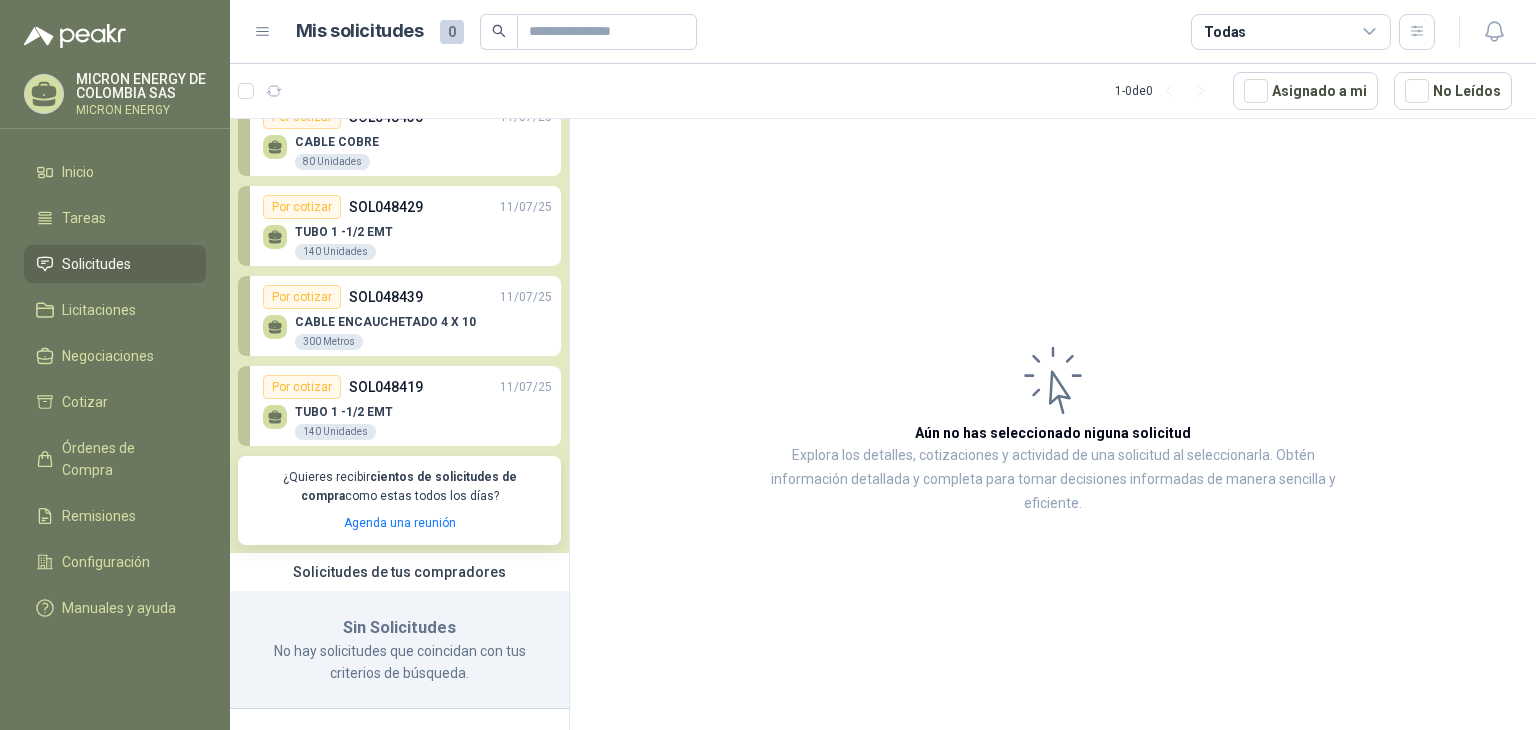 scroll, scrollTop: 57, scrollLeft: 0, axis: vertical 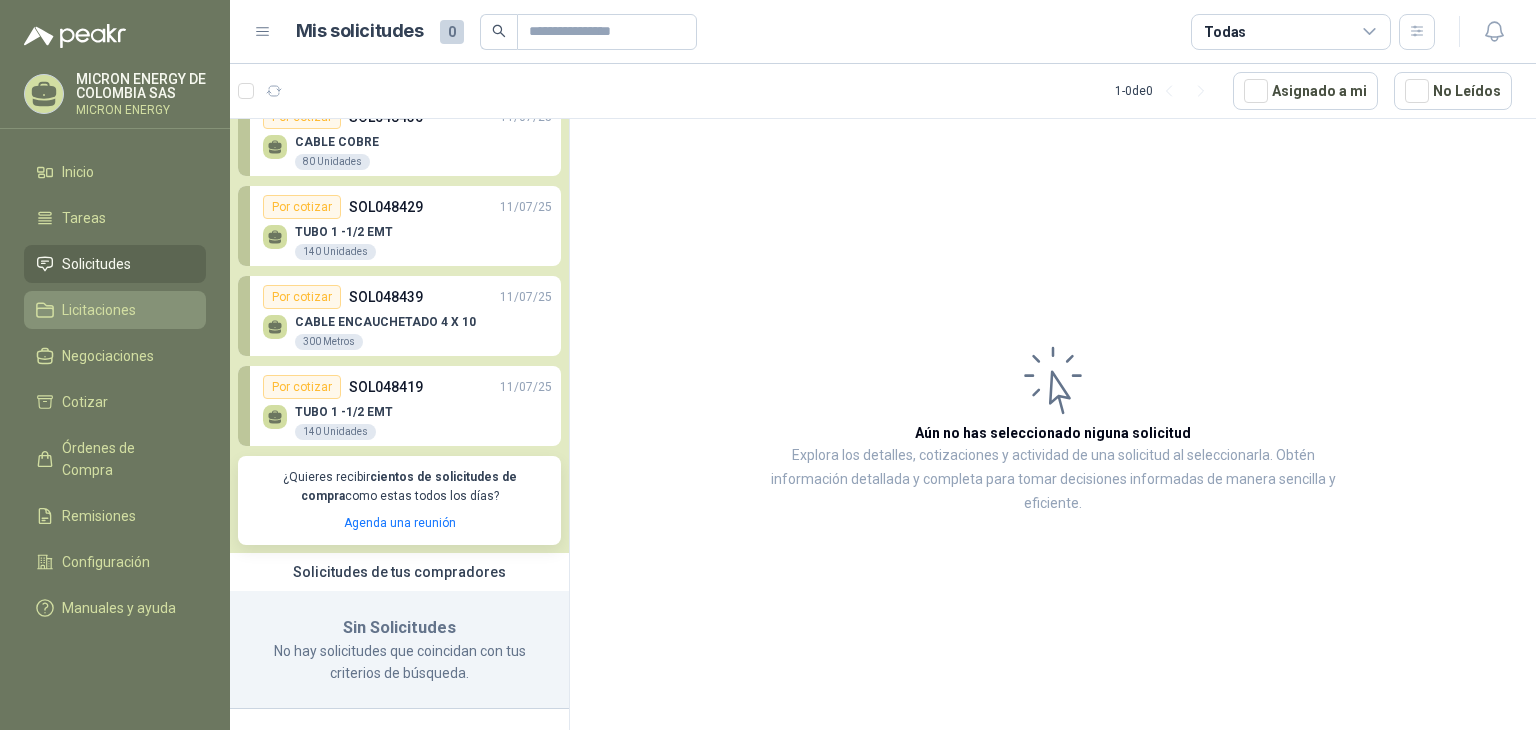 click on "Licitaciones" at bounding box center (99, 310) 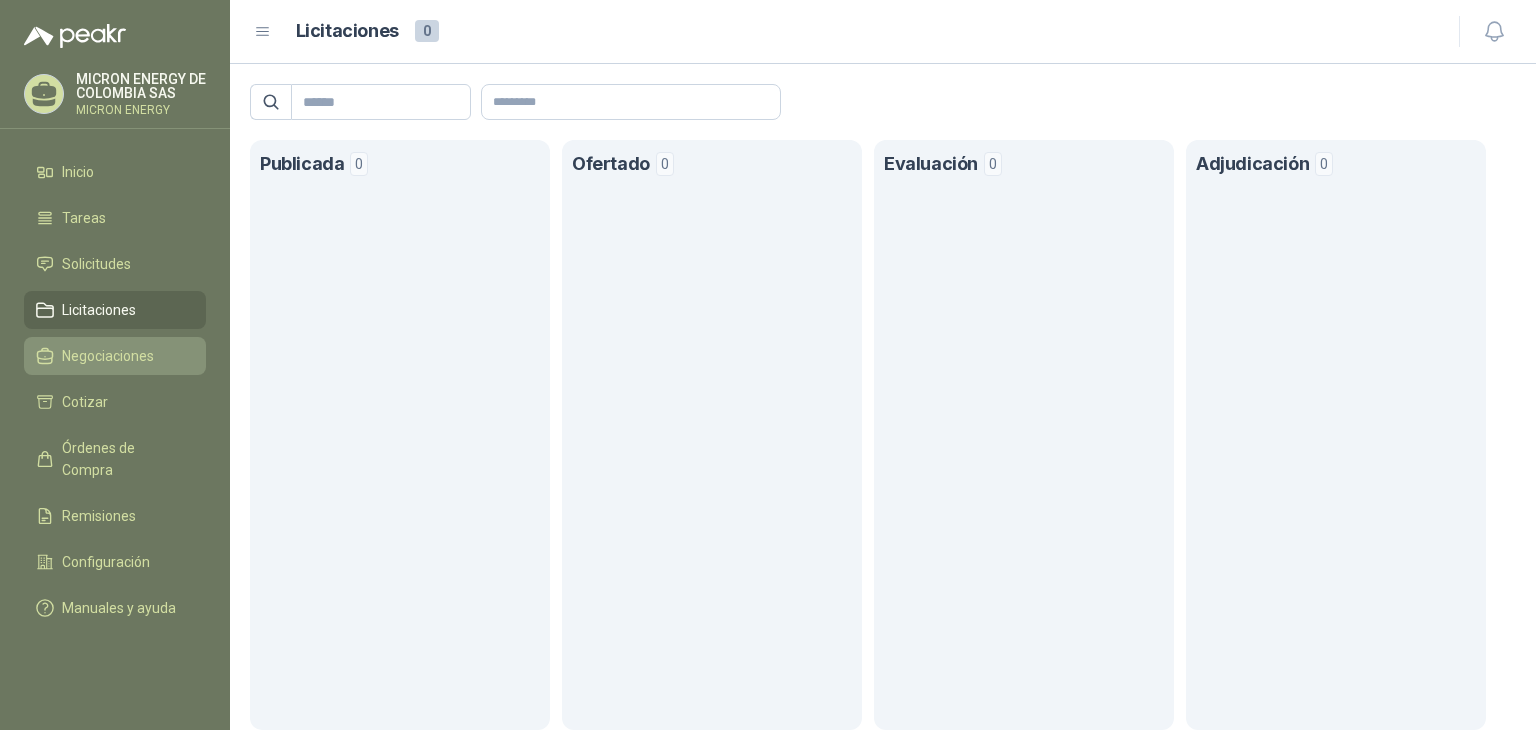 click on "Negociaciones" at bounding box center [108, 356] 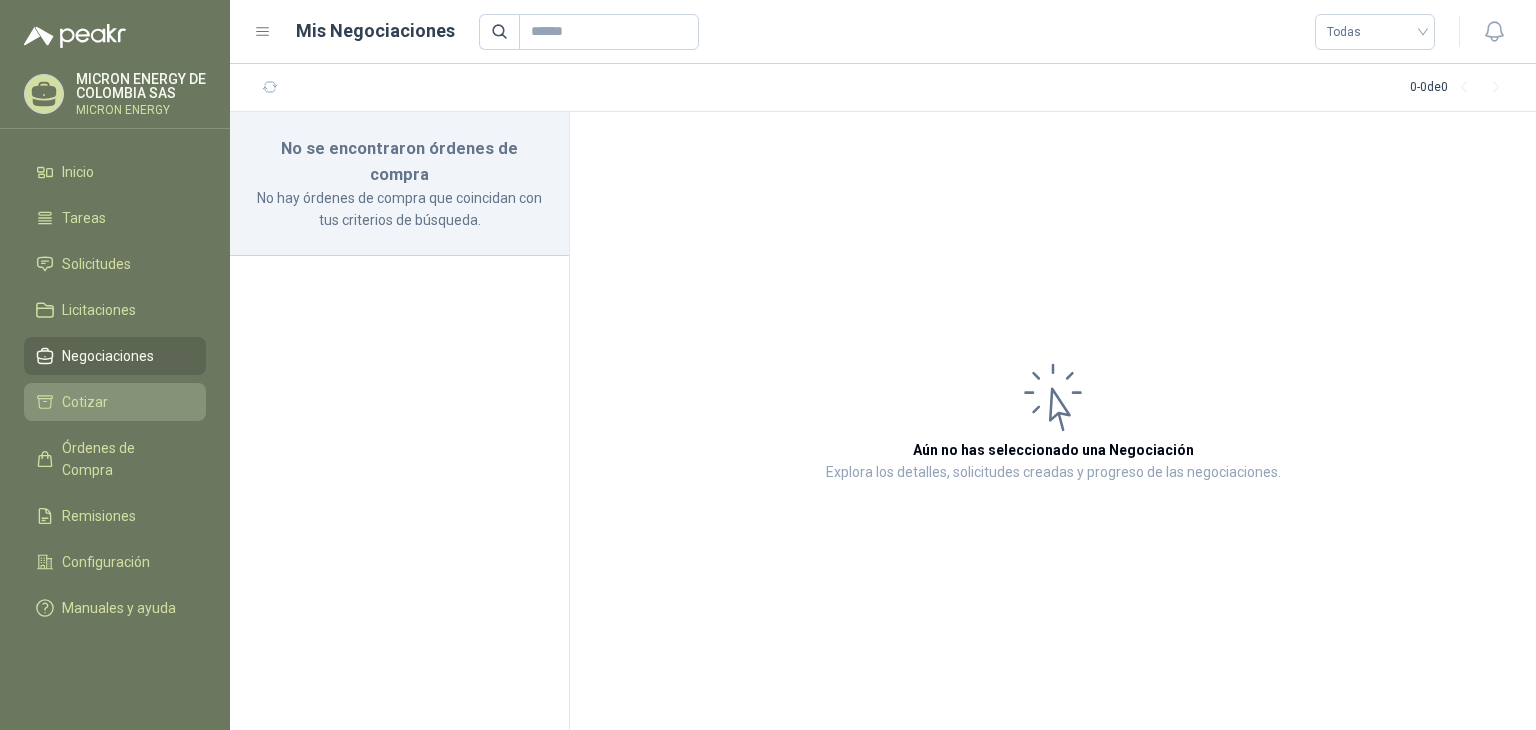 click on "Cotizar" at bounding box center (85, 402) 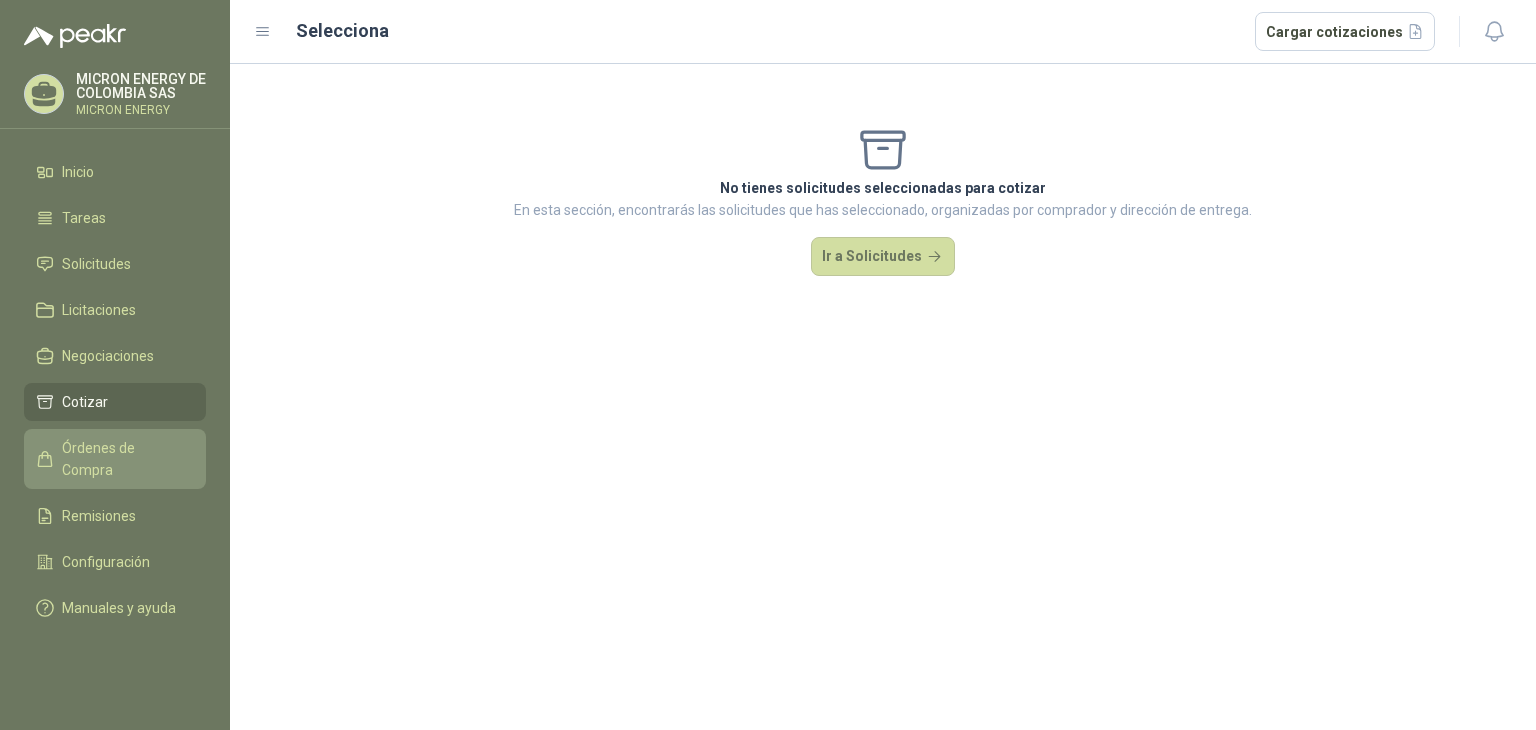 click on "Órdenes de Compra" at bounding box center [124, 459] 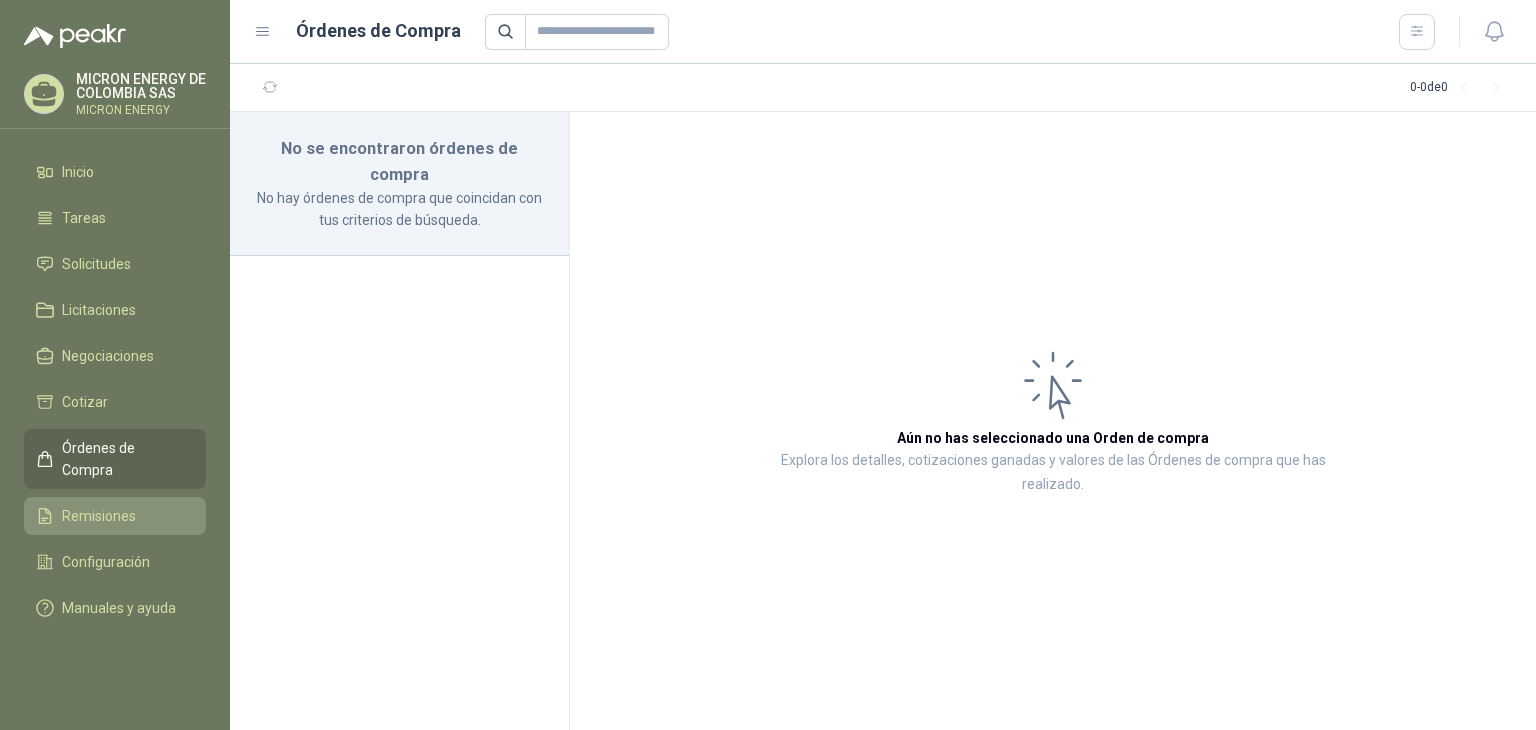 click on "Remisiones" at bounding box center [99, 516] 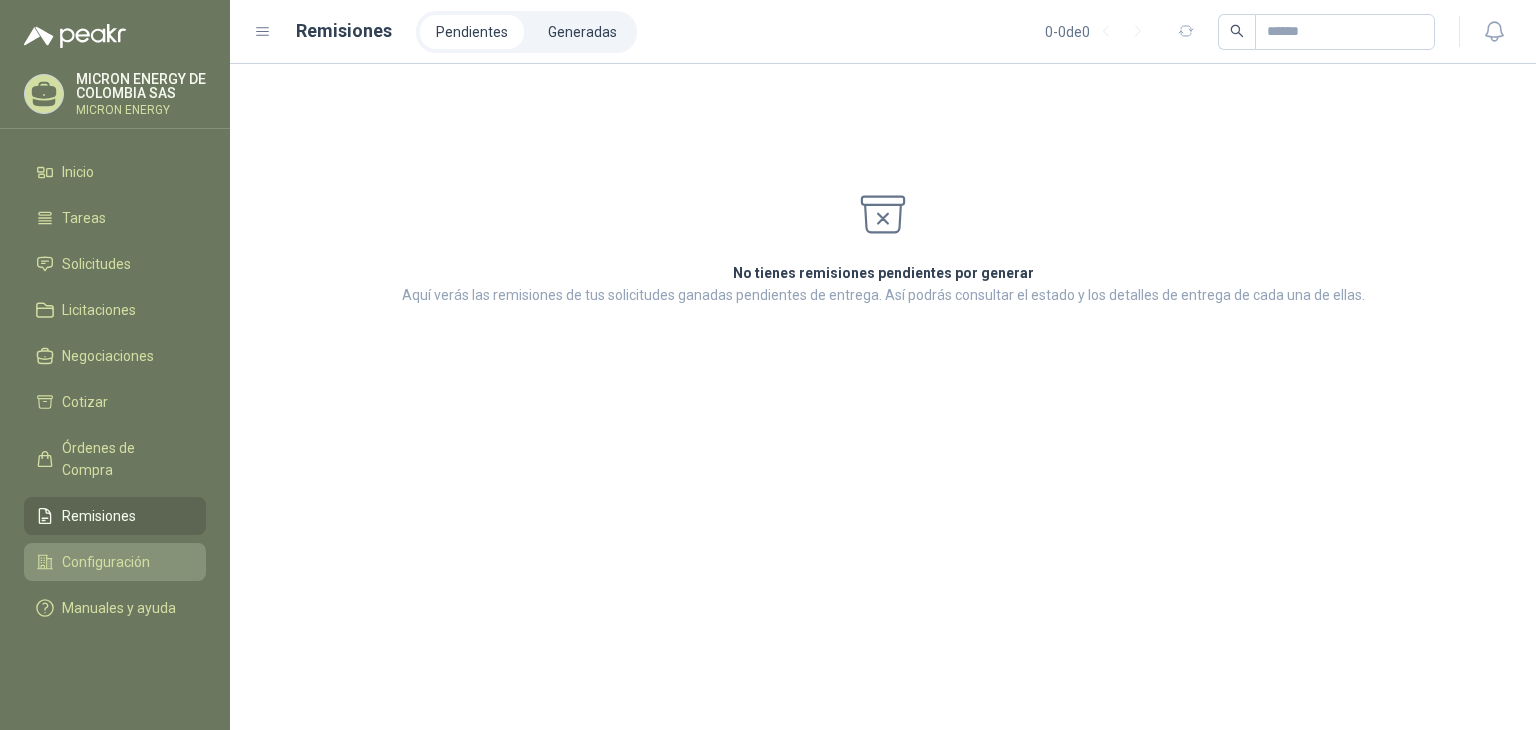 click on "Configuración" at bounding box center (106, 562) 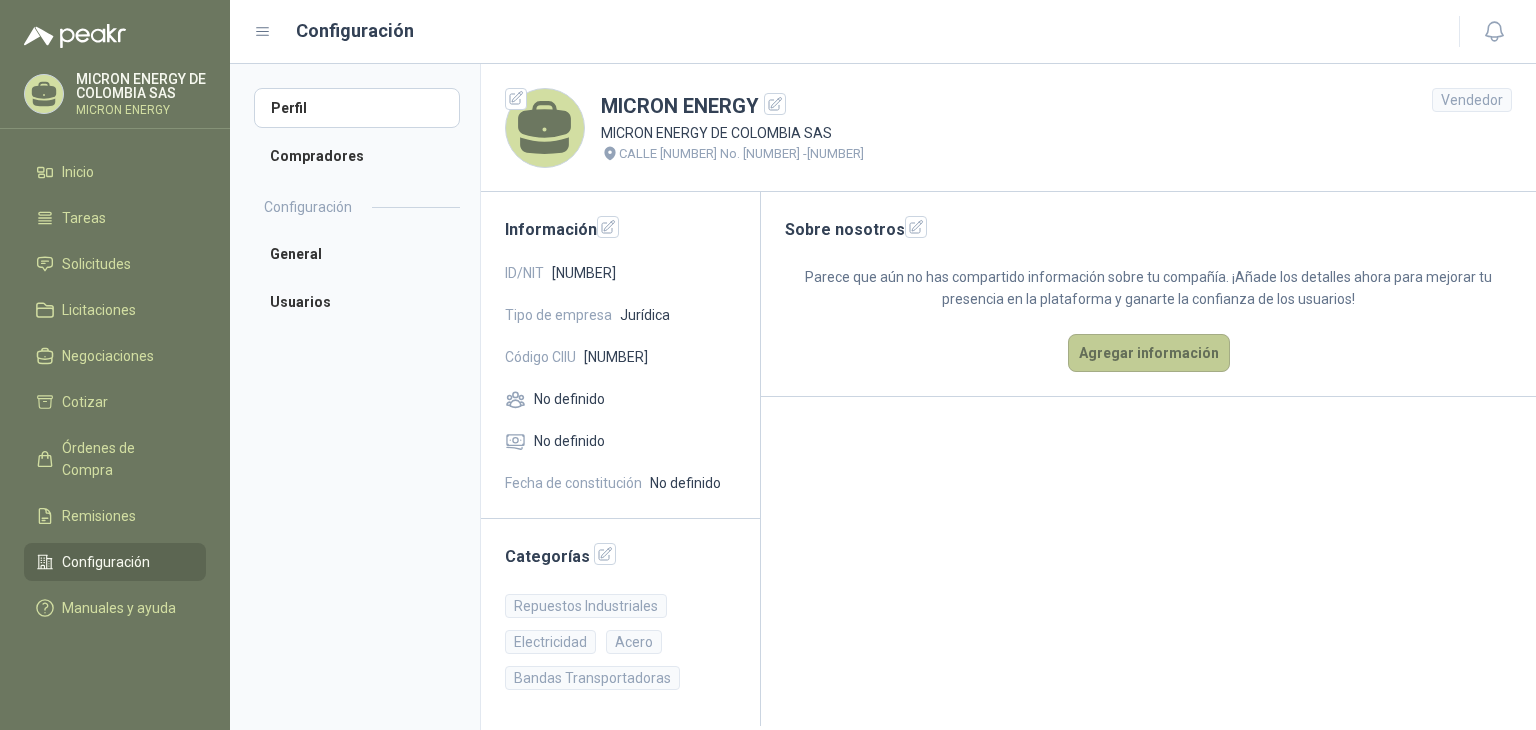 click on "Agregar información" at bounding box center (1149, 353) 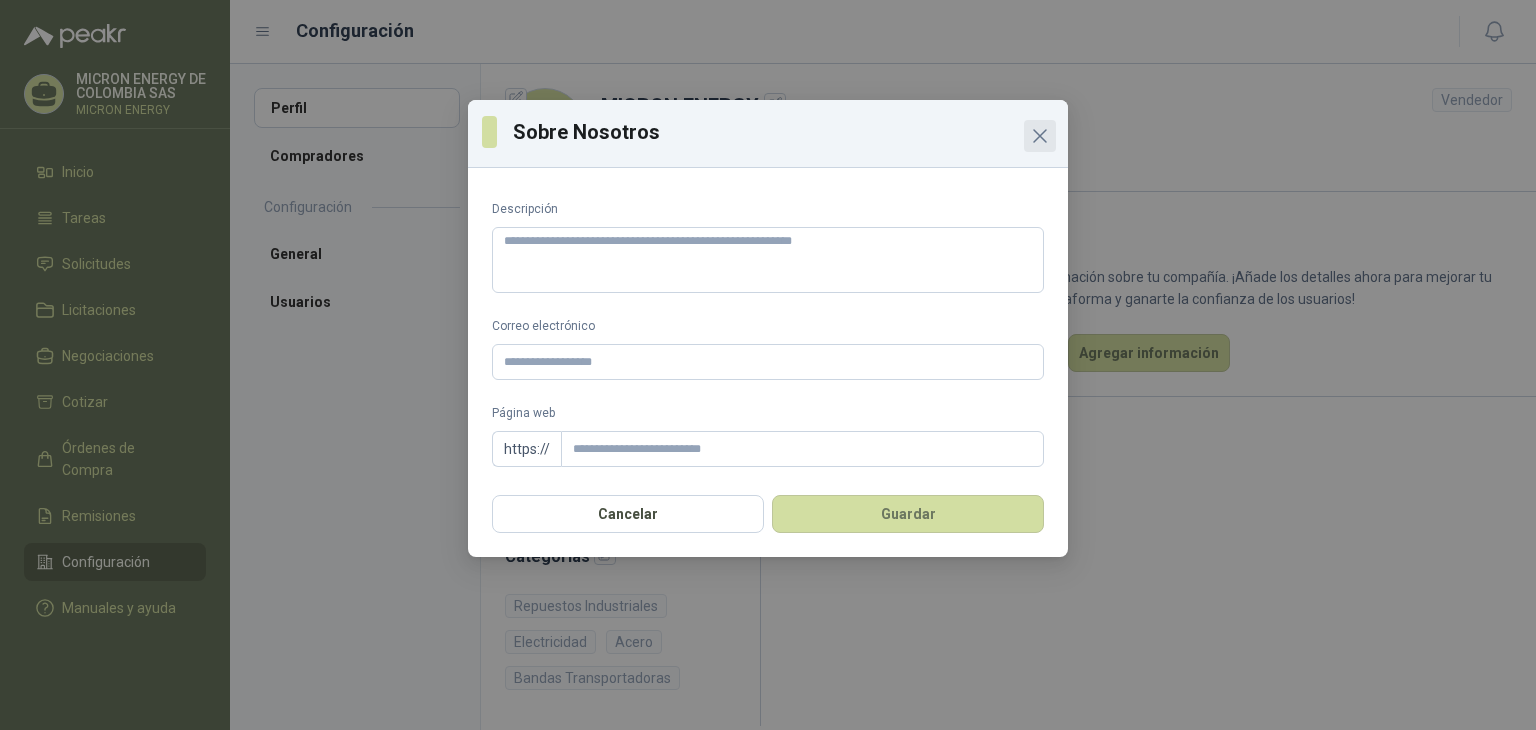 click 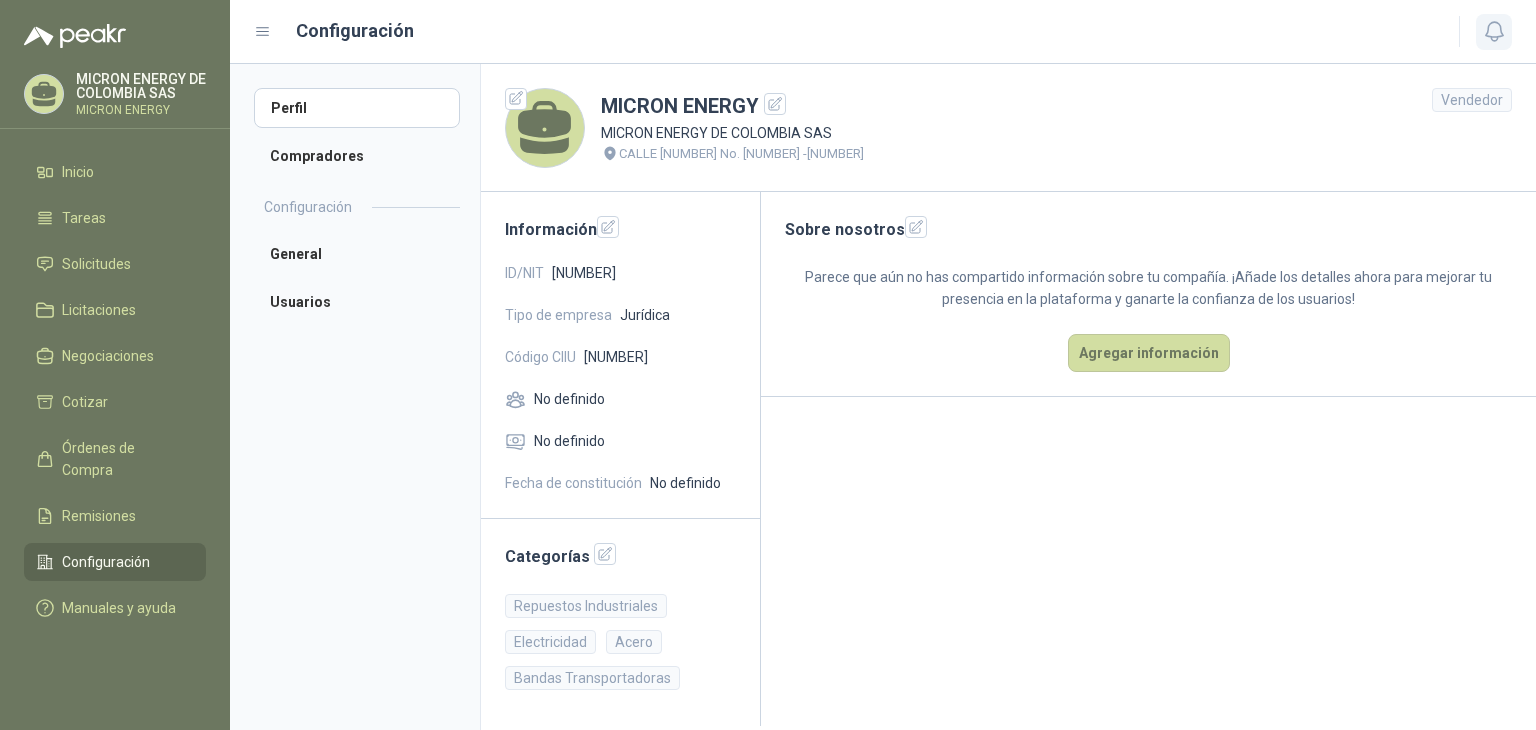 click at bounding box center [1494, 32] 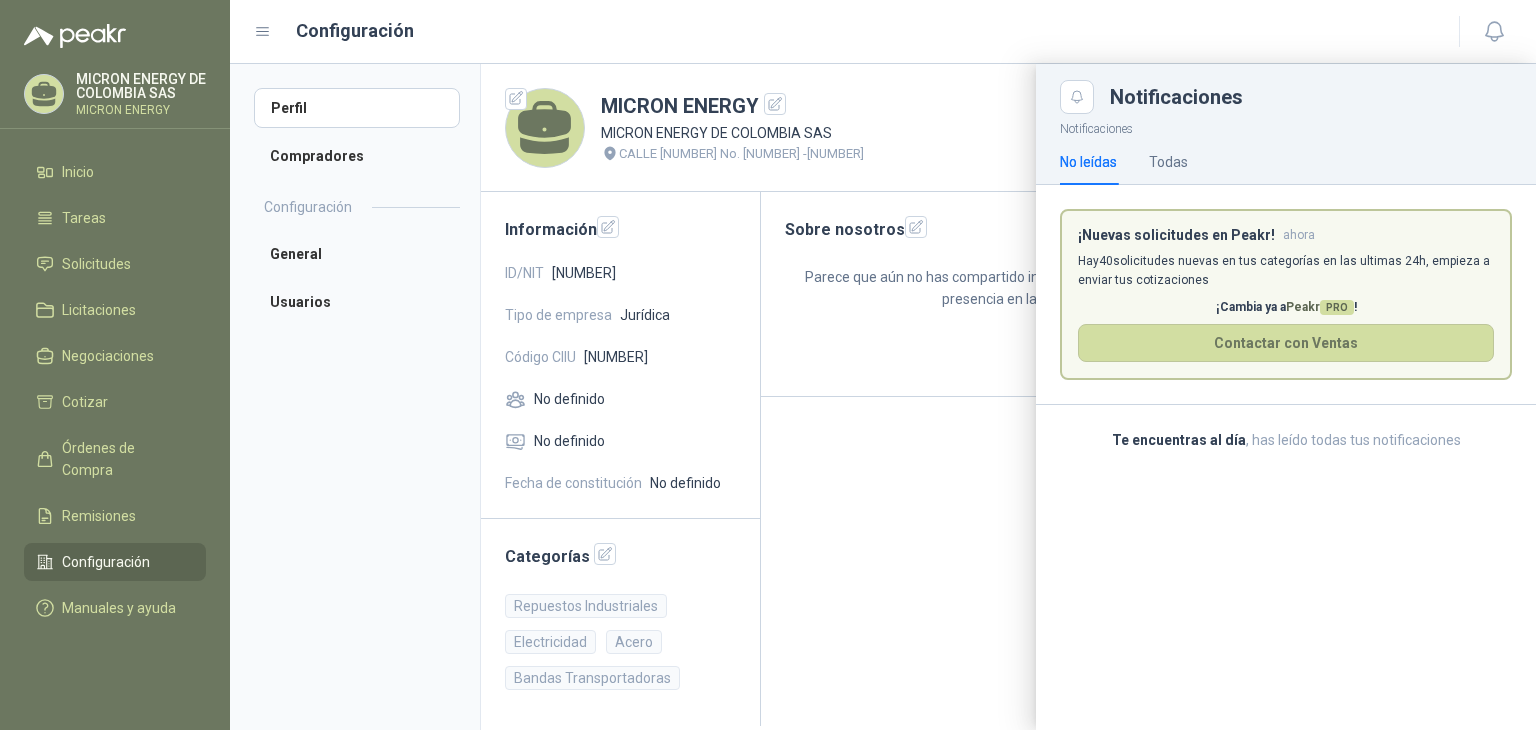 click 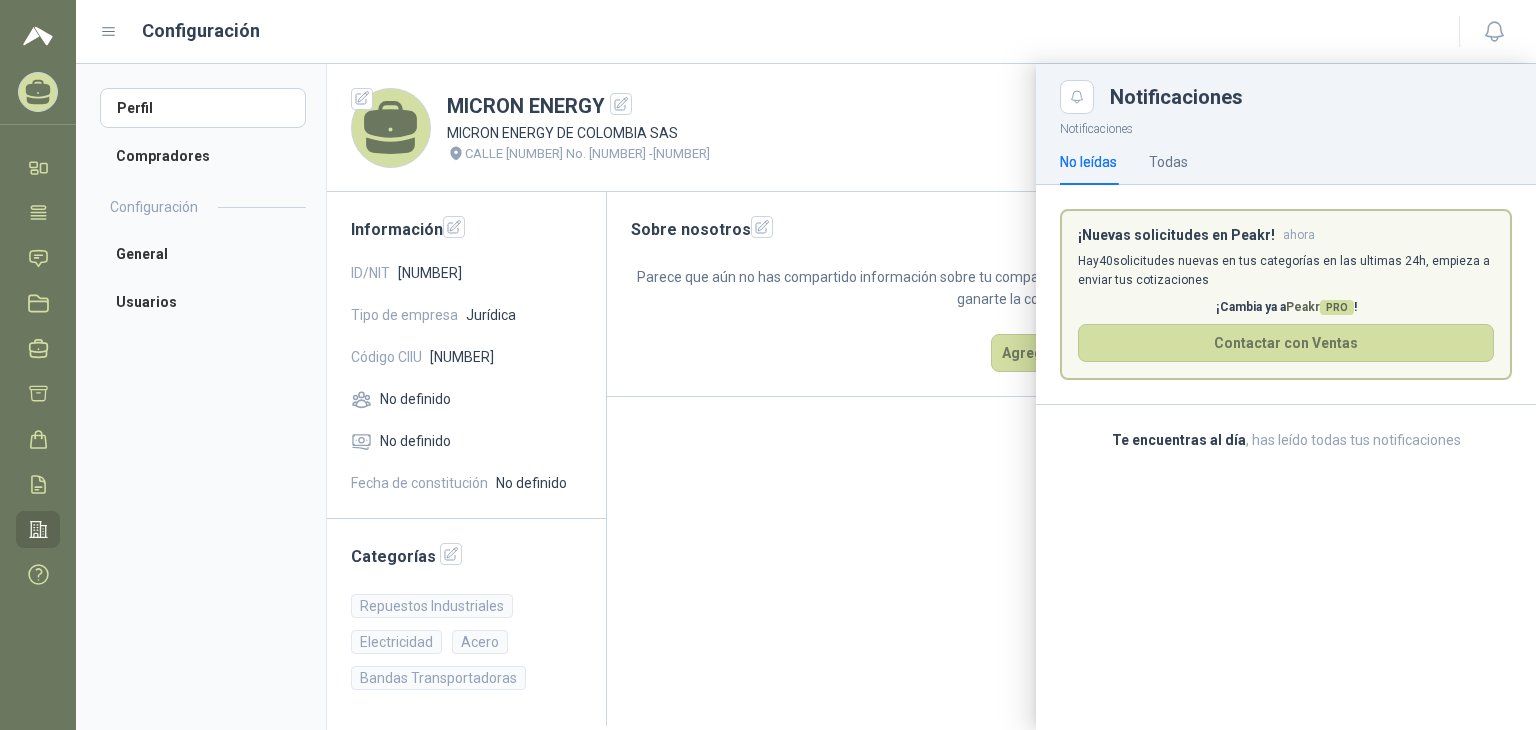 click at bounding box center (806, 397) 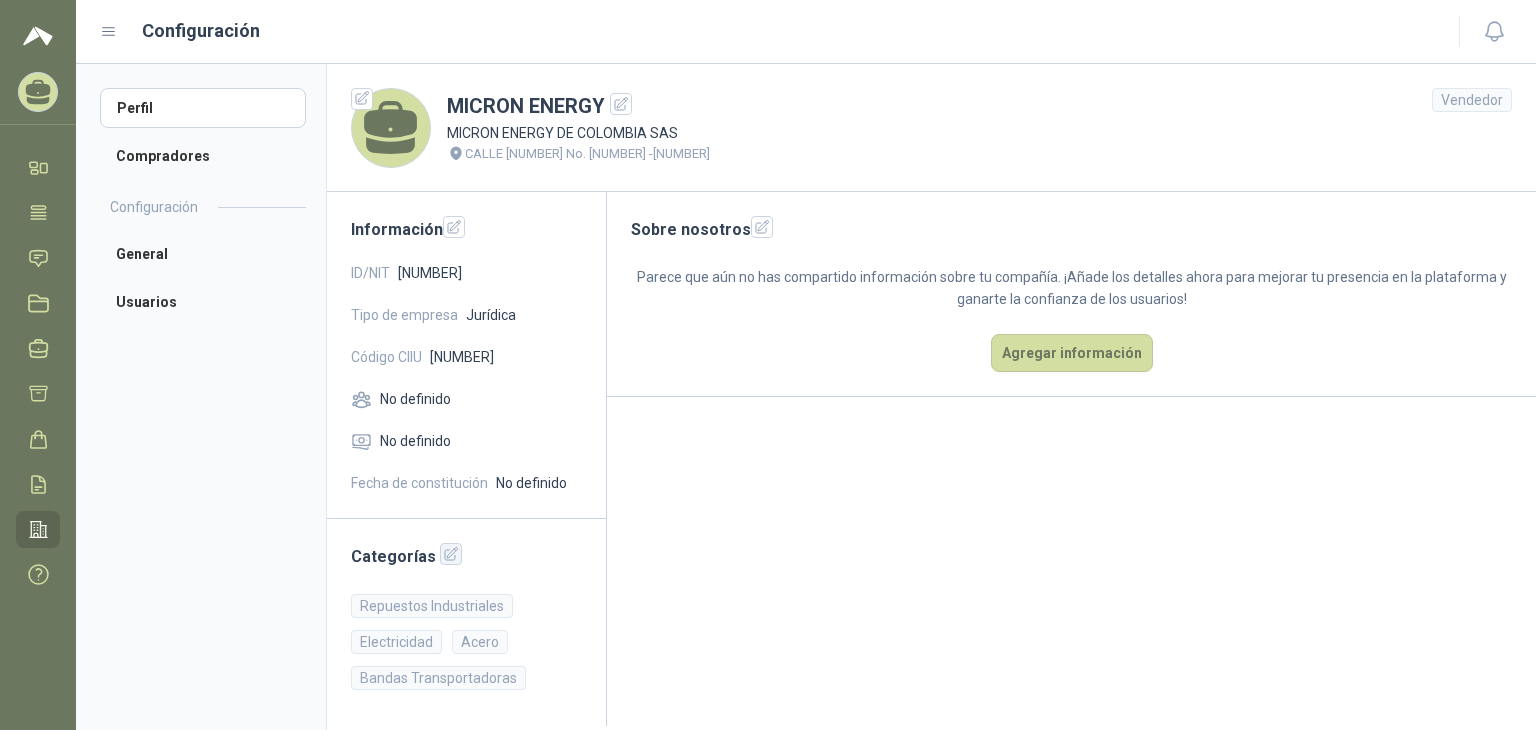 click 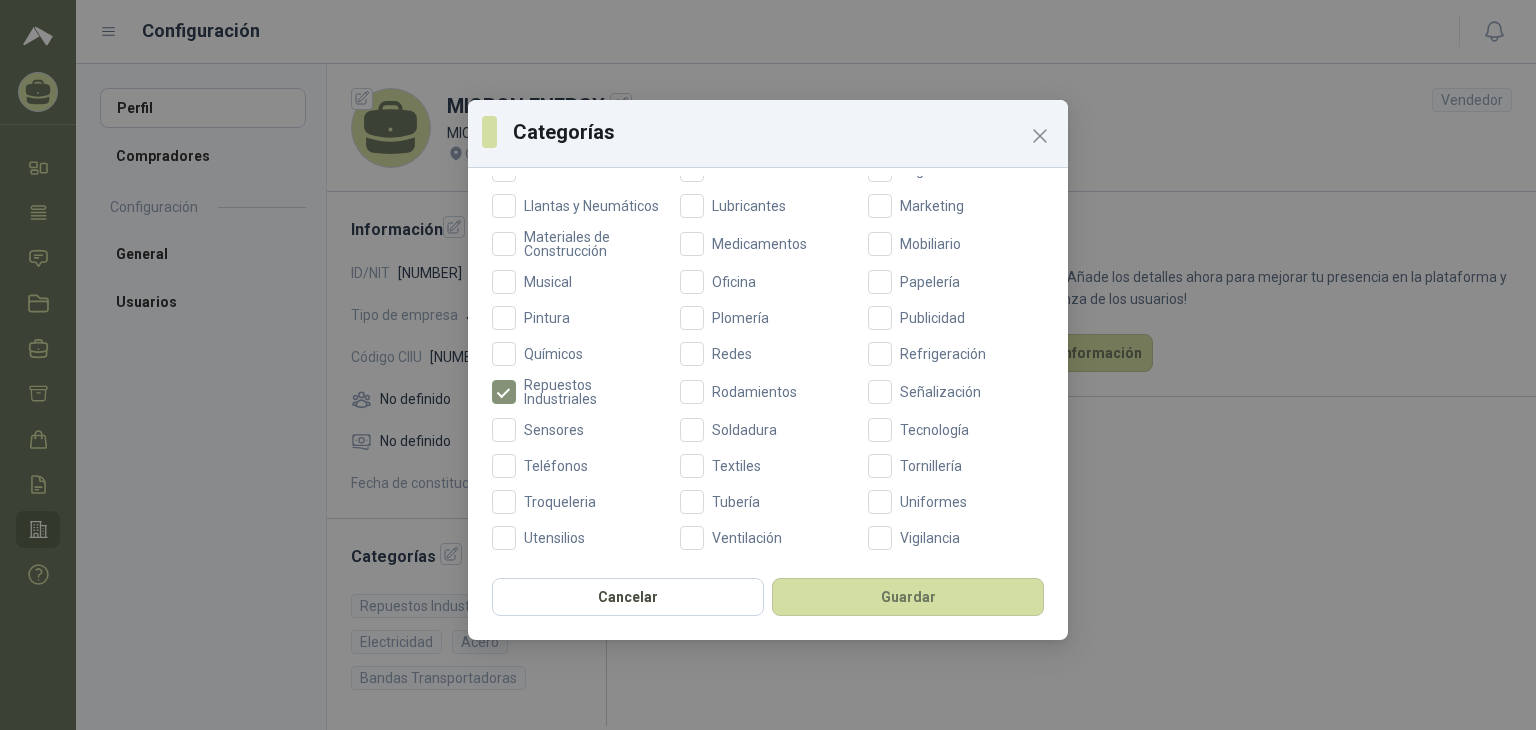 scroll, scrollTop: 705, scrollLeft: 0, axis: vertical 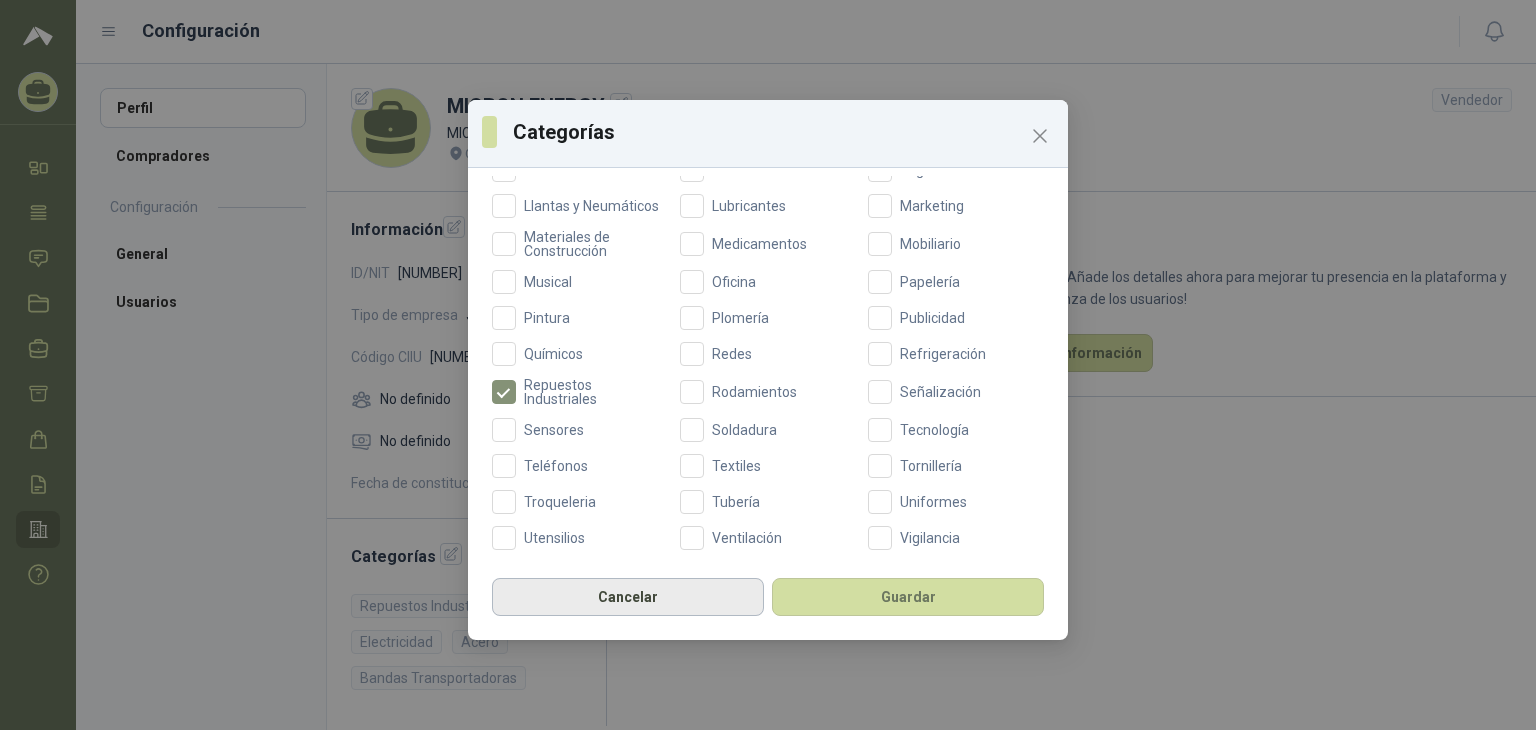 click on "Cancelar" at bounding box center (628, 597) 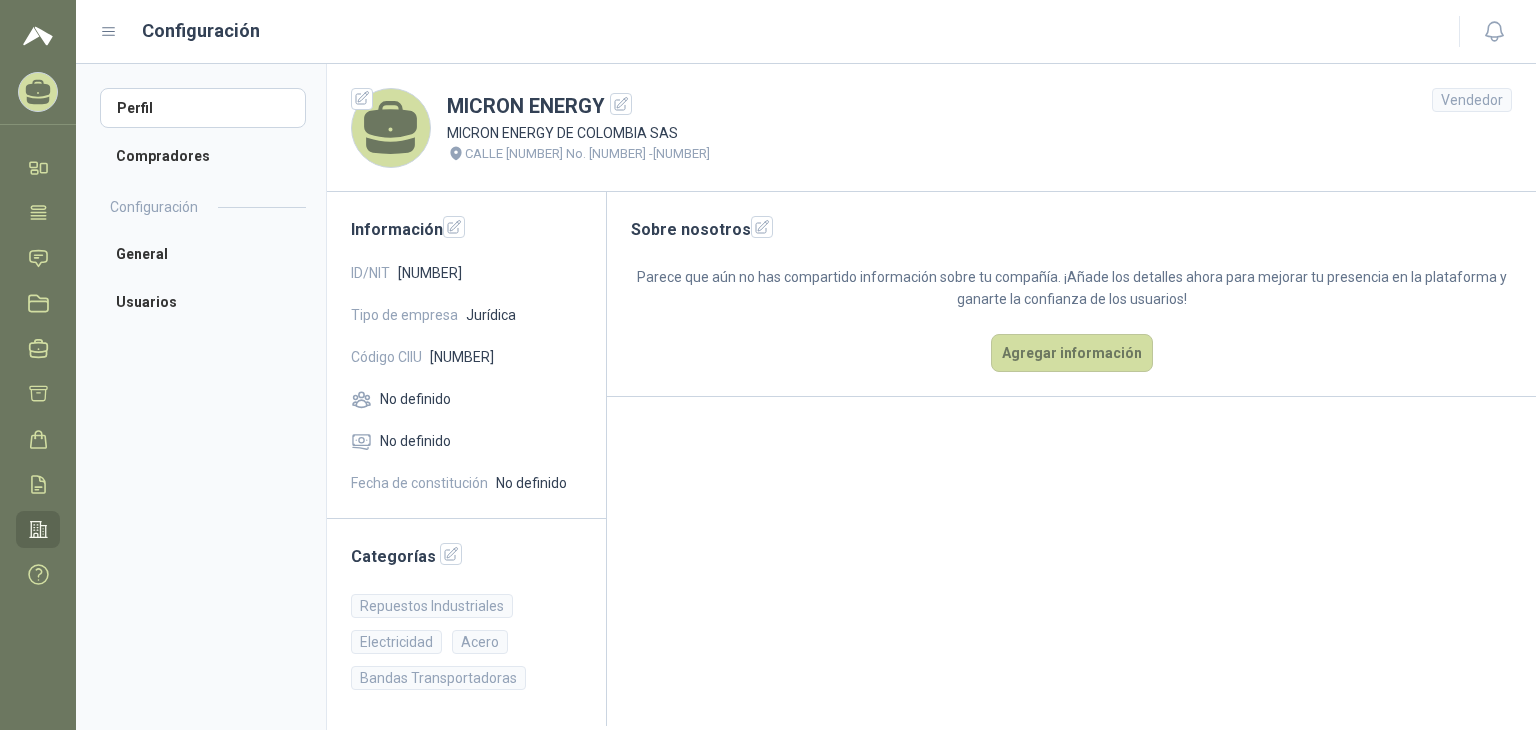 click on "MICRON ENERGY    DE COLOMBIA SAS MICRON ENERGY" at bounding box center [38, 92] 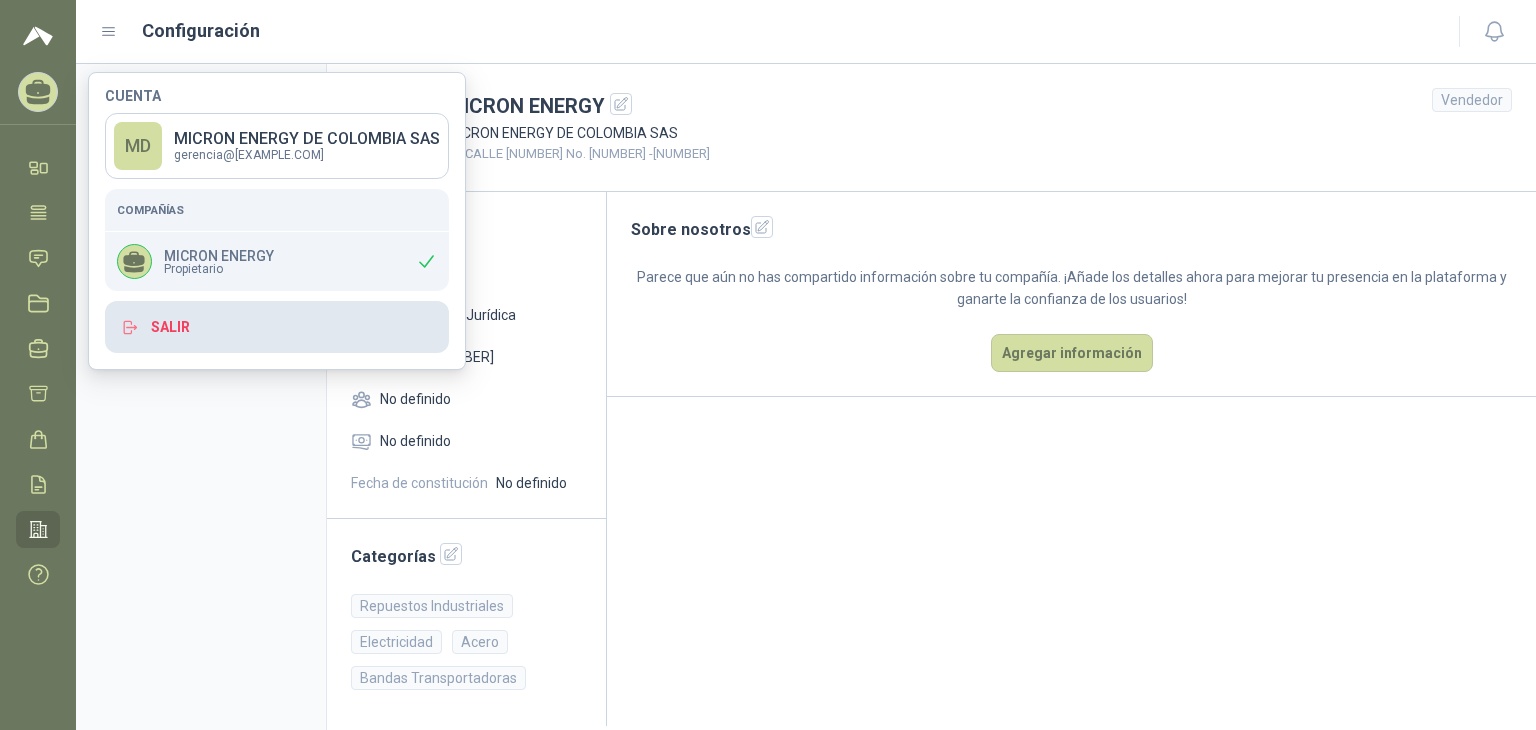 click on "Salir" at bounding box center [277, 327] 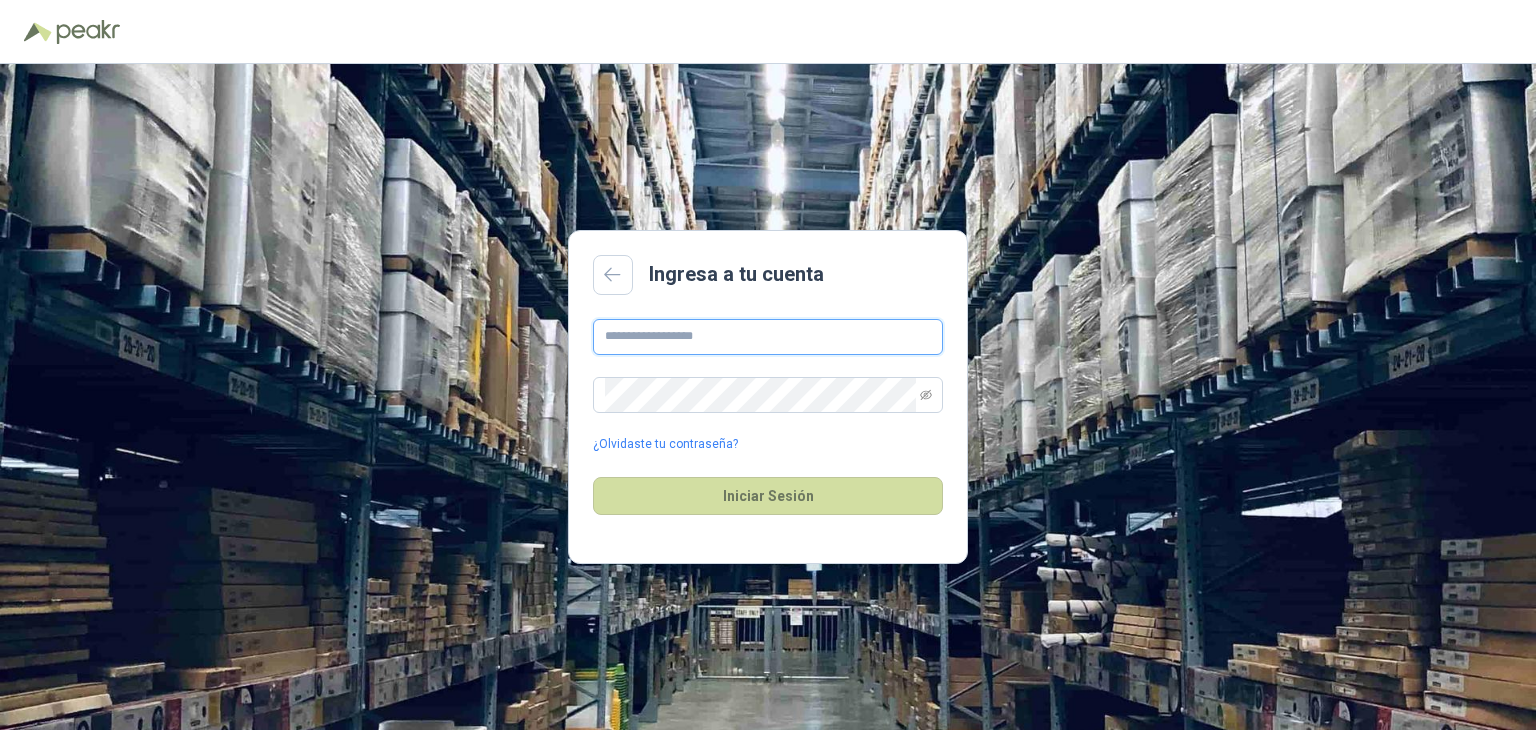 type on "**********" 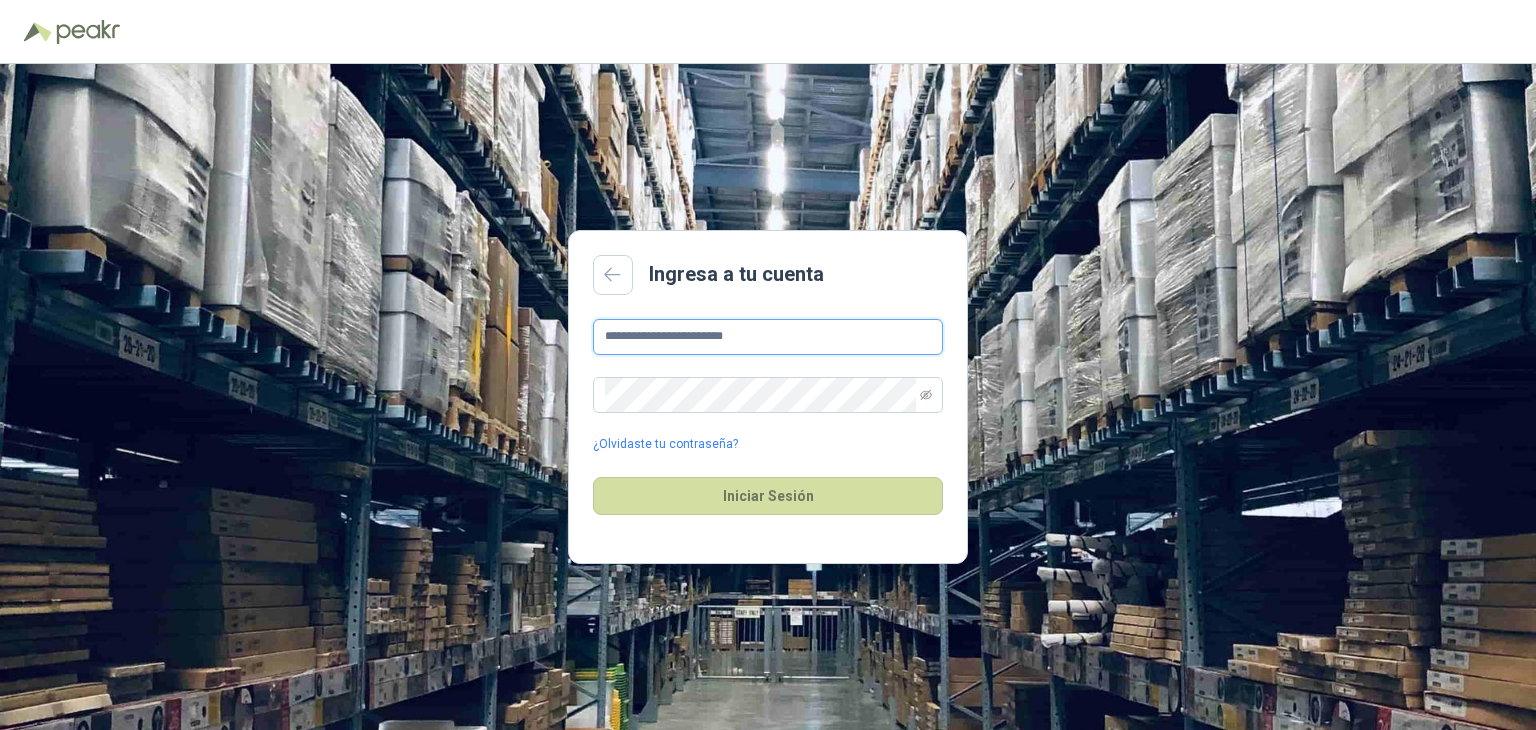 drag, startPoint x: 823, startPoint y: 334, endPoint x: 436, endPoint y: 337, distance: 387.01163 